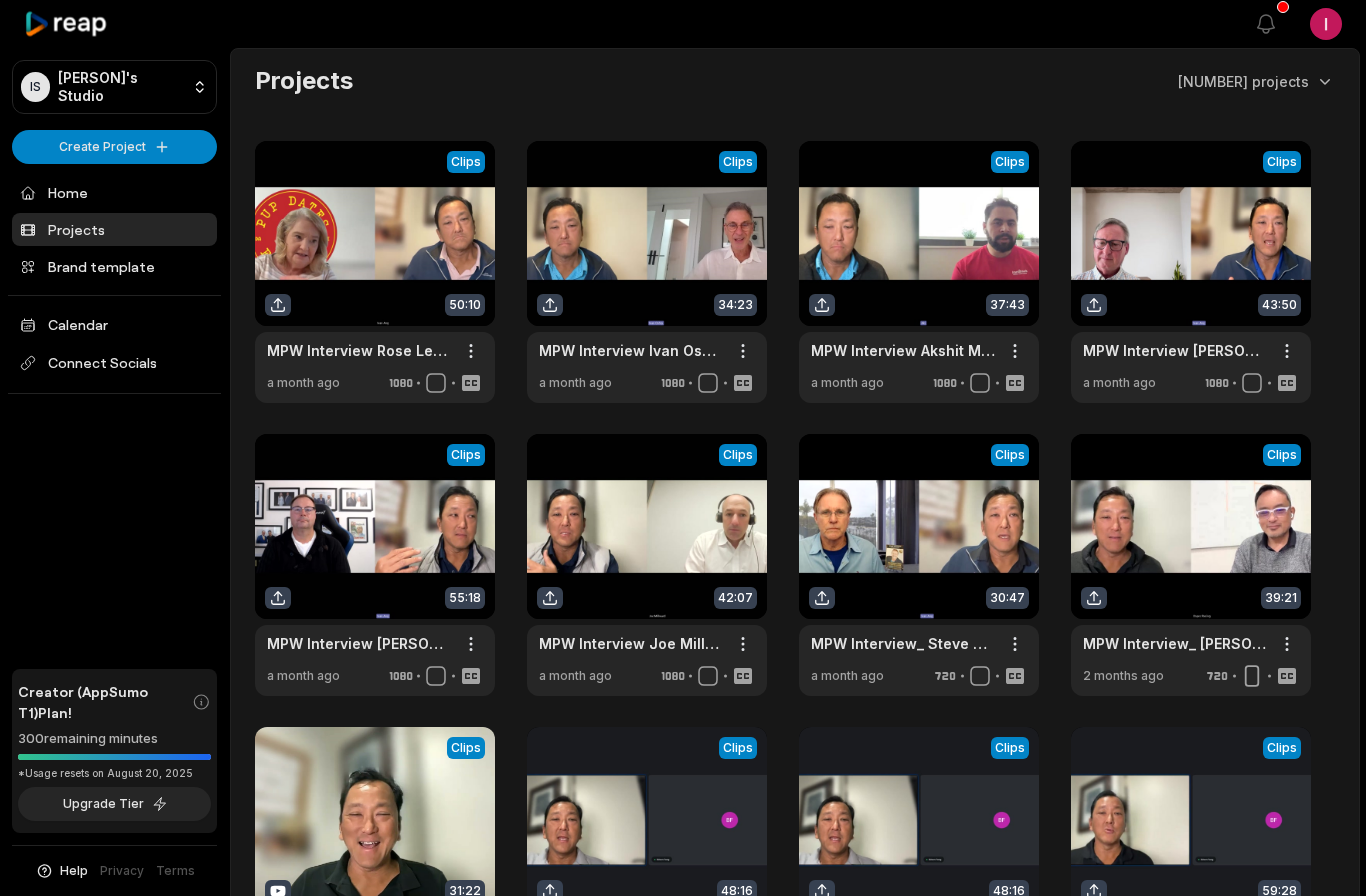 scroll, scrollTop: 0, scrollLeft: 0, axis: both 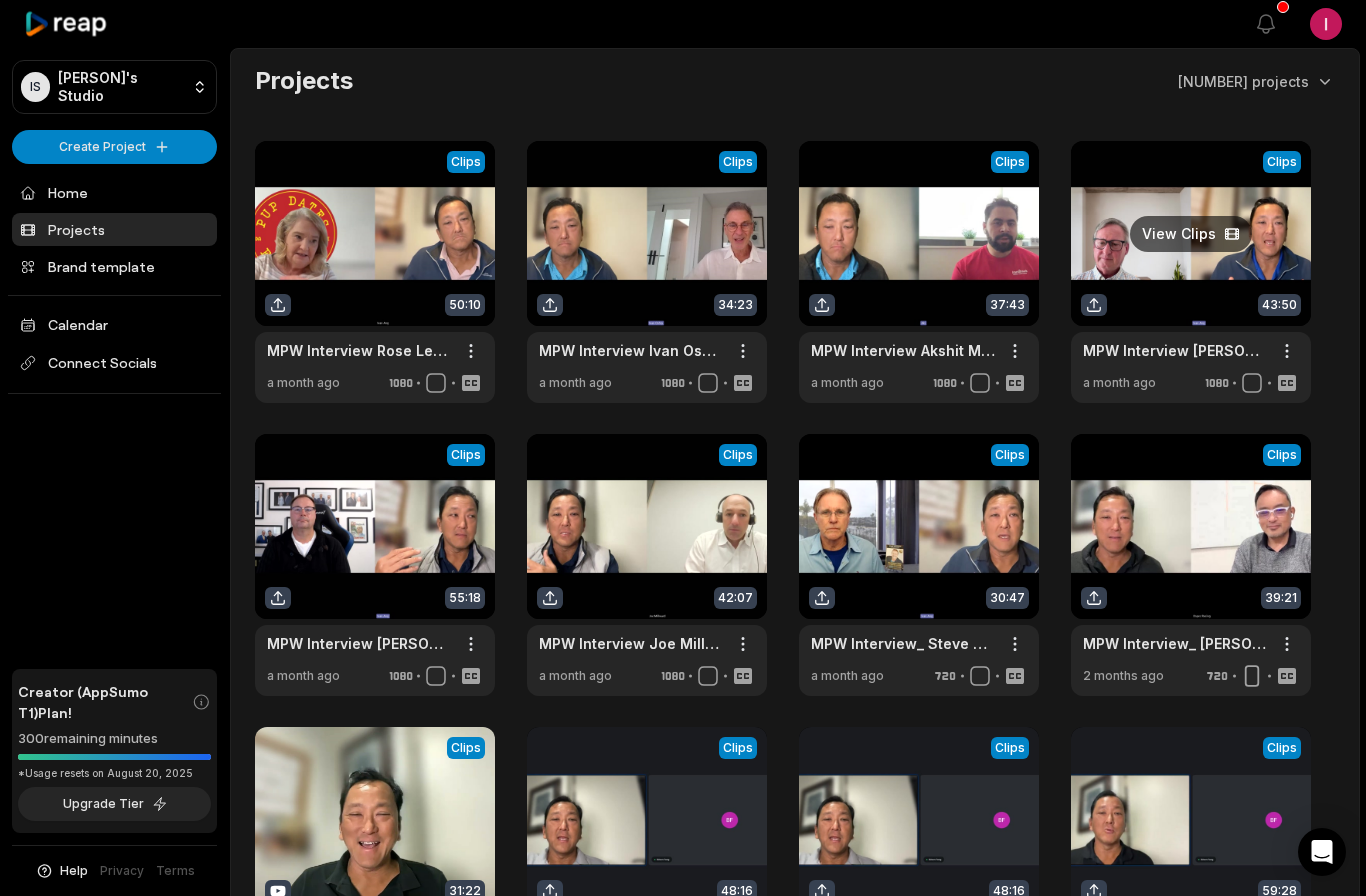 click at bounding box center (1191, 272) 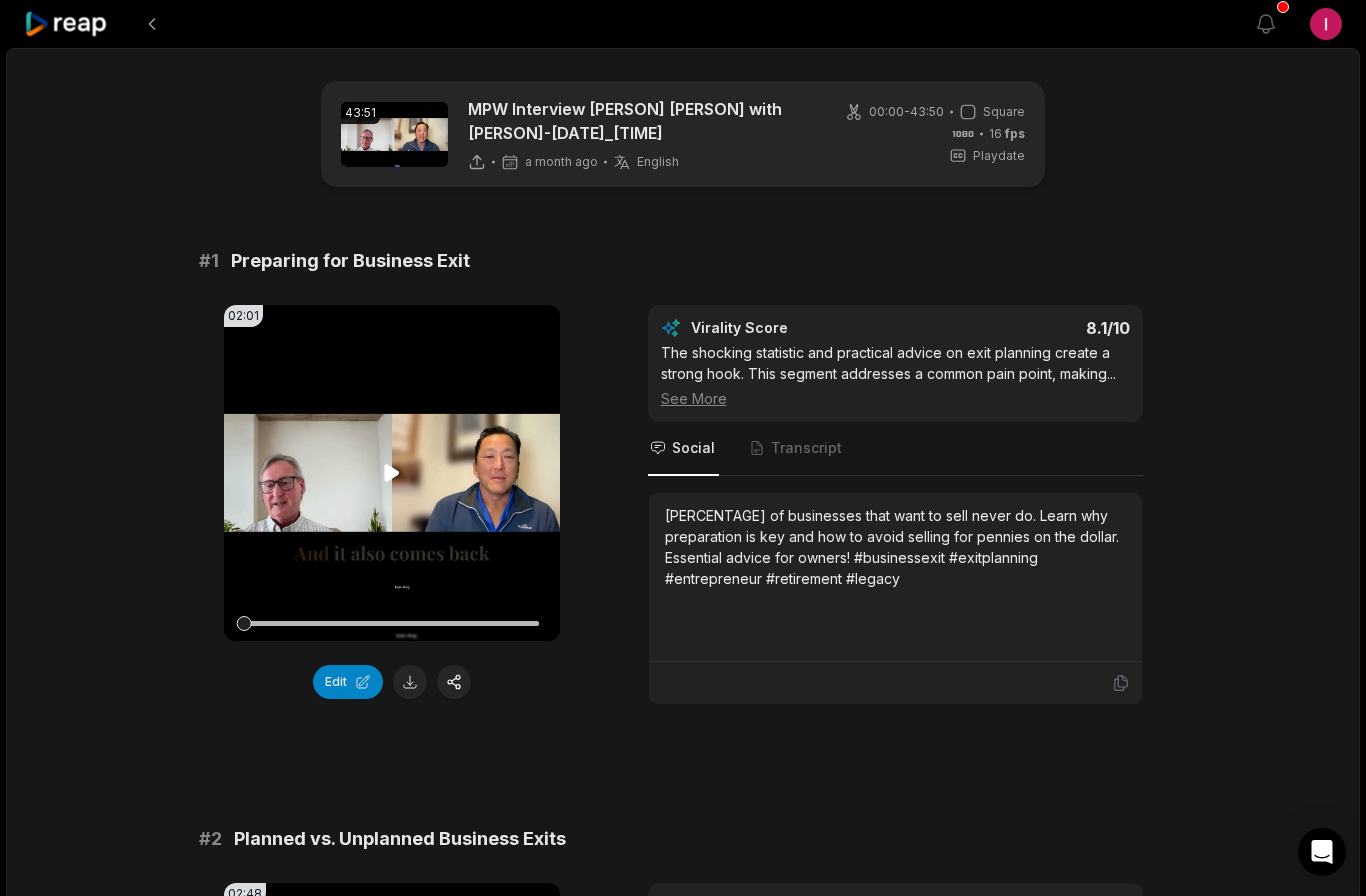 click 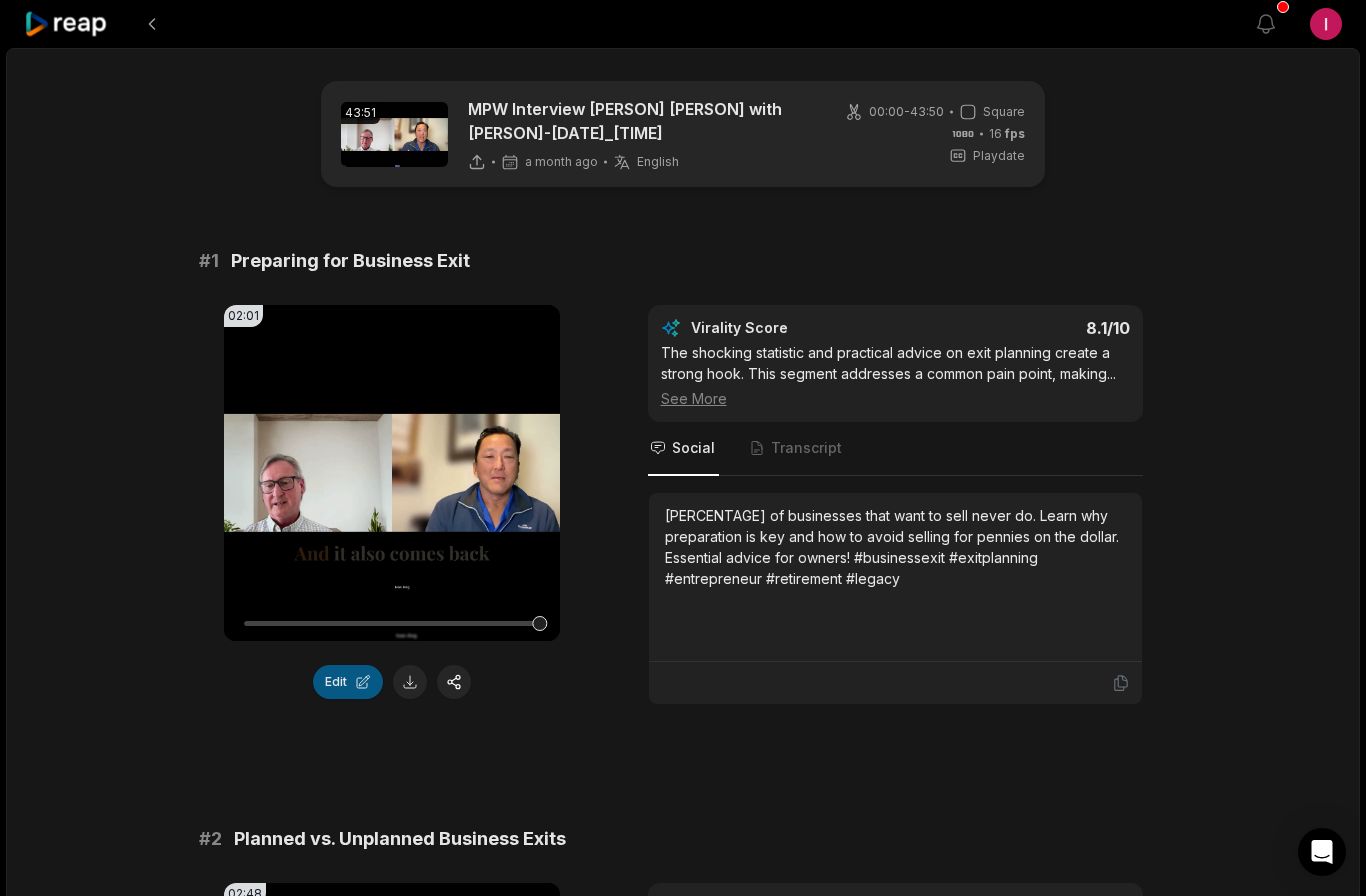 click on "Edit" at bounding box center (348, 682) 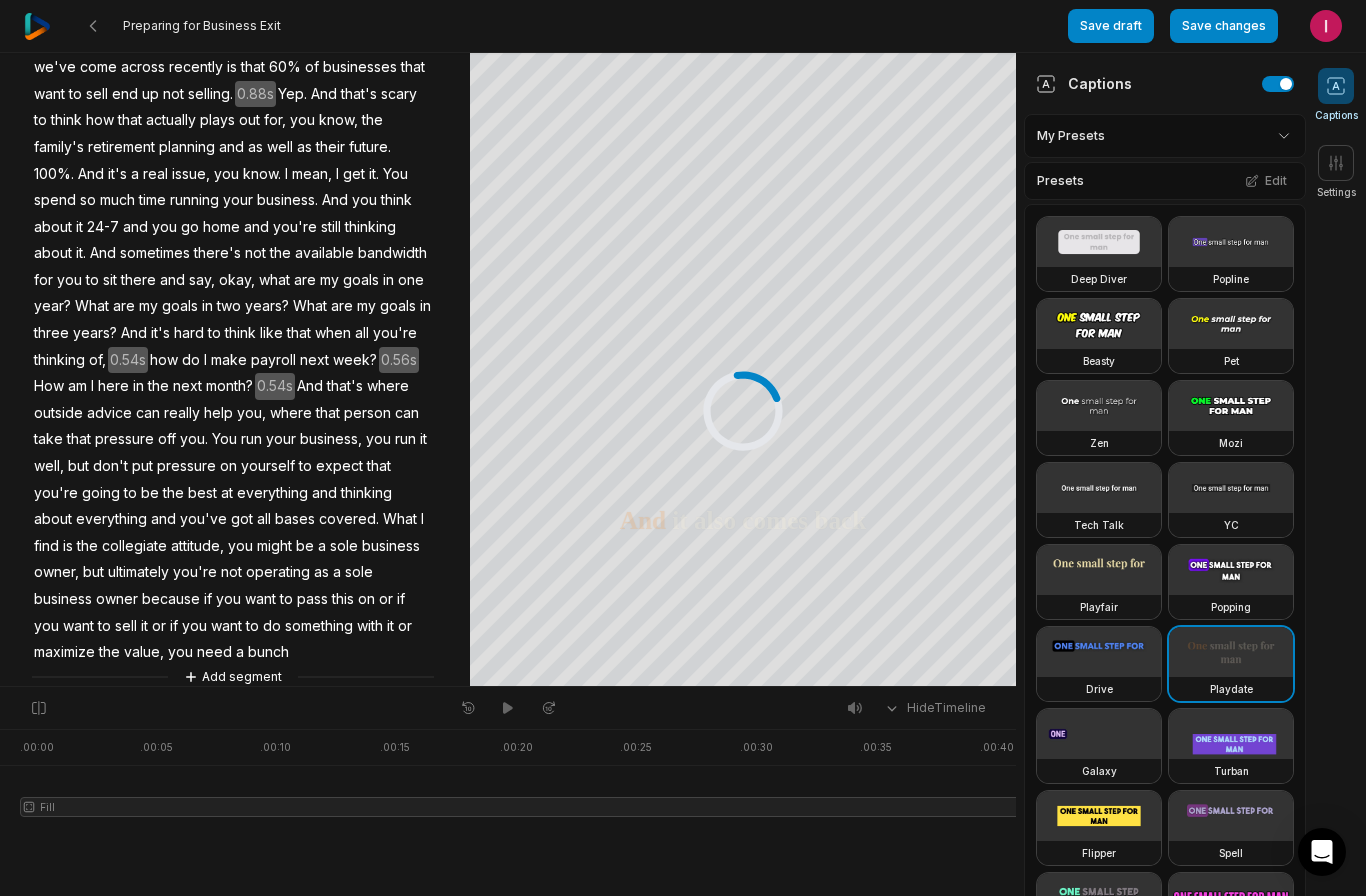 scroll, scrollTop: 393, scrollLeft: 0, axis: vertical 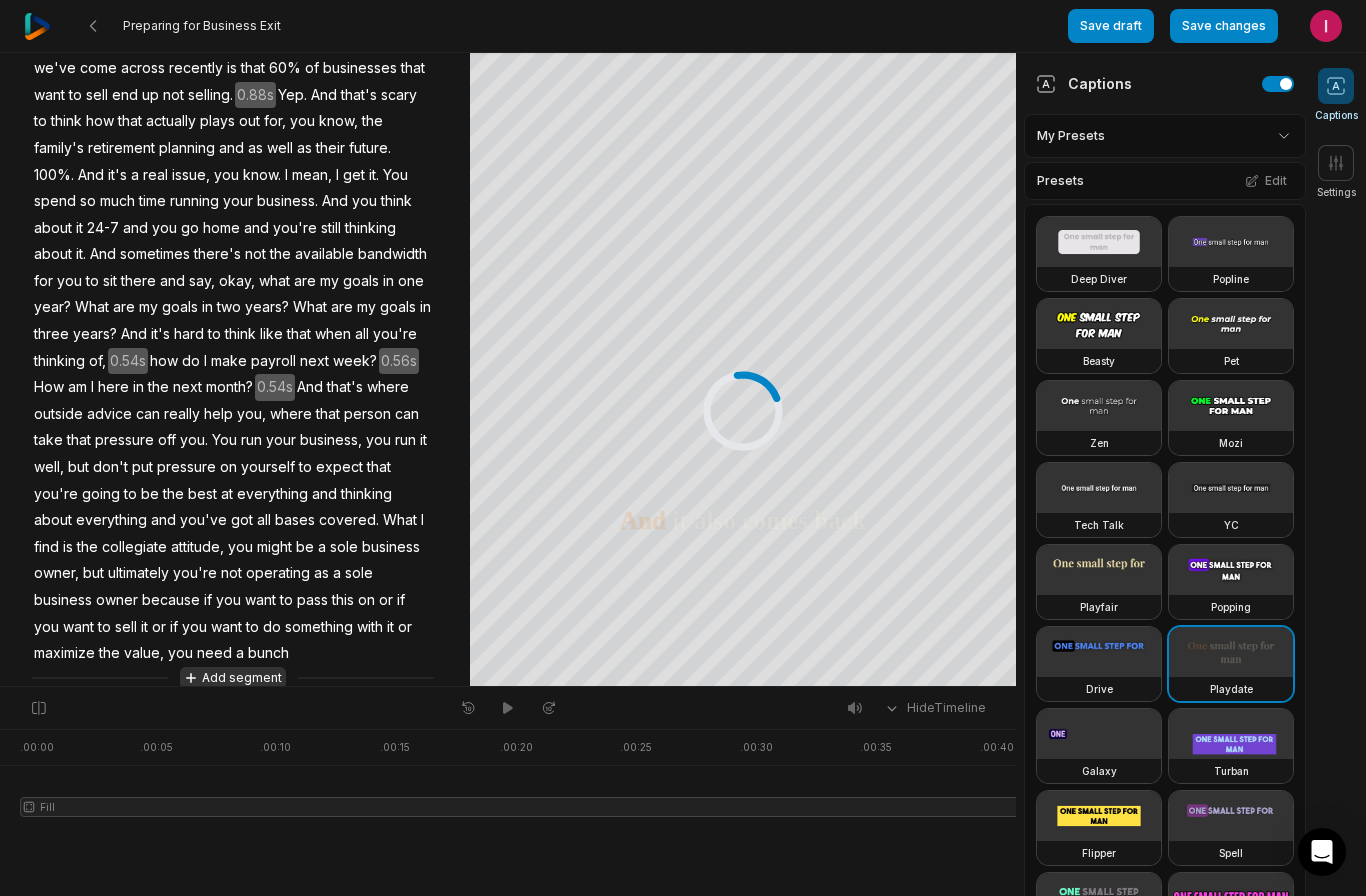 click on "Add segment" at bounding box center [233, 678] 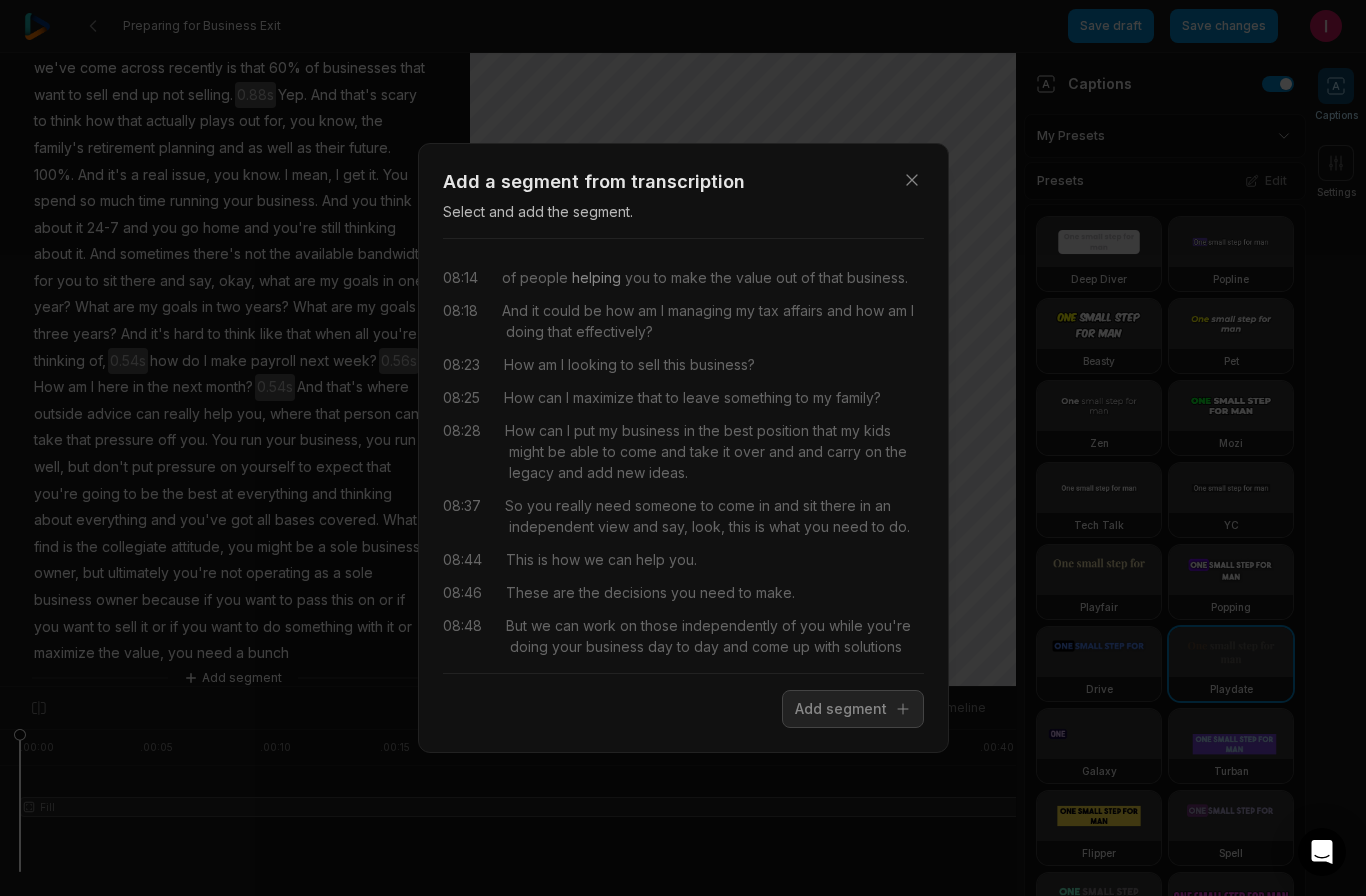 click on "helping" at bounding box center [594, 277] 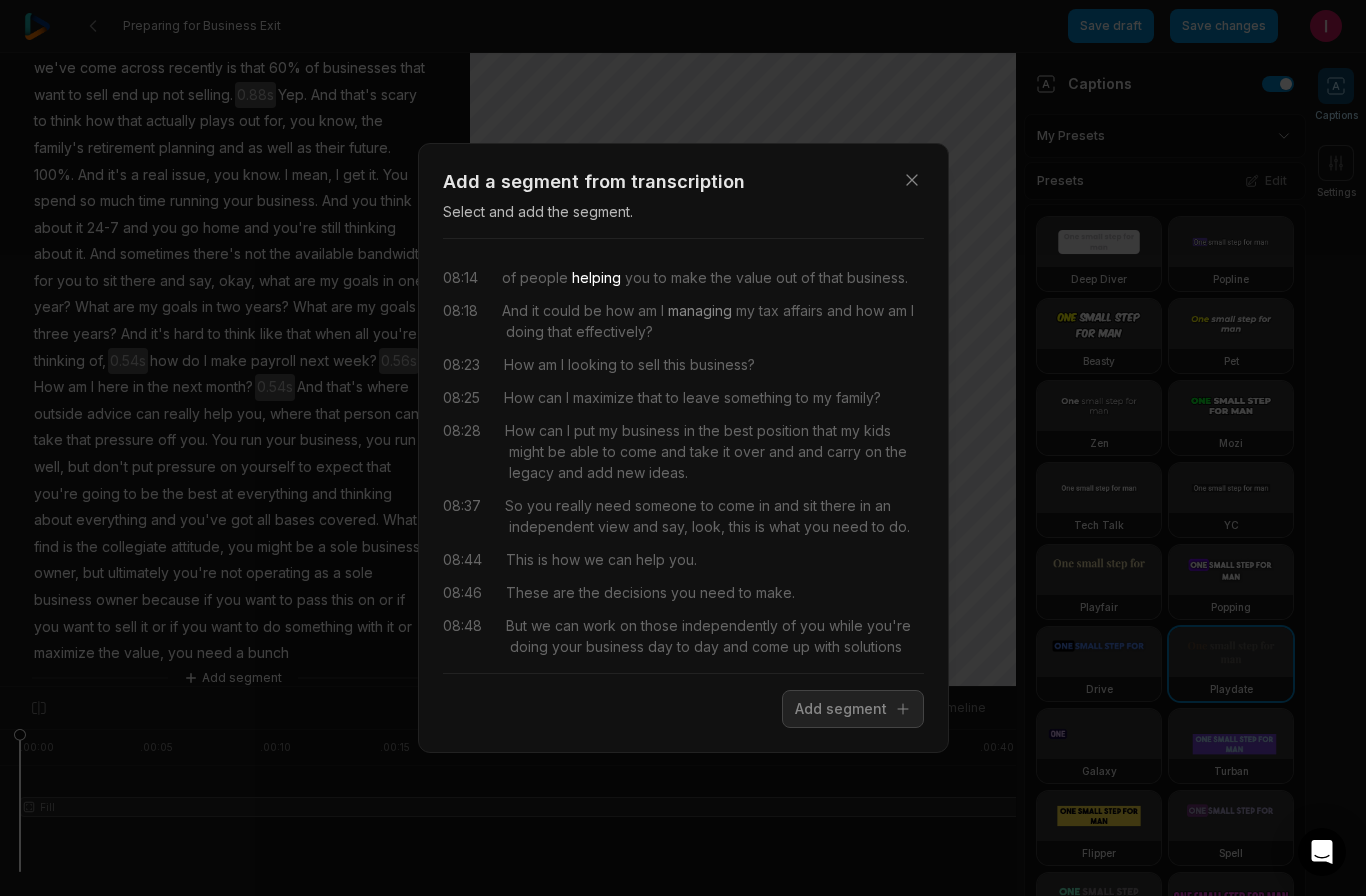 drag, startPoint x: 506, startPoint y: 279, endPoint x: 683, endPoint y: 304, distance: 178.75682 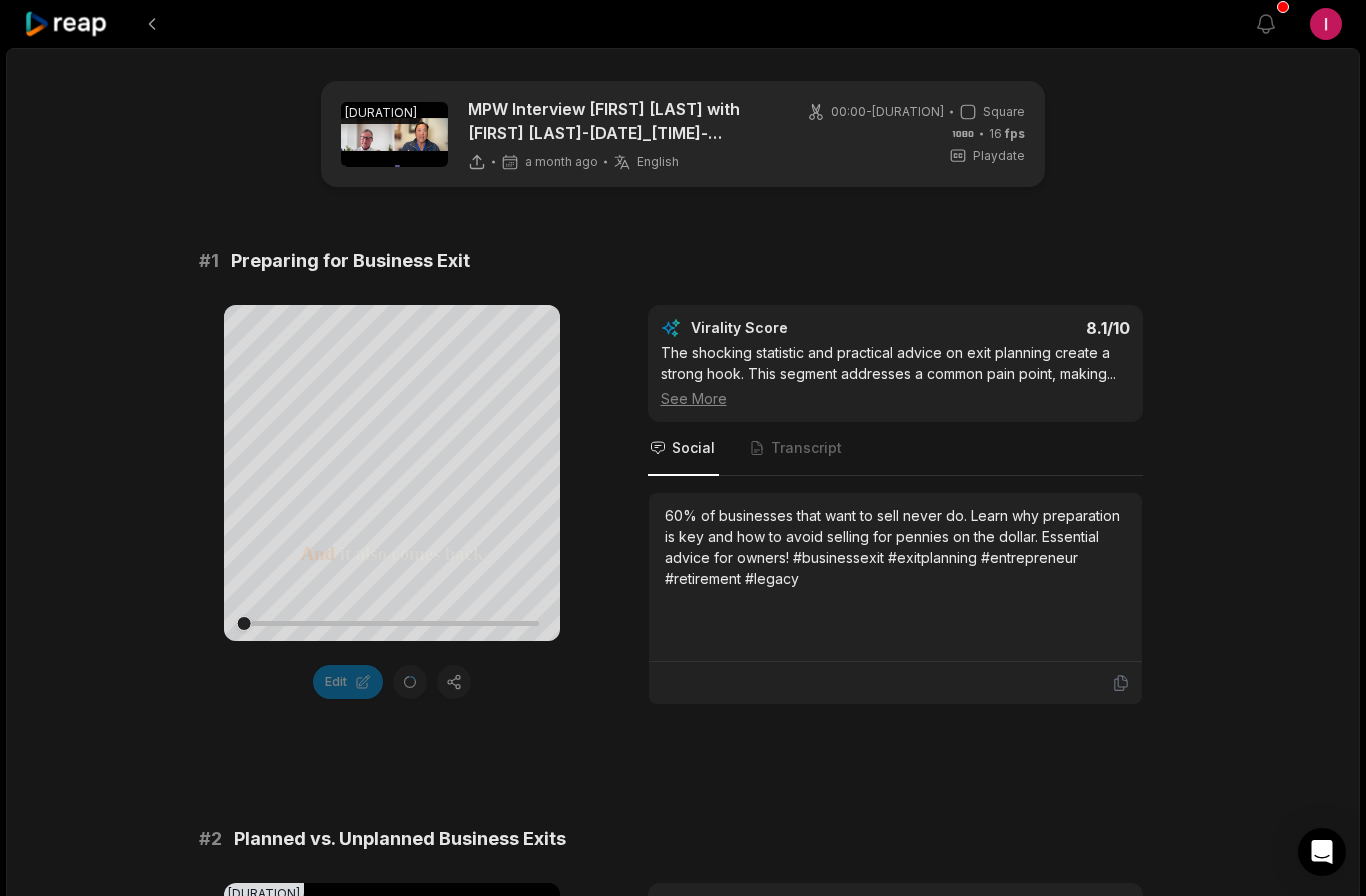 scroll, scrollTop: 596, scrollLeft: 0, axis: vertical 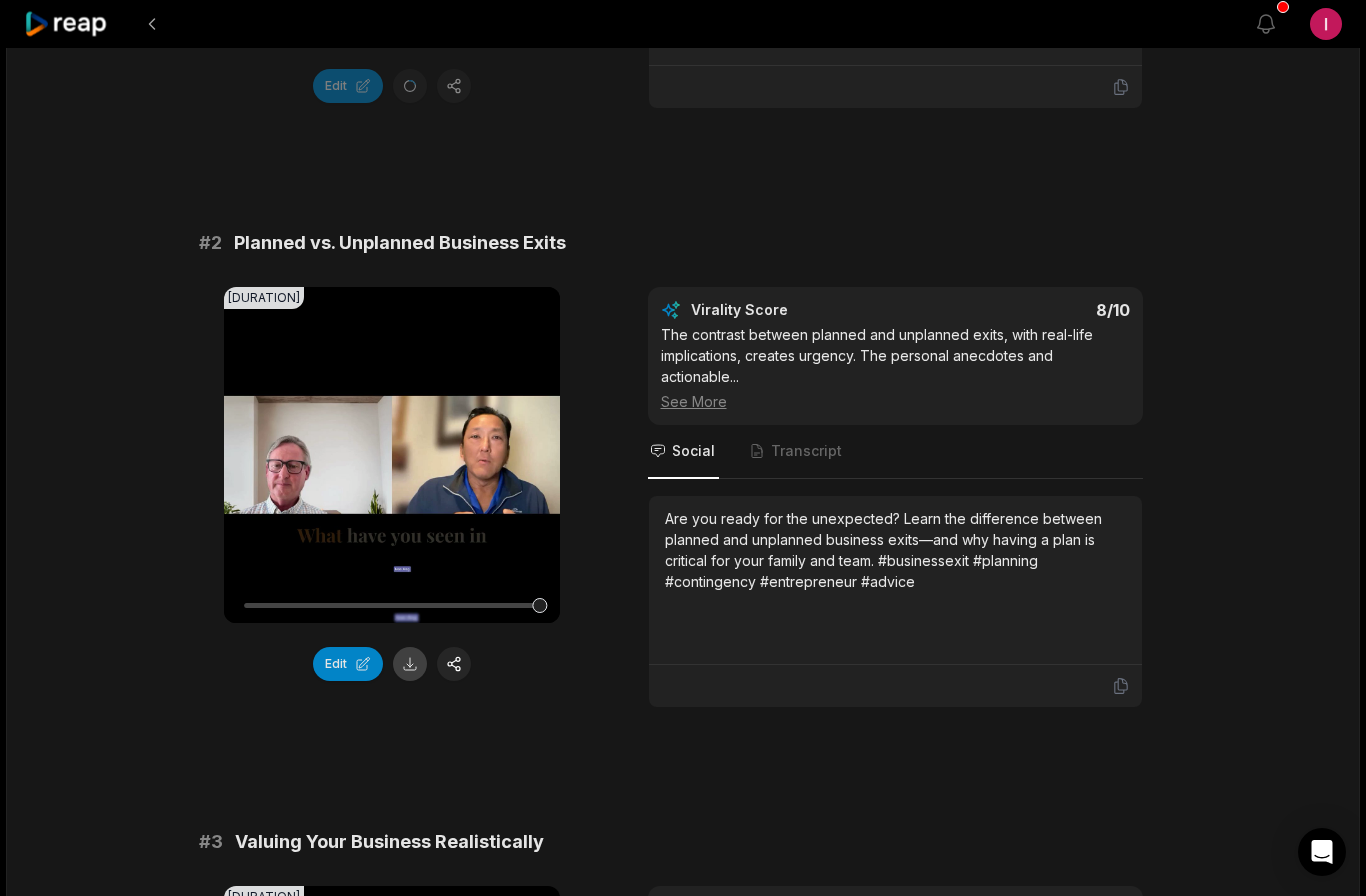click at bounding box center [410, 664] 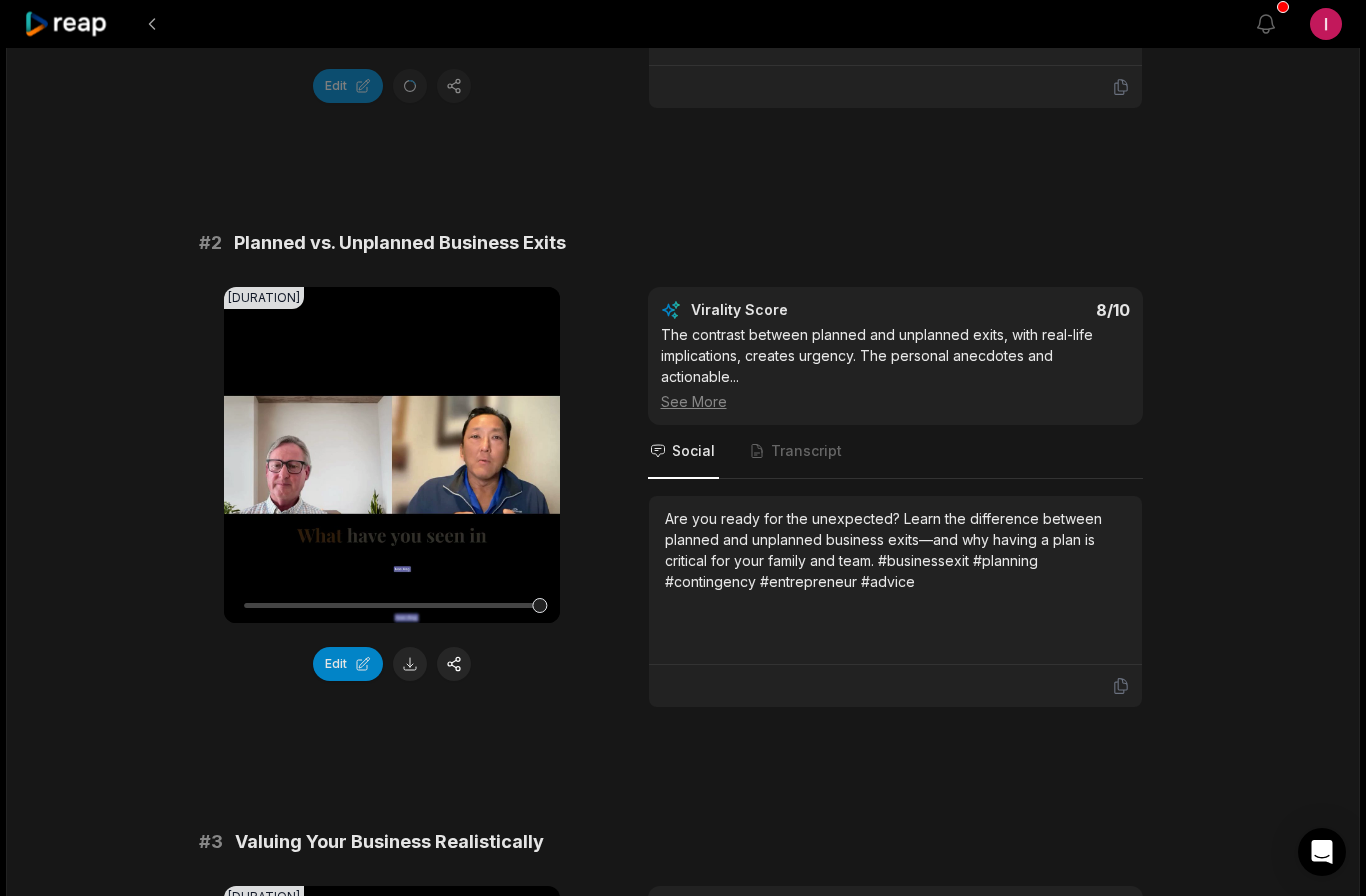 scroll, scrollTop: 678, scrollLeft: 0, axis: vertical 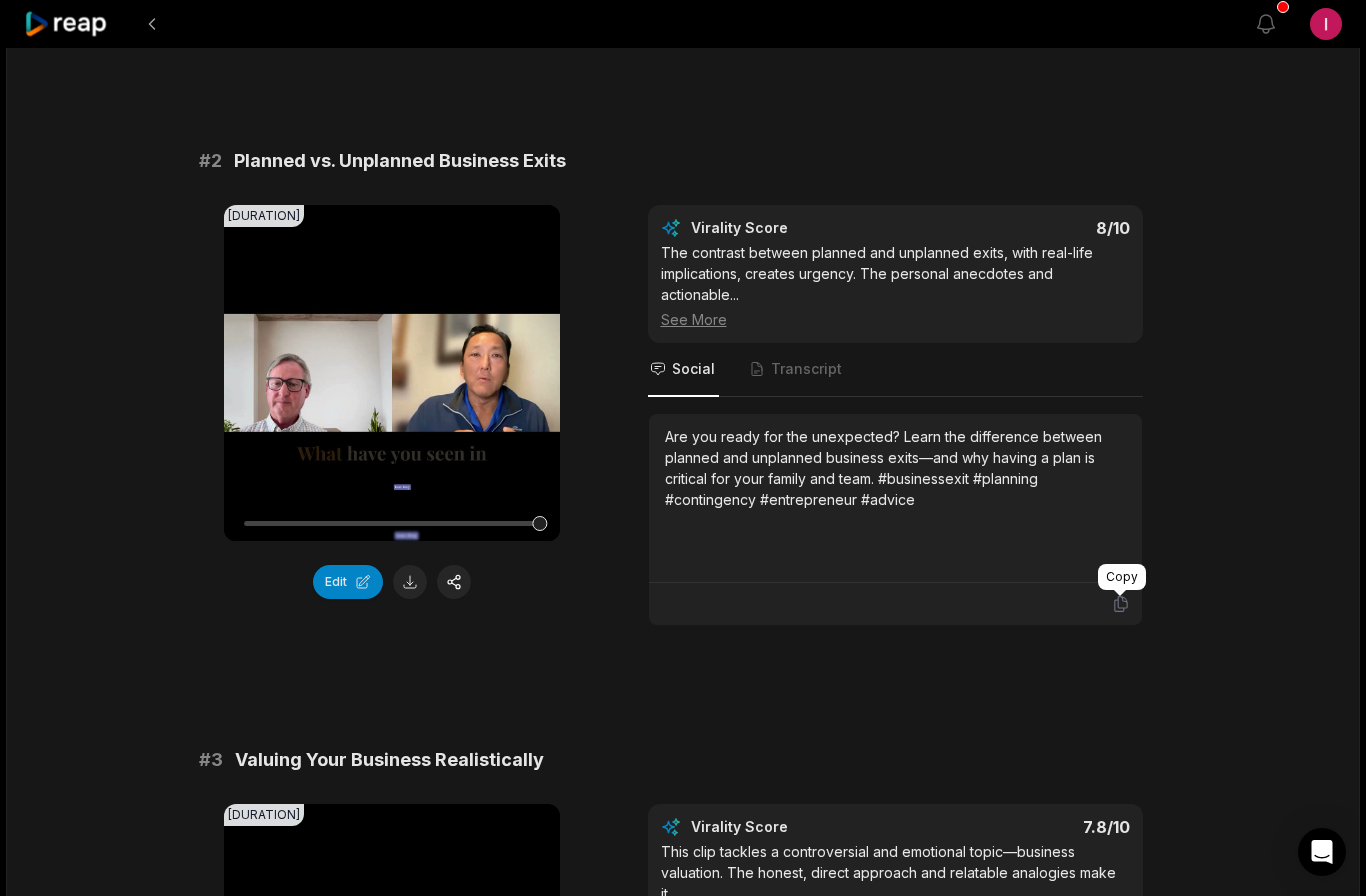 click 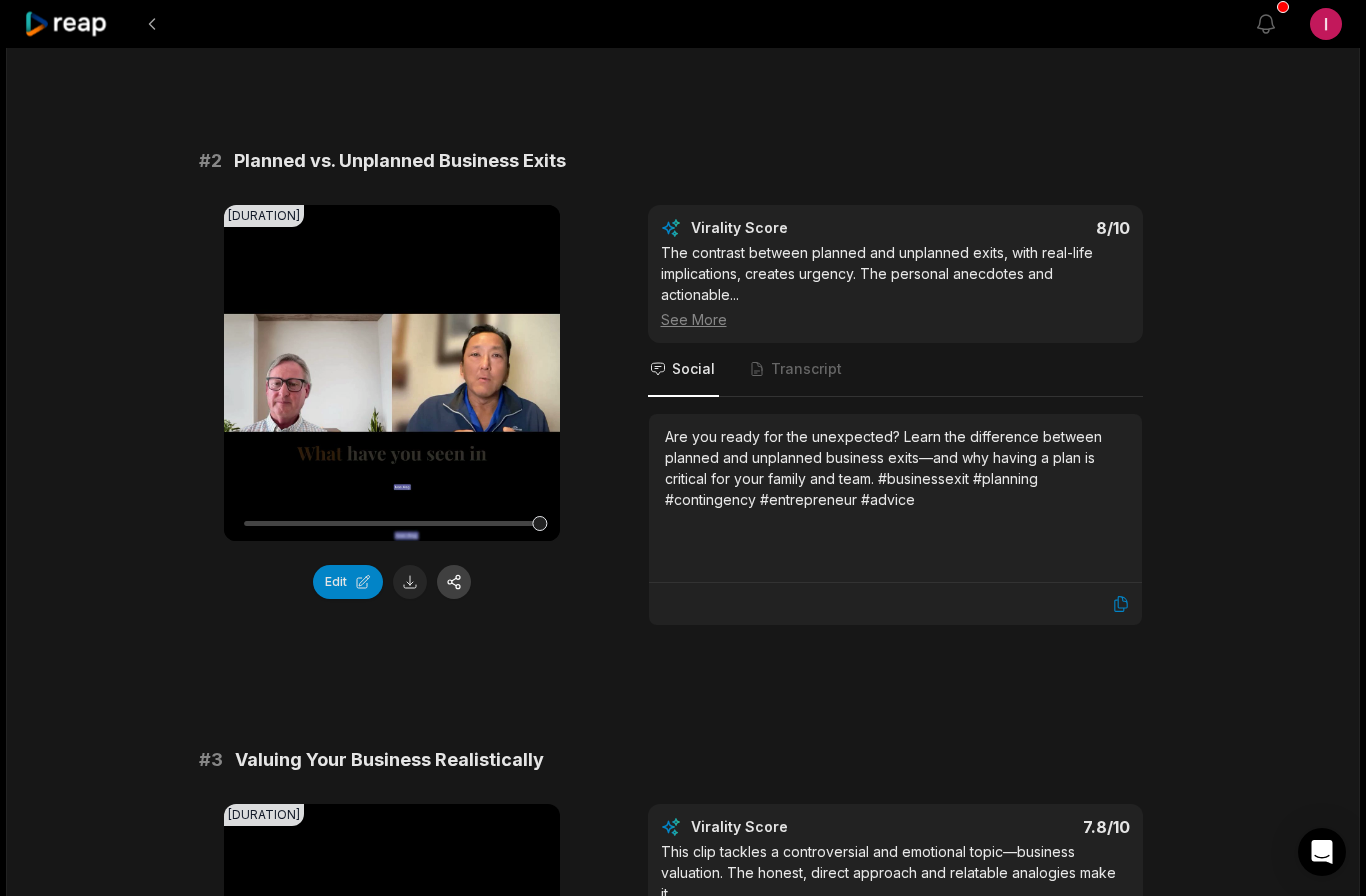 click at bounding box center (454, 582) 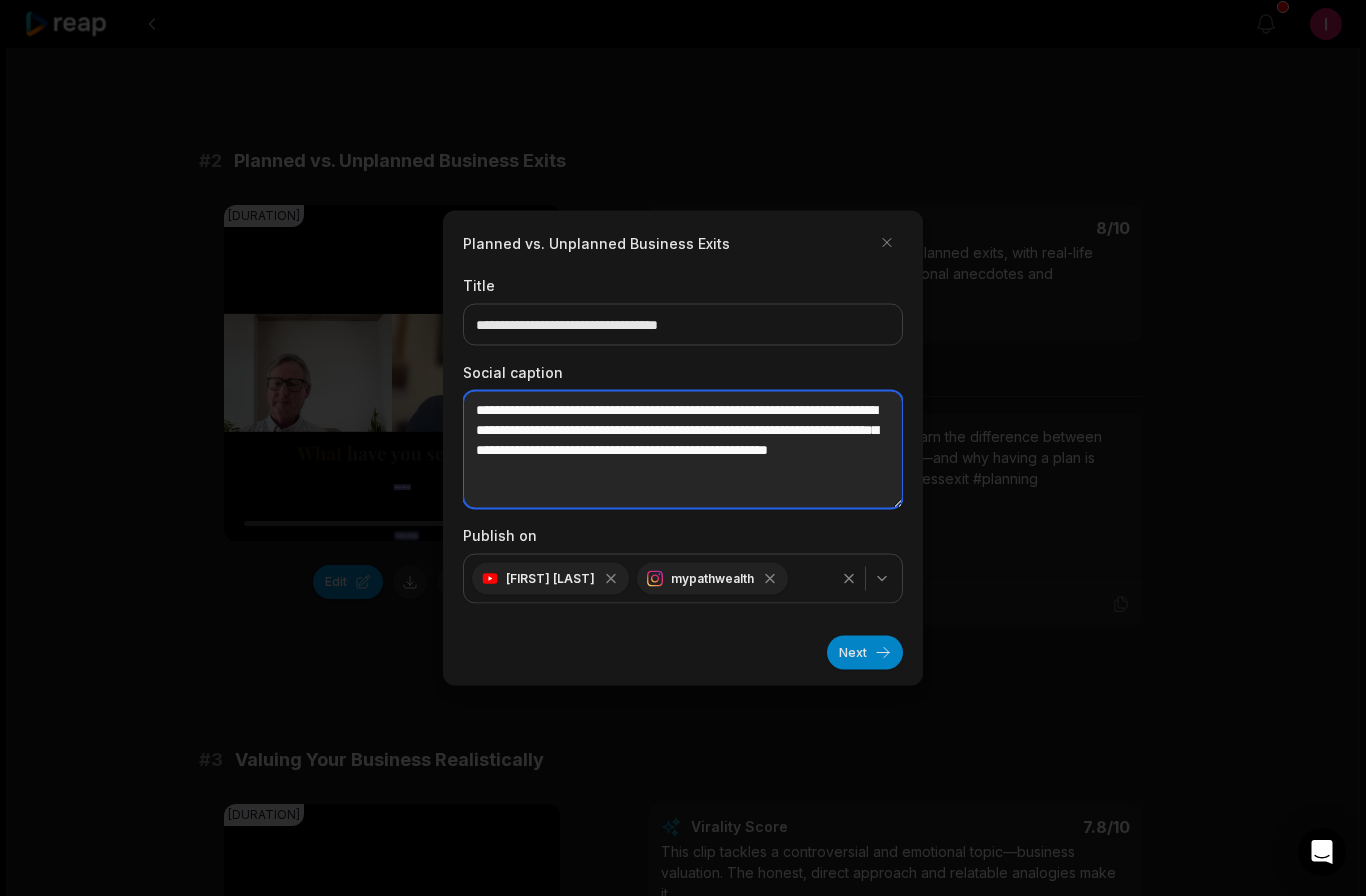 click on "**********" at bounding box center (683, 450) 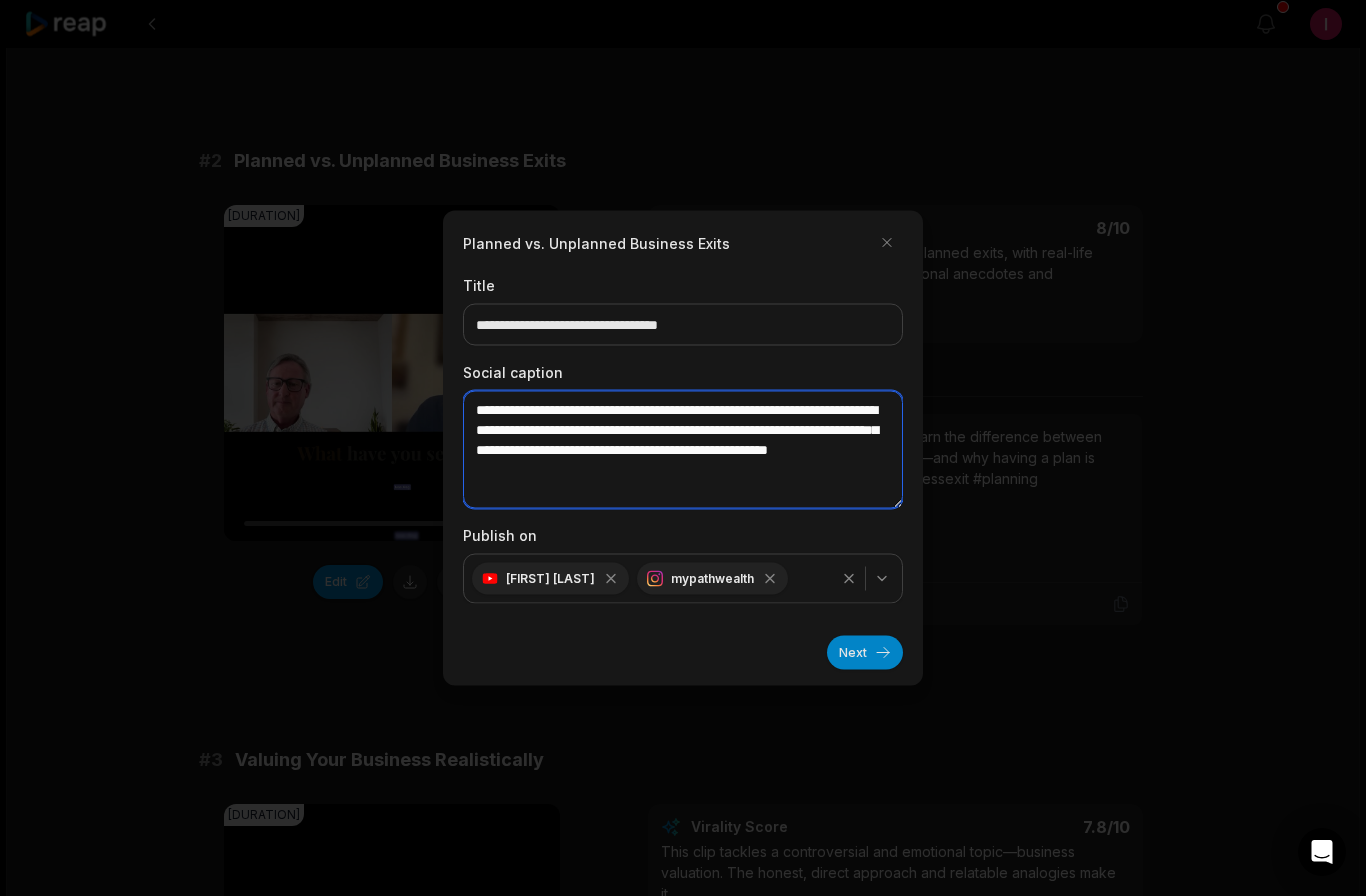 scroll, scrollTop: 677, scrollLeft: 0, axis: vertical 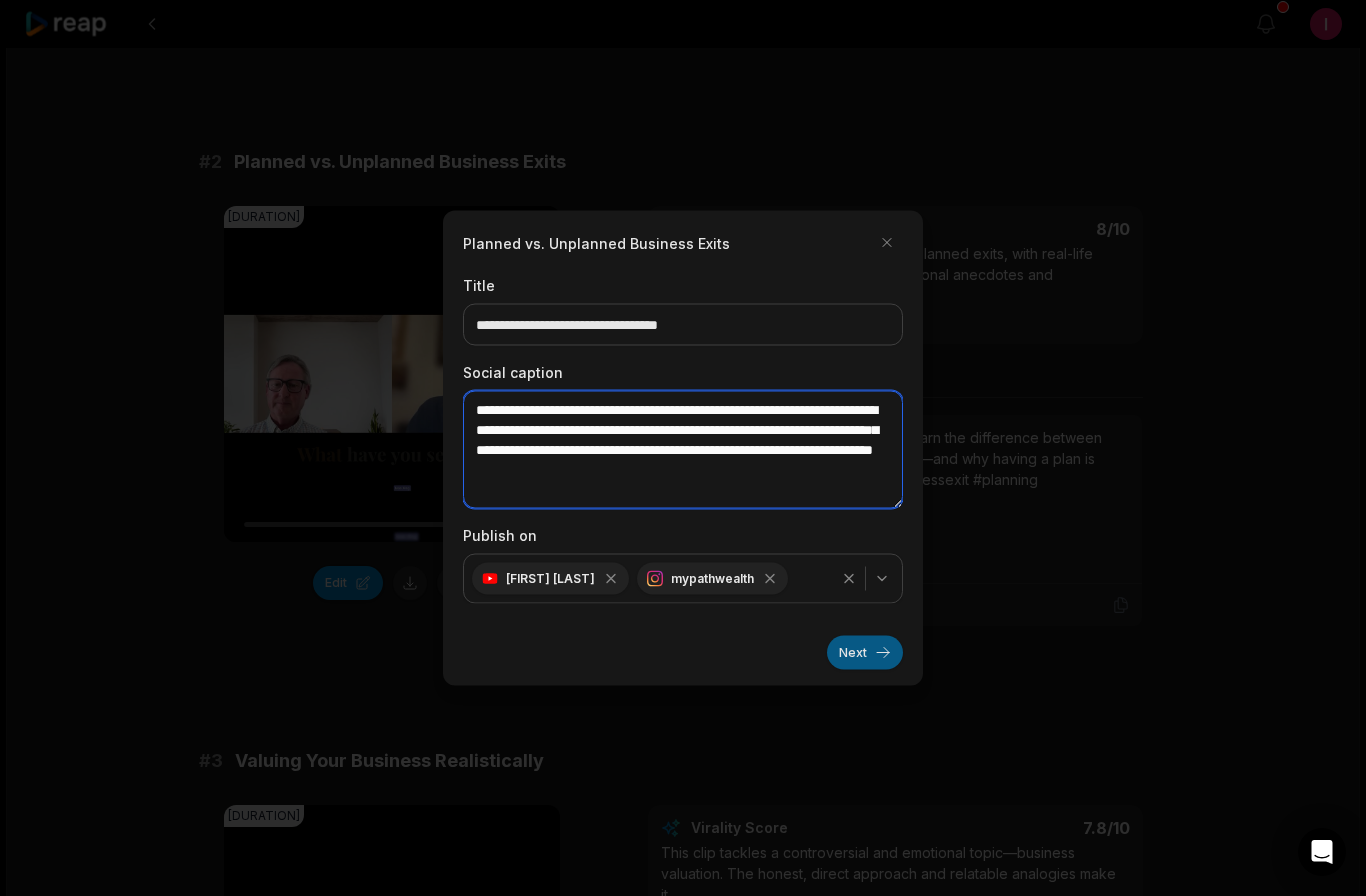 type on "**********" 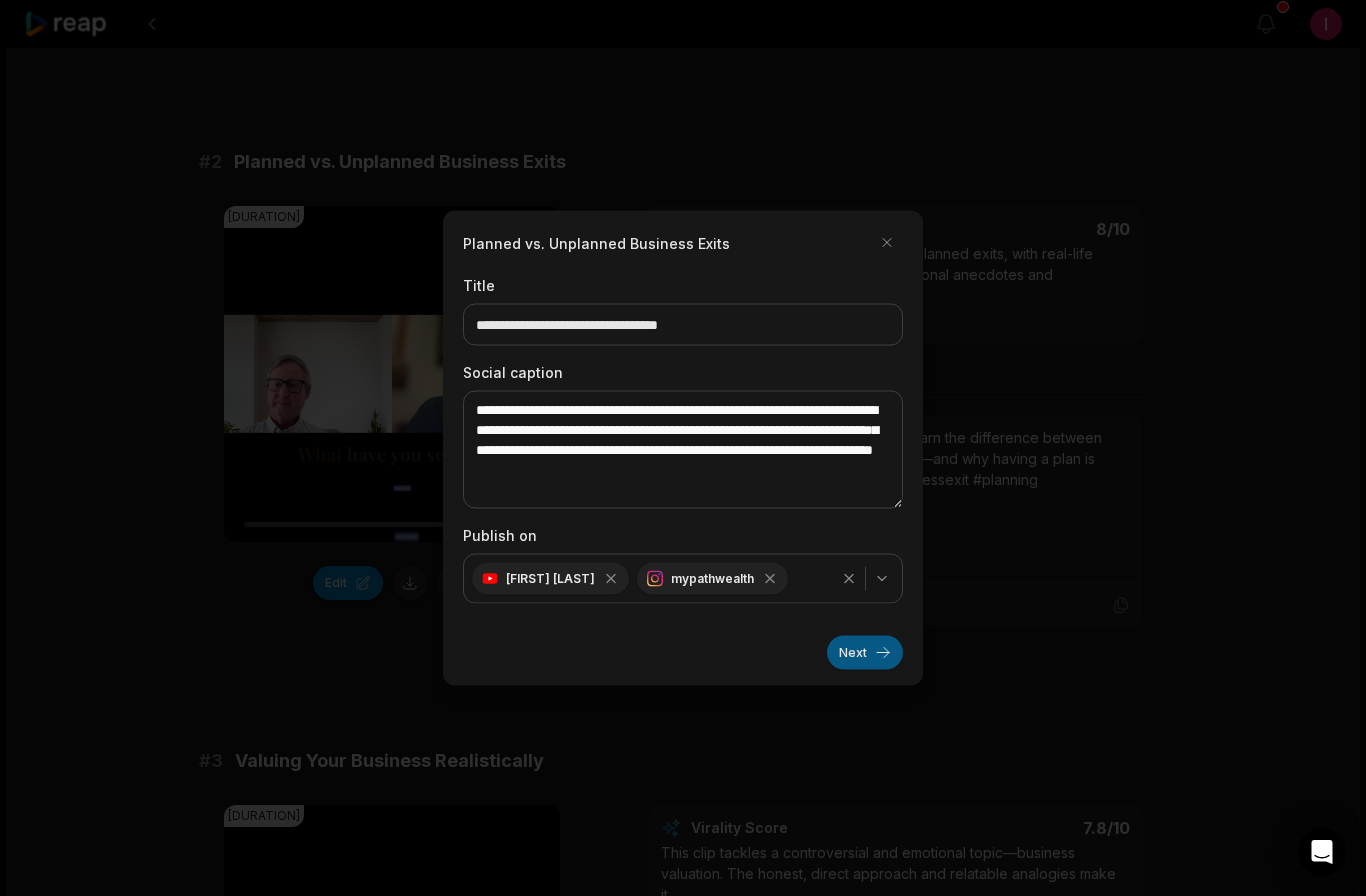 click on "View notifications Open user menu 43:51 MPW Interview Mitchell McGeorge with Ivan Ang-20250619_131013-Meeting Recording a month ago English en 00:00  -  43:50 Square 16   fps Playdate # 1 Preparing for Business Exit Your browser does not support mp4 format. And   it   also   comes   back to   how   desperate   they feel   you   are   to   sell   and to   exit And   what   we   find   is   that if   you're   not   prepared, you   haven't   given   yourself enough   runway   to   prepare your   business   for   exit, the   more   likely   someone is   going   to   be   picking it   up   for   pennies   in   the dollar Right And   so   and   one   of   the other   aspects   that   we come   across,   Mitchell, is   that,   you   know,   someone who's   been   running   a   business for   like   30,   30   plus   years, you   know,   they've   been promising   their   stay   at home   spouse   that   they're going   to   close   up   by" at bounding box center (683, -229) 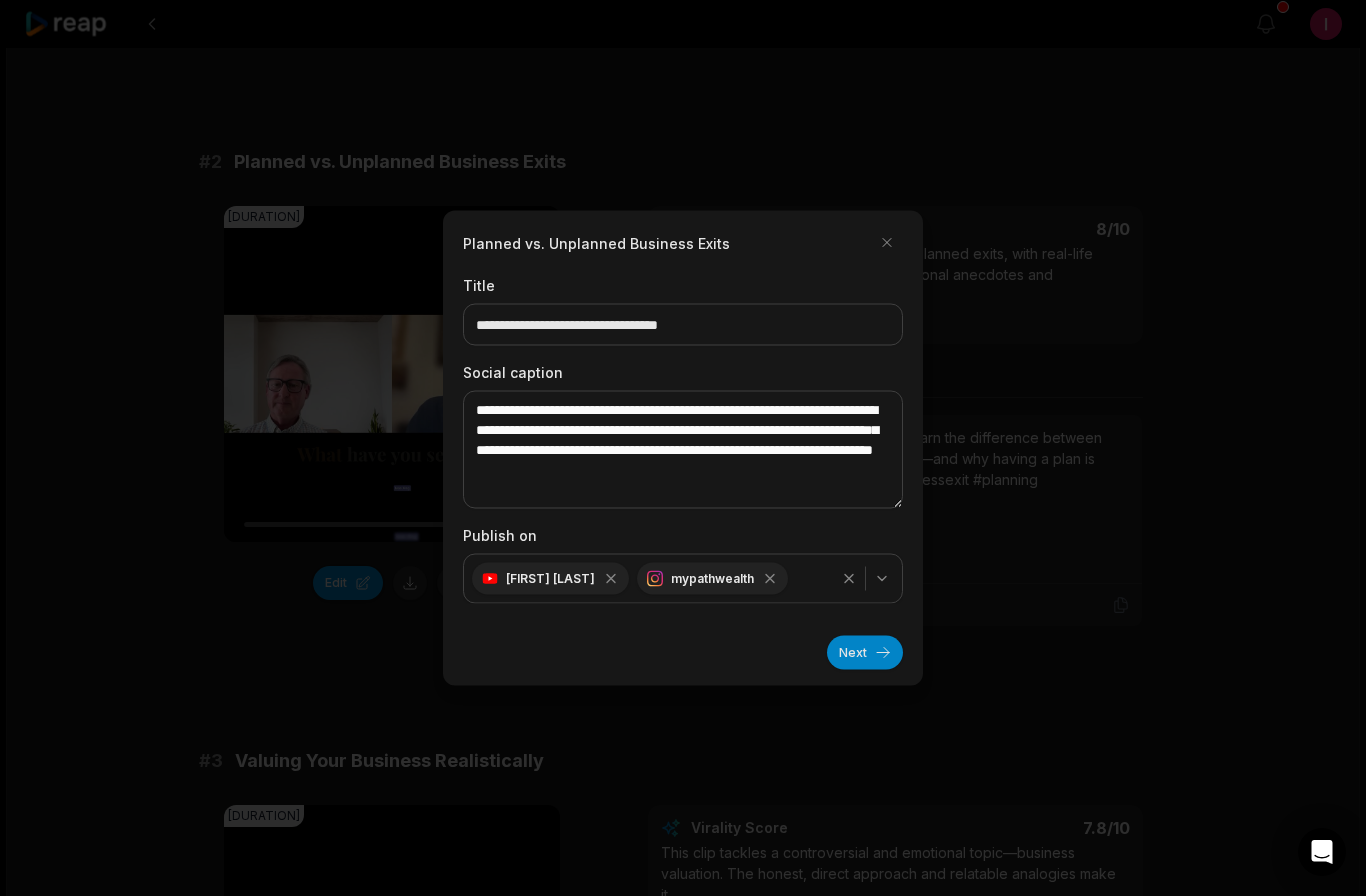 click on "Next" at bounding box center (865, 653) 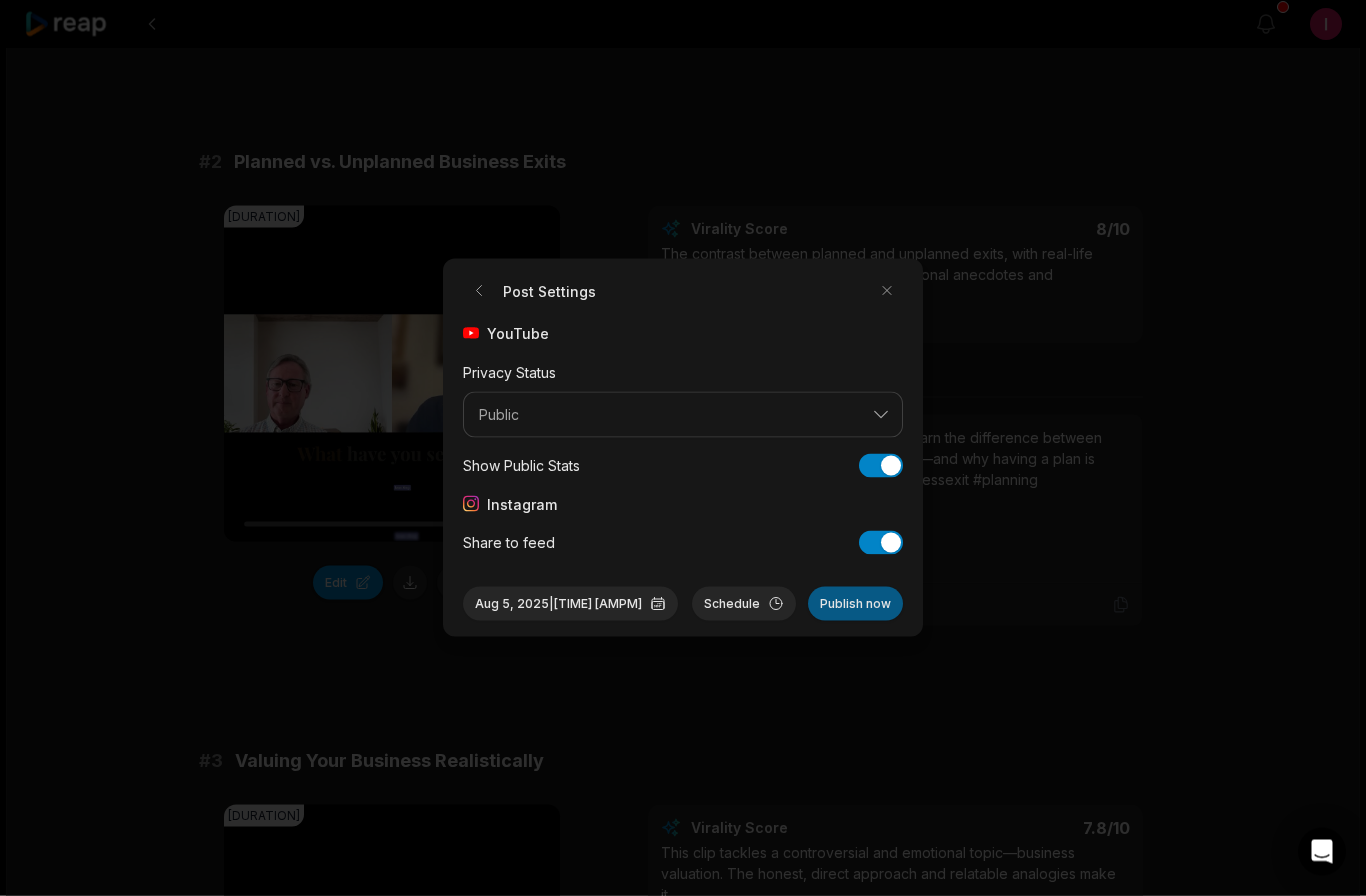 click on "Publish now" at bounding box center [855, 604] 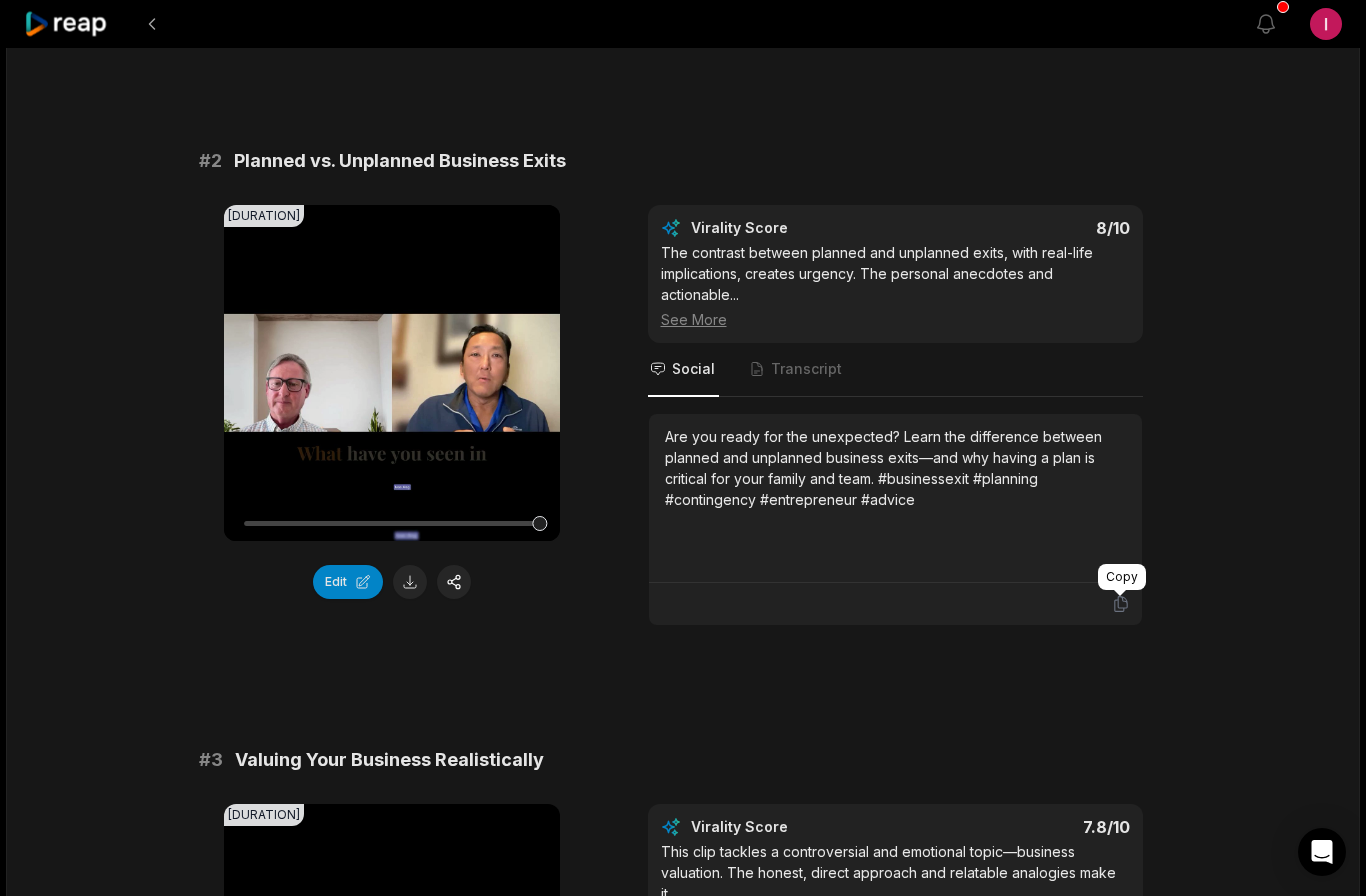 click 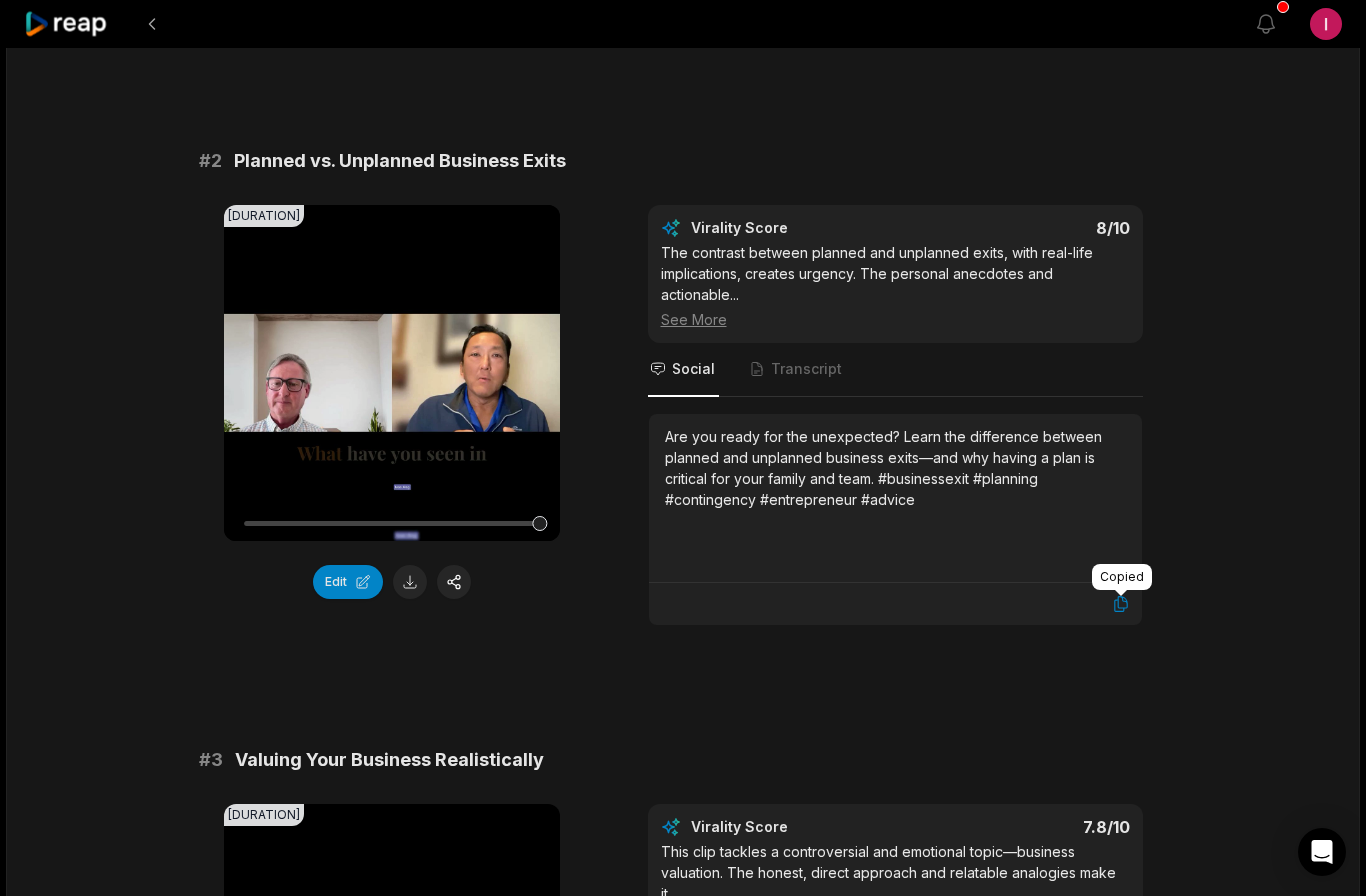 click 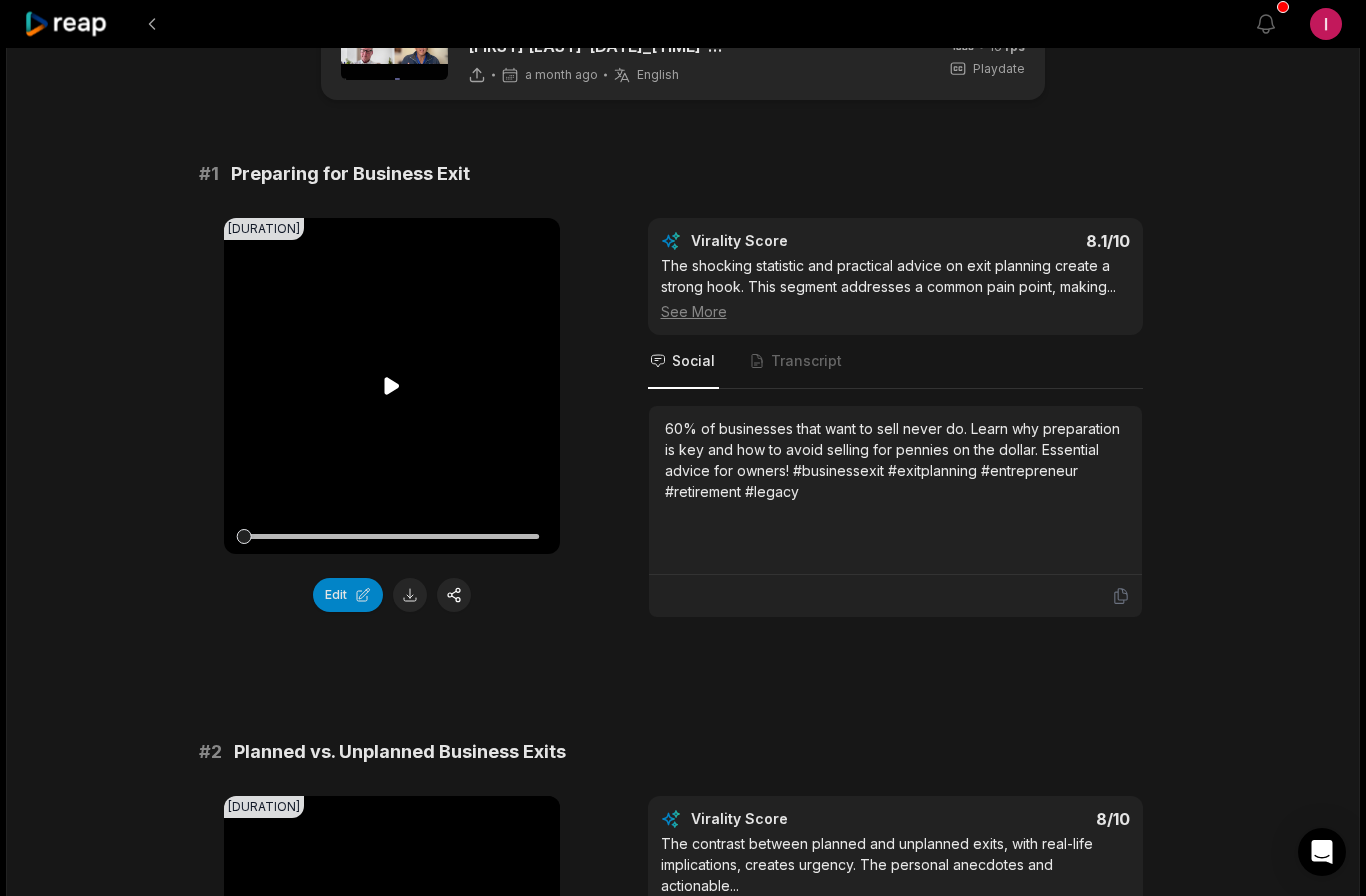 scroll, scrollTop: 87, scrollLeft: 0, axis: vertical 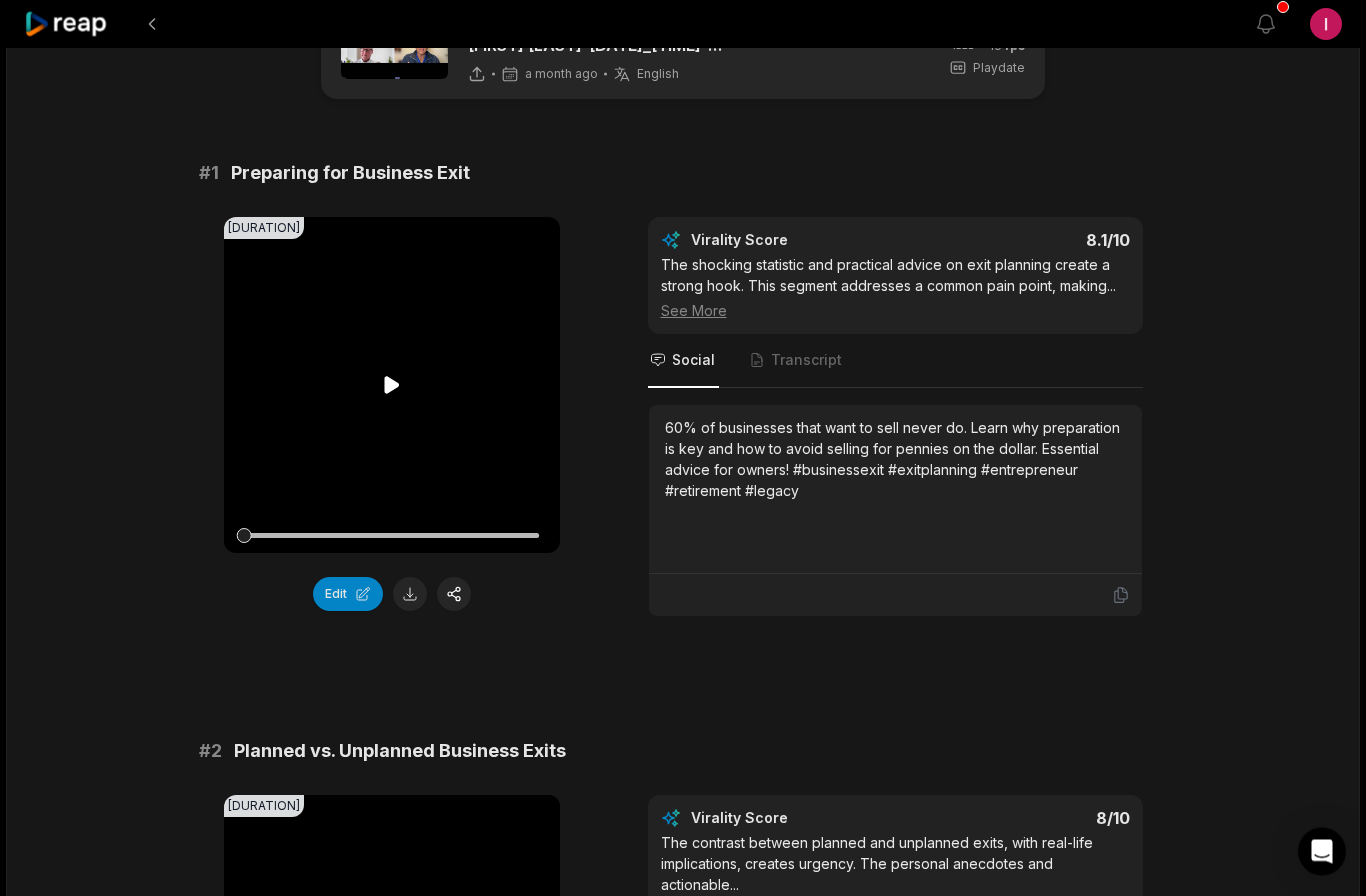 click 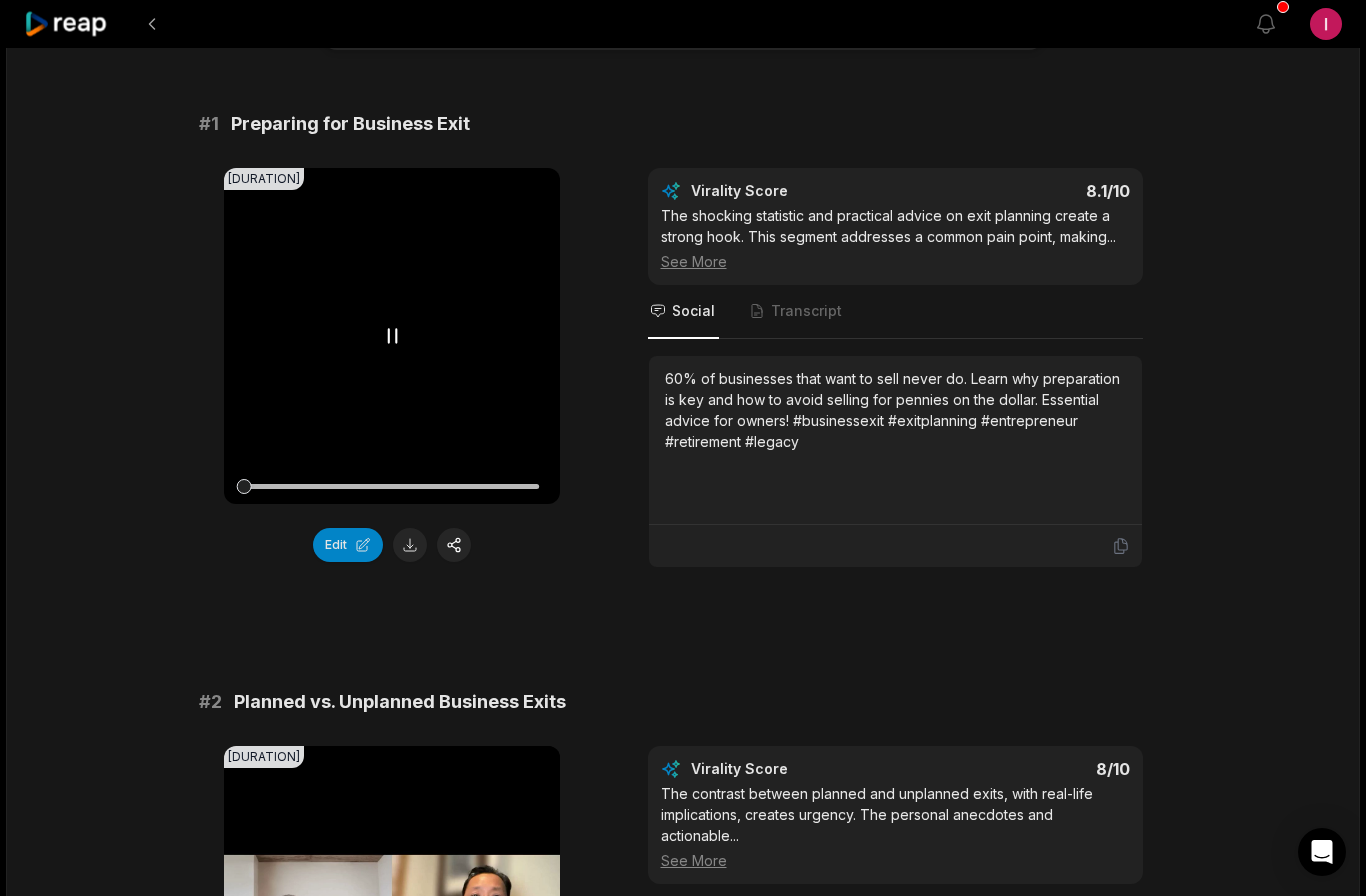 scroll, scrollTop: 0, scrollLeft: 0, axis: both 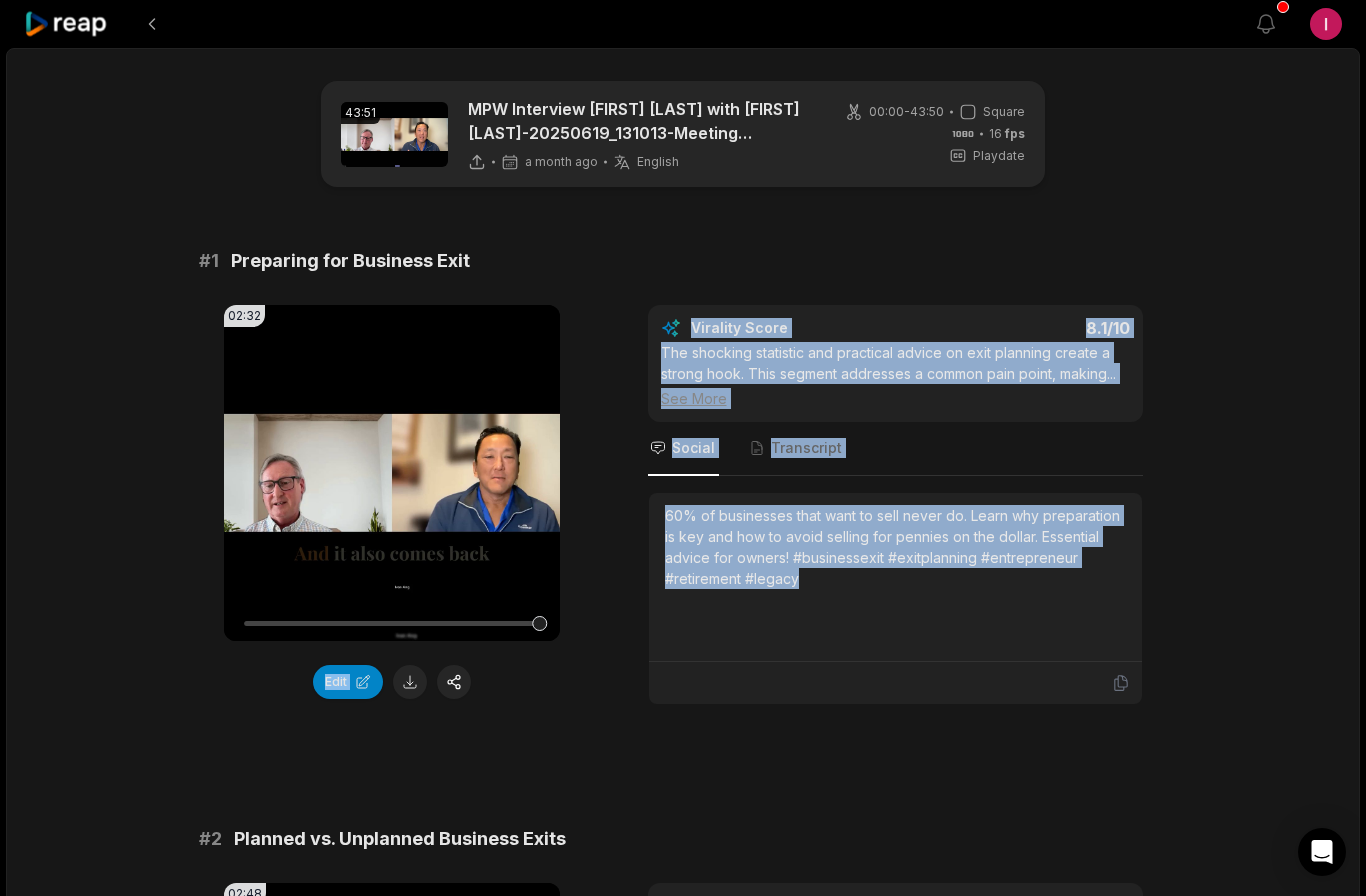 drag, startPoint x: 242, startPoint y: 627, endPoint x: 617, endPoint y: 653, distance: 375.90024 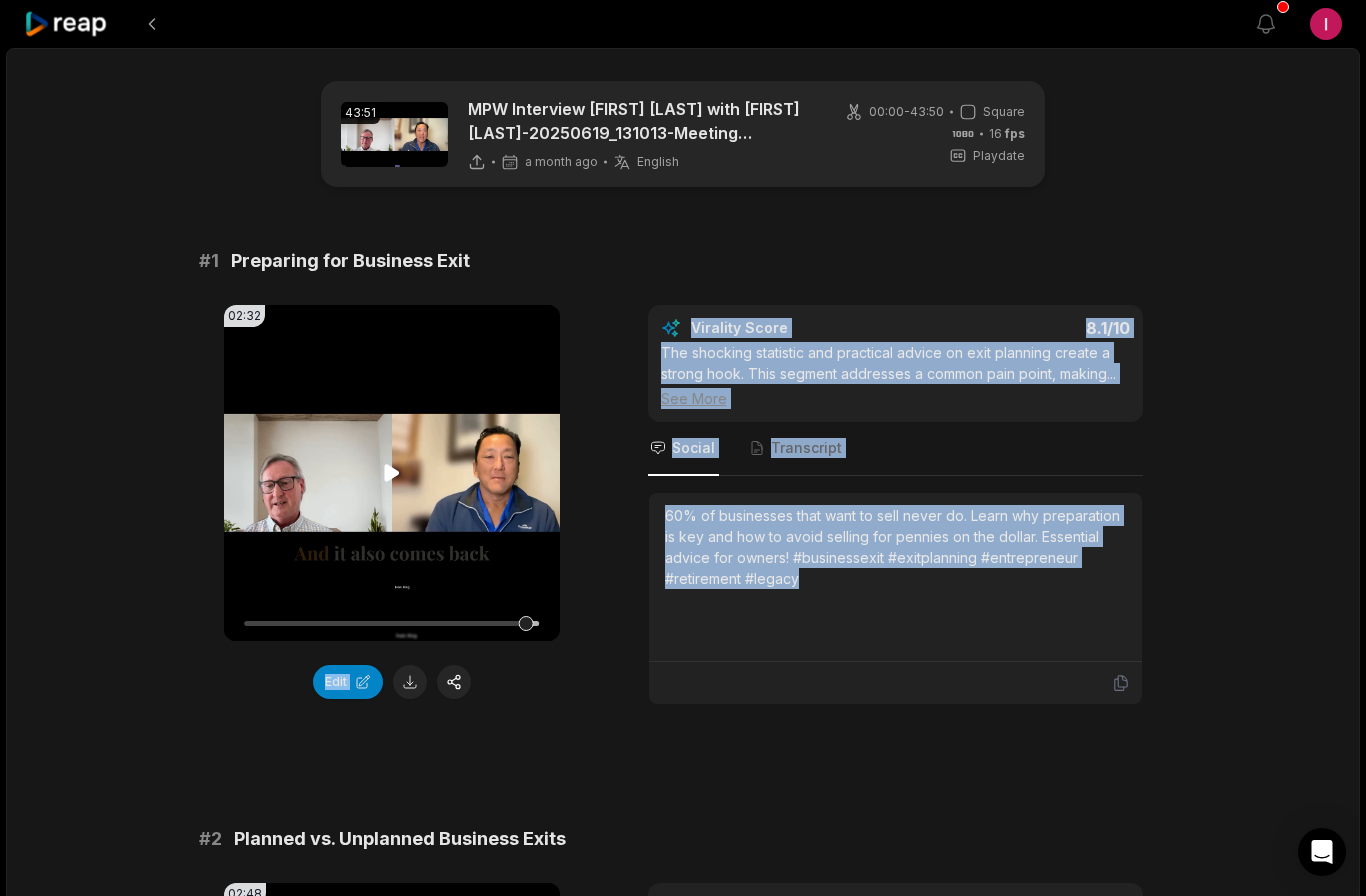 drag, startPoint x: 537, startPoint y: 629, endPoint x: 525, endPoint y: 629, distance: 12 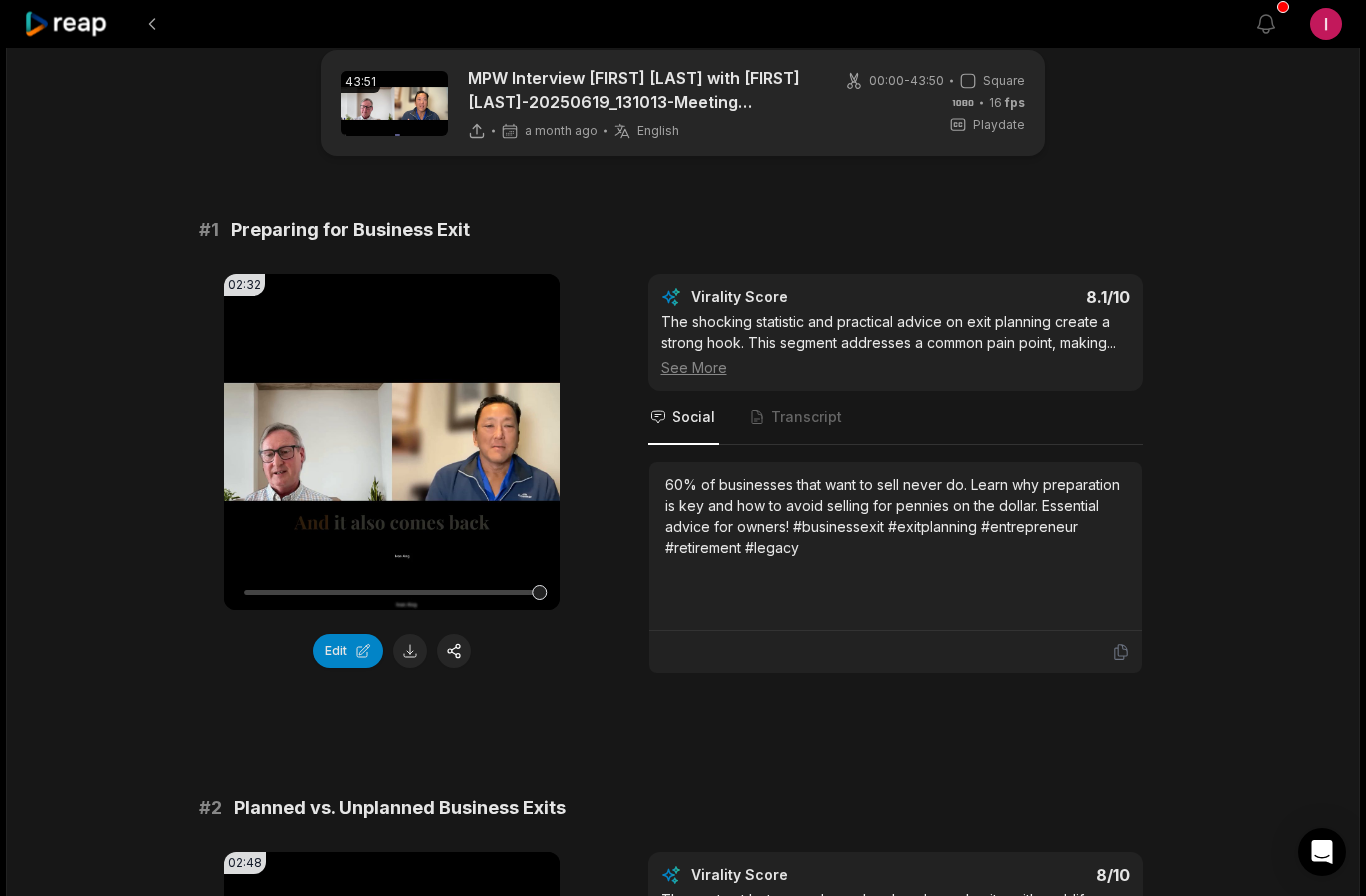 scroll, scrollTop: 42, scrollLeft: 0, axis: vertical 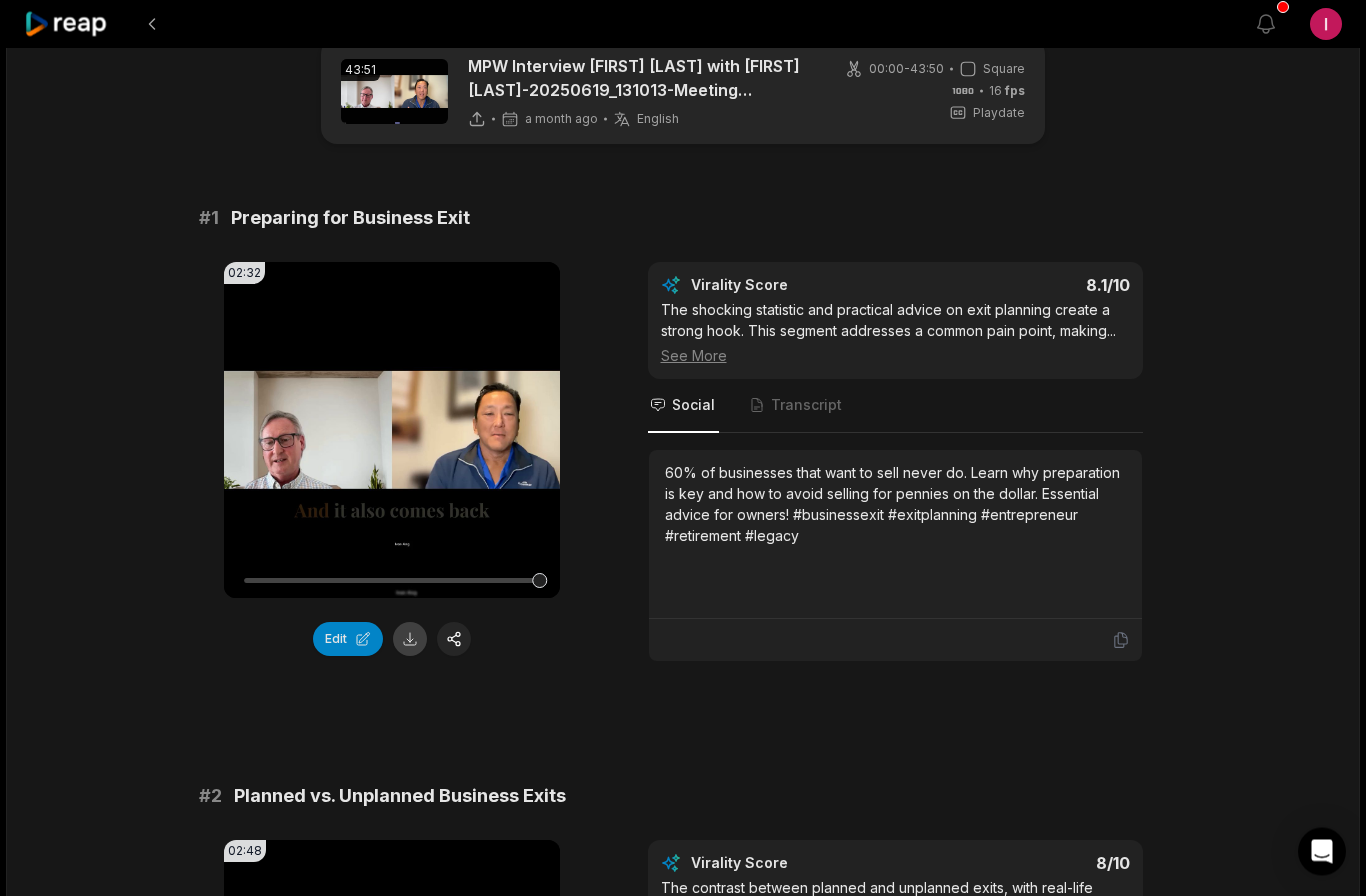 click at bounding box center (410, 640) 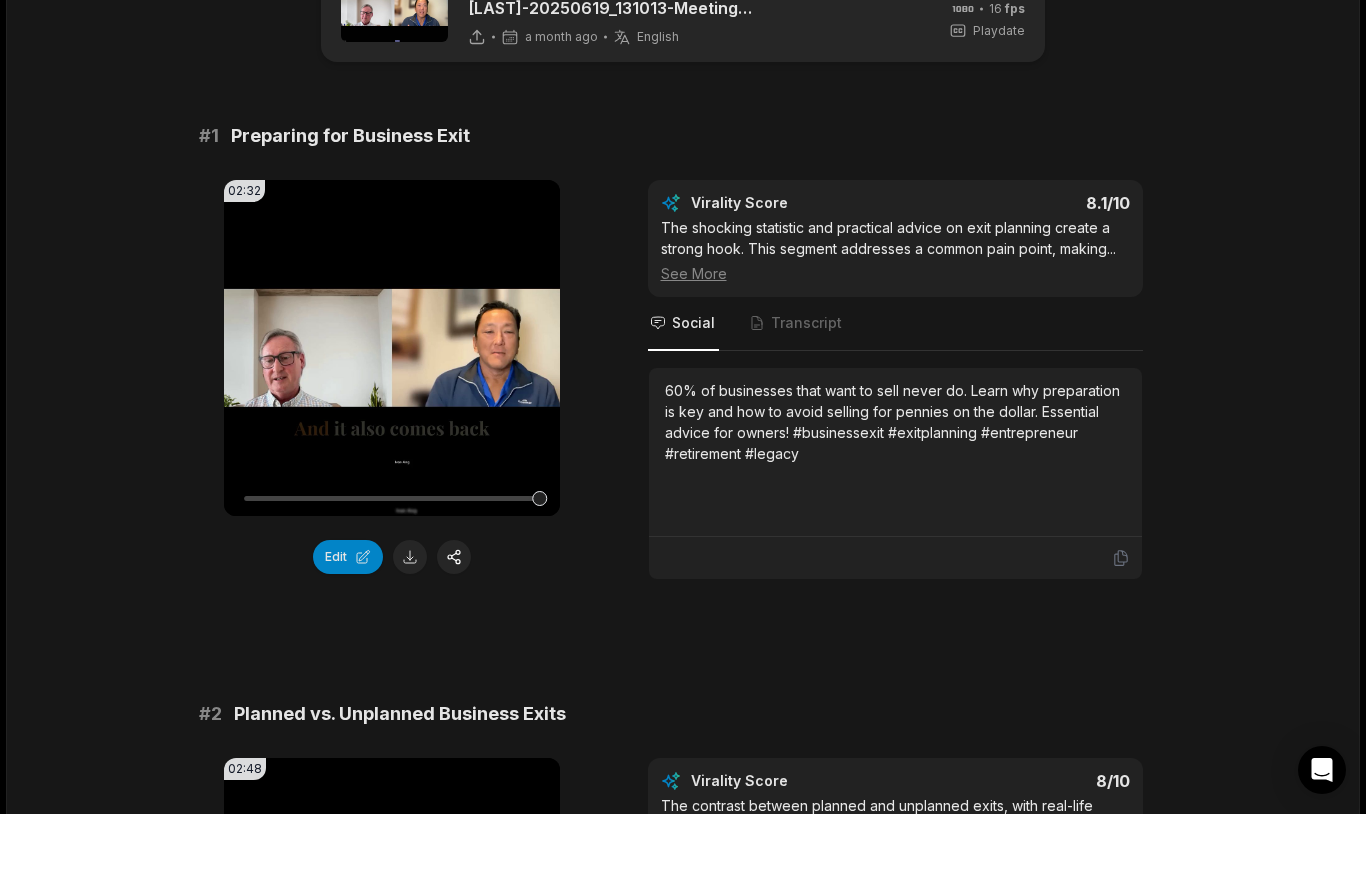 scroll, scrollTop: 125, scrollLeft: 0, axis: vertical 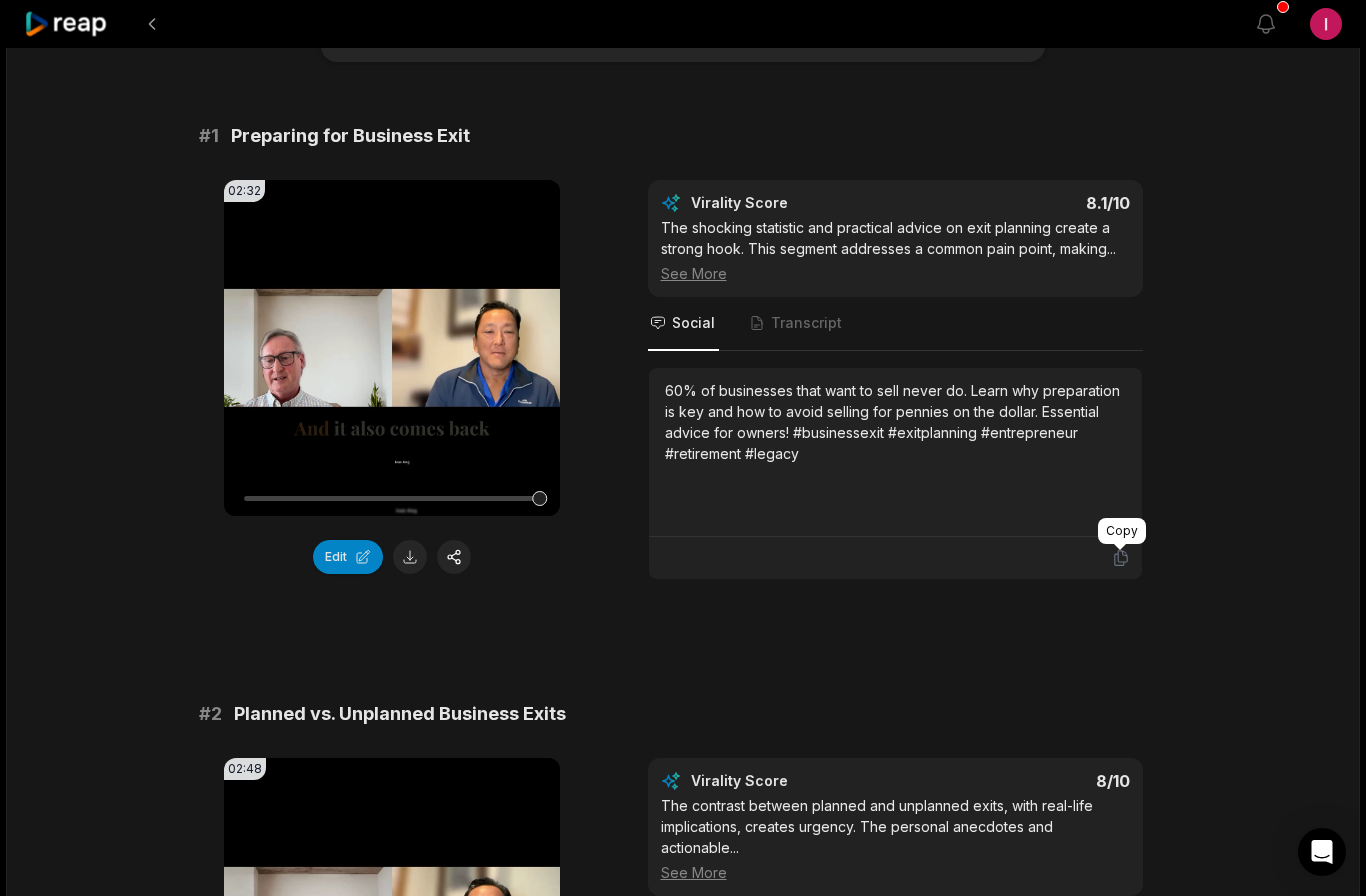 click 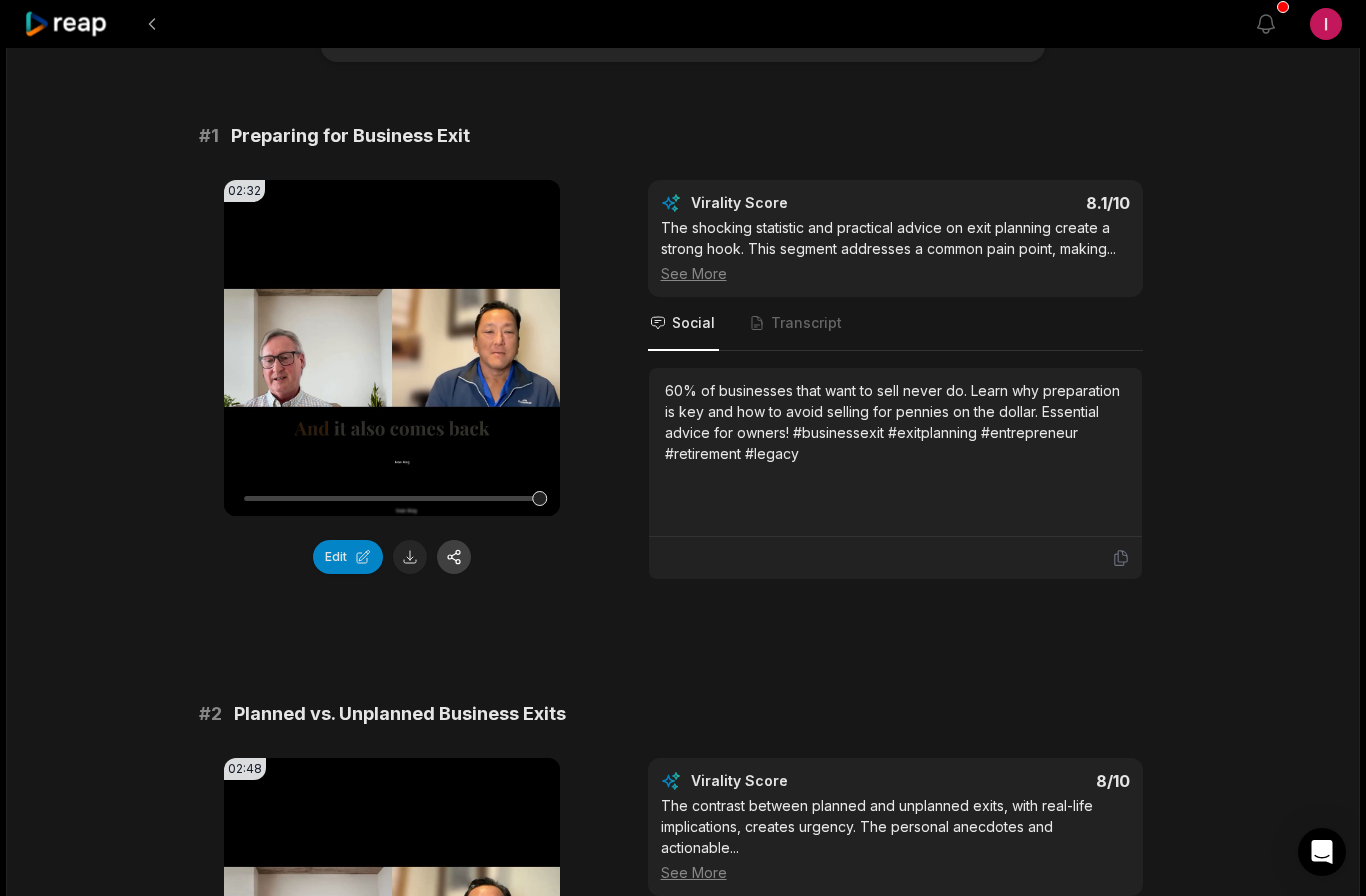 click at bounding box center [454, 557] 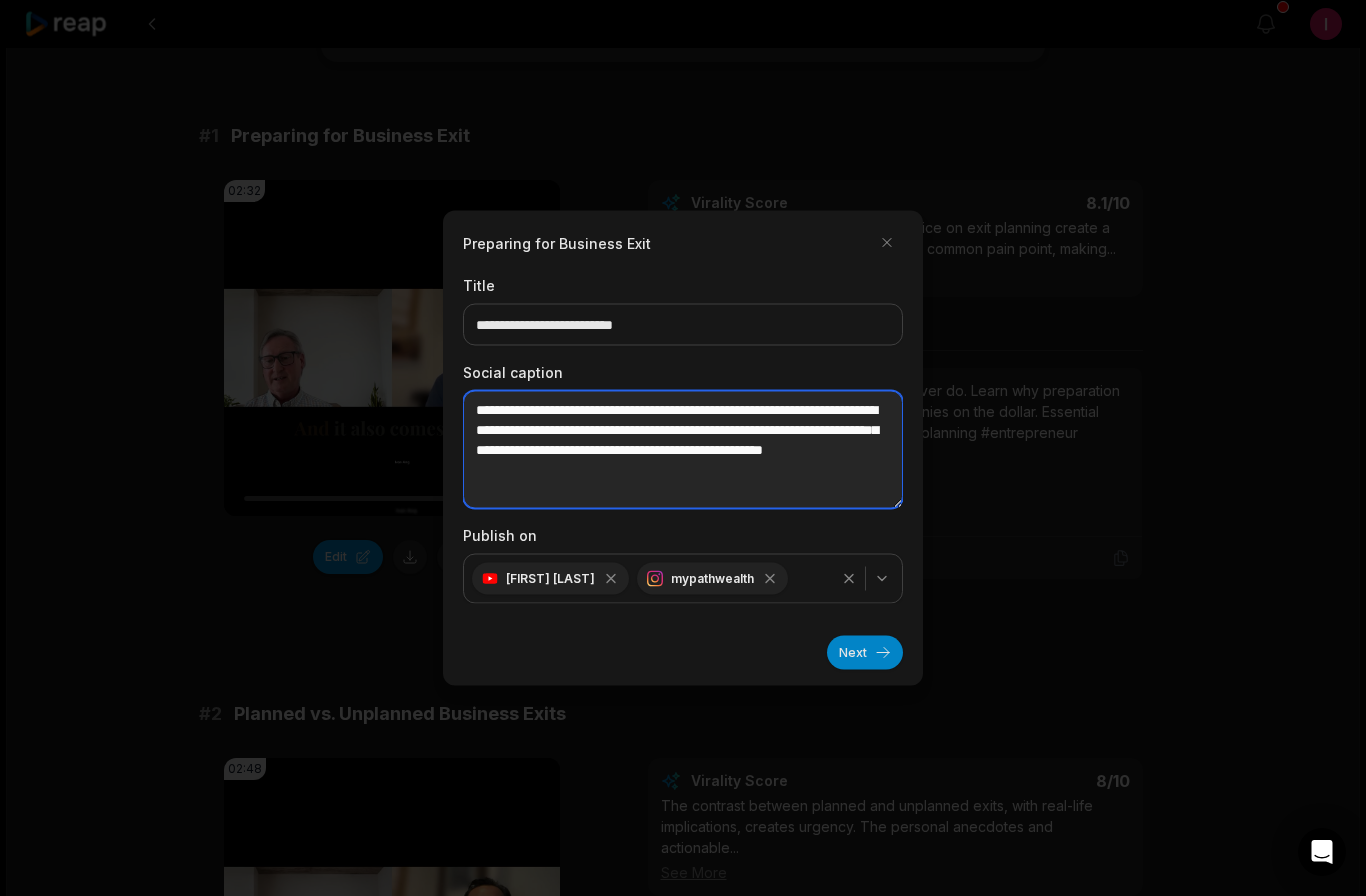 click on "**********" at bounding box center (683, 450) 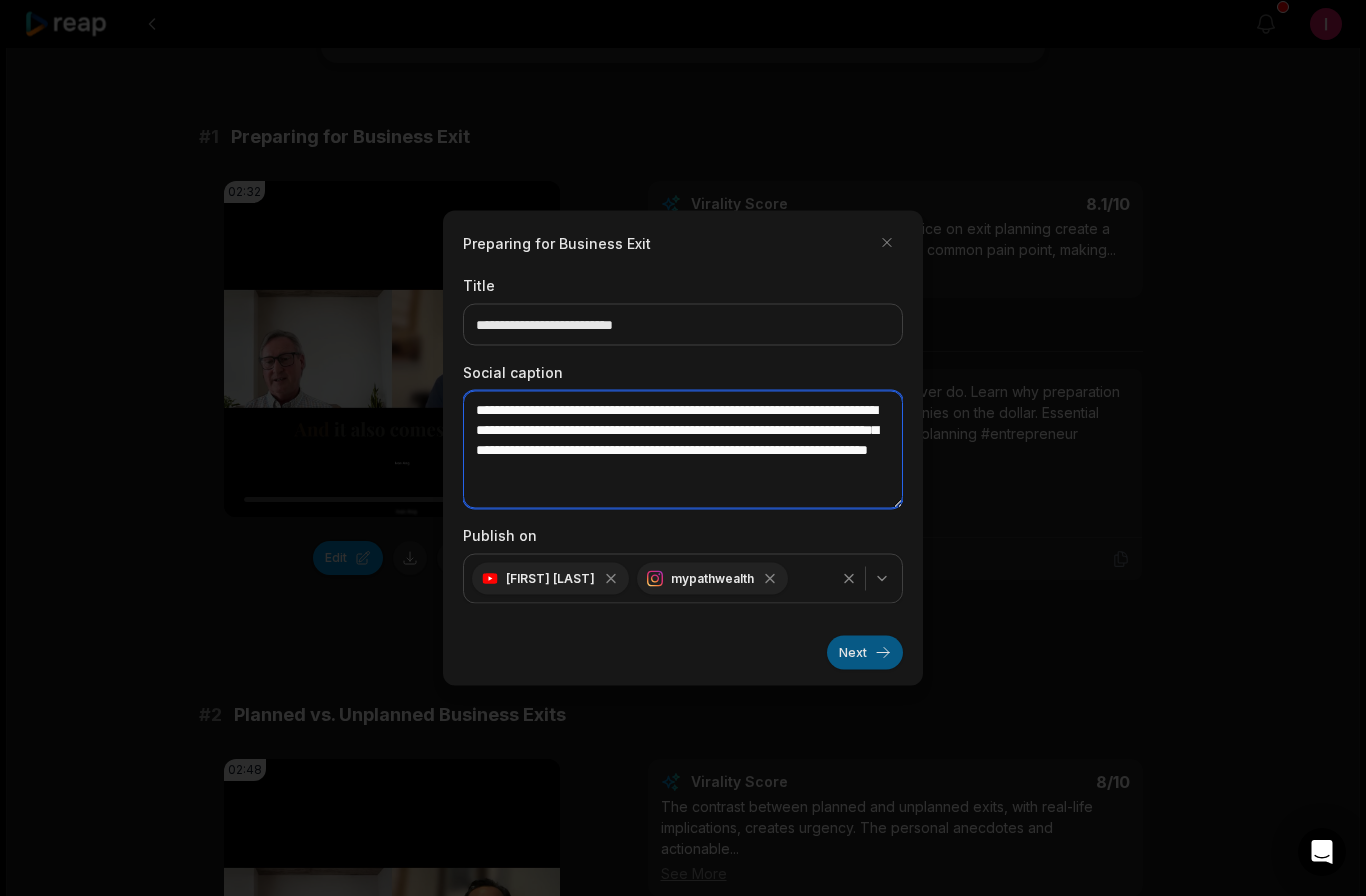 type on "**********" 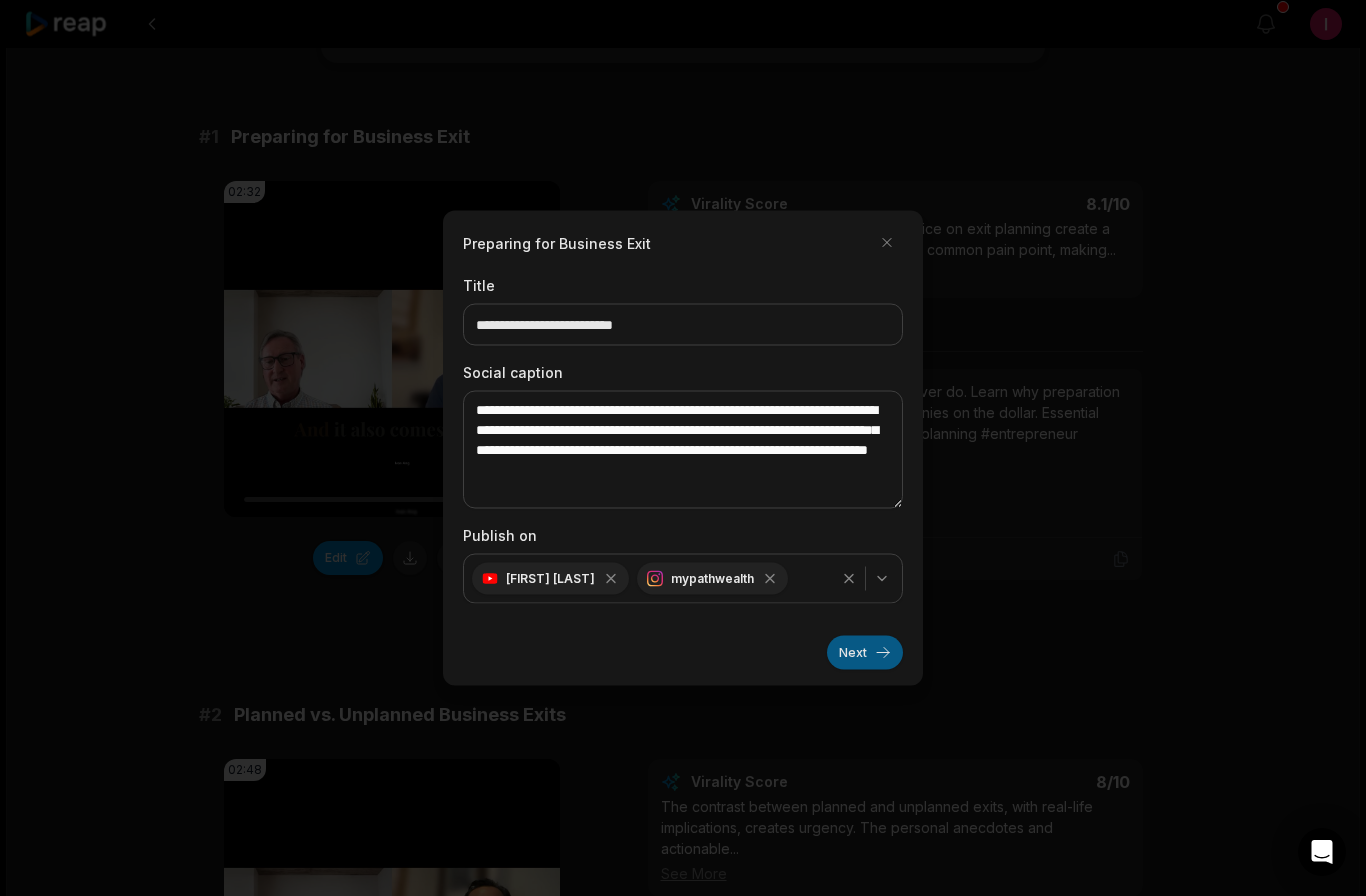 click on "Next" at bounding box center [865, 653] 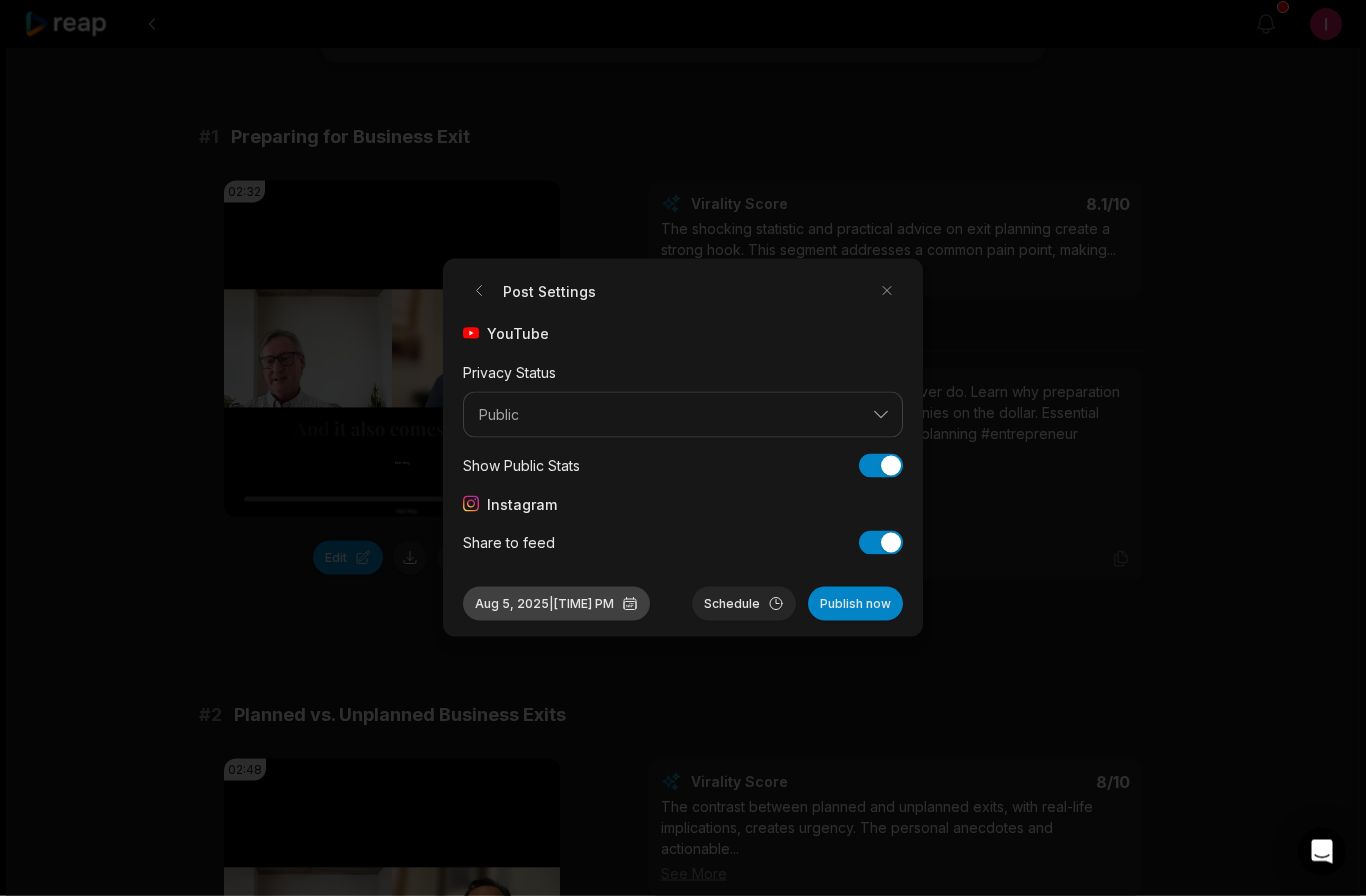 click on "Aug 5, 2025  |  12:07 PM" at bounding box center [556, 604] 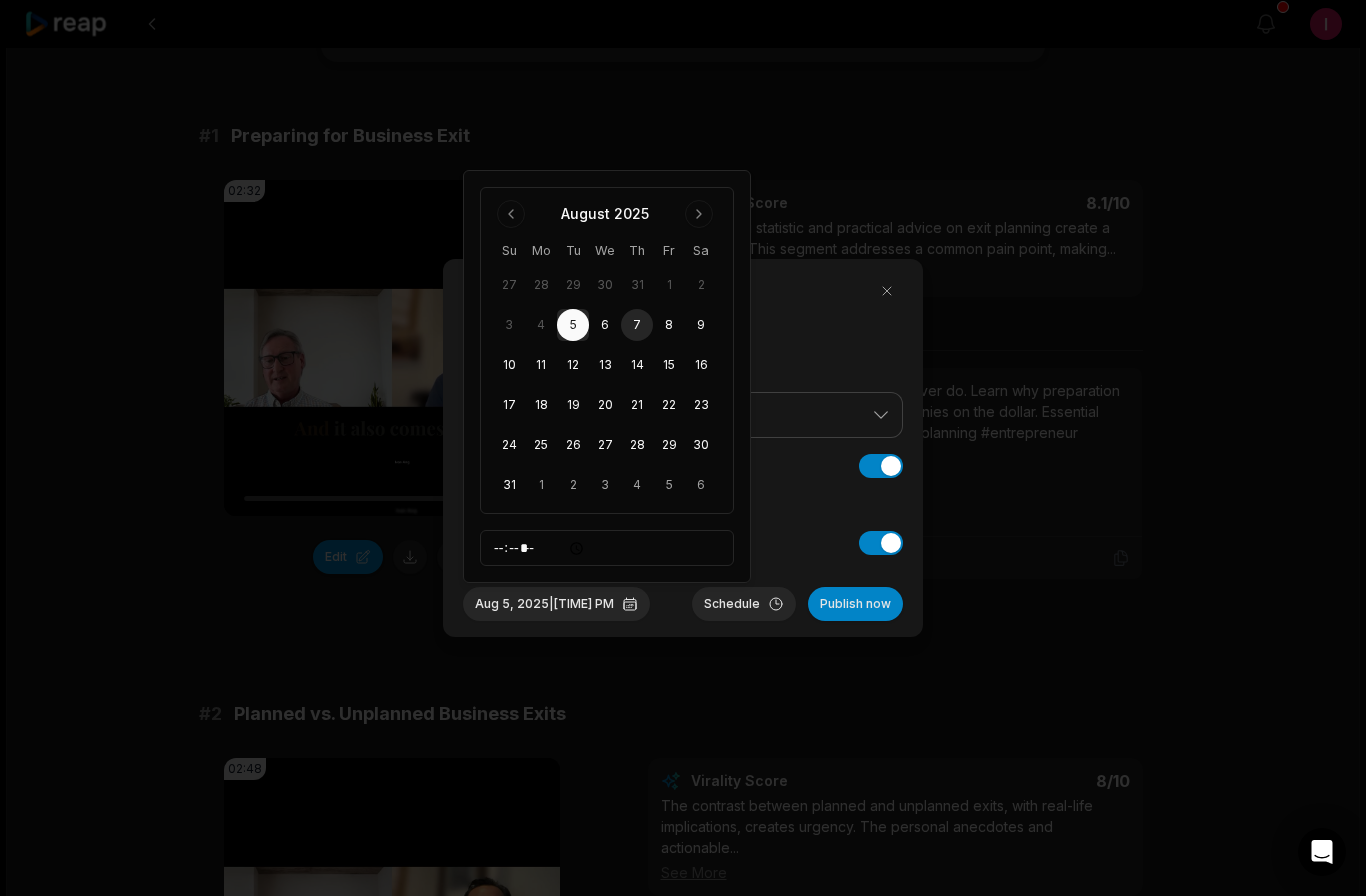 click on "7" at bounding box center [637, 325] 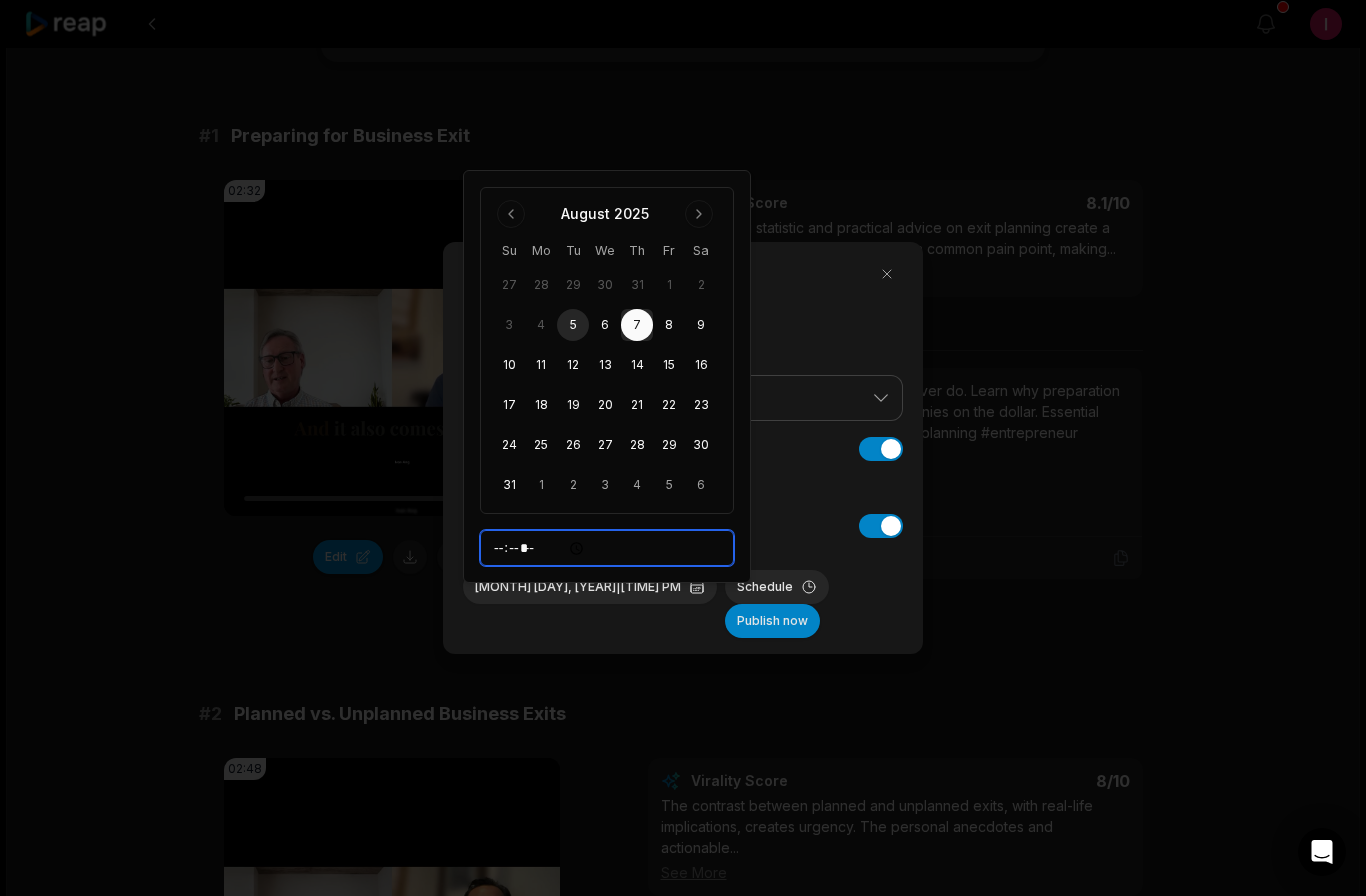 click on "*****" at bounding box center [607, 548] 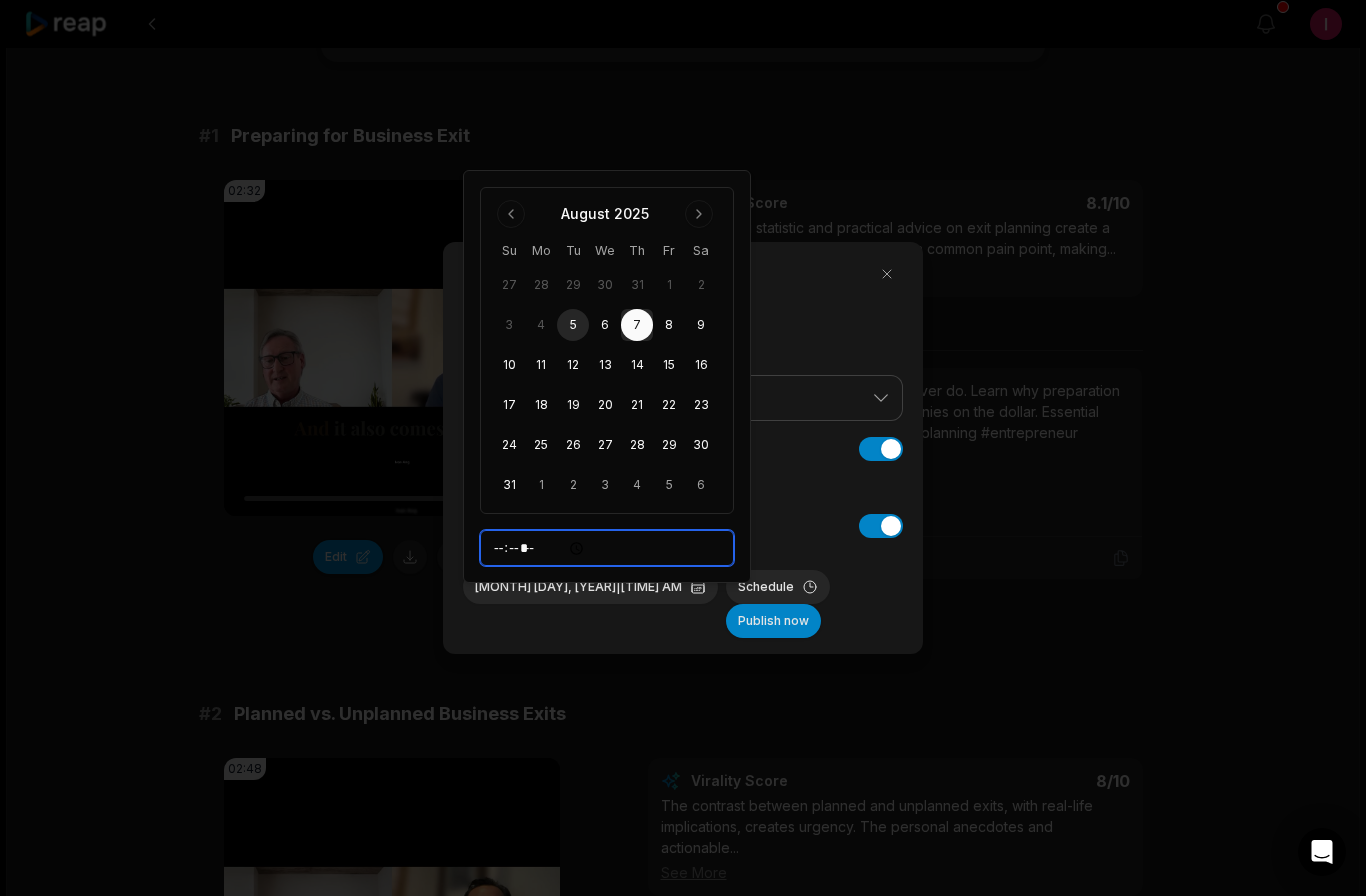 type on "*****" 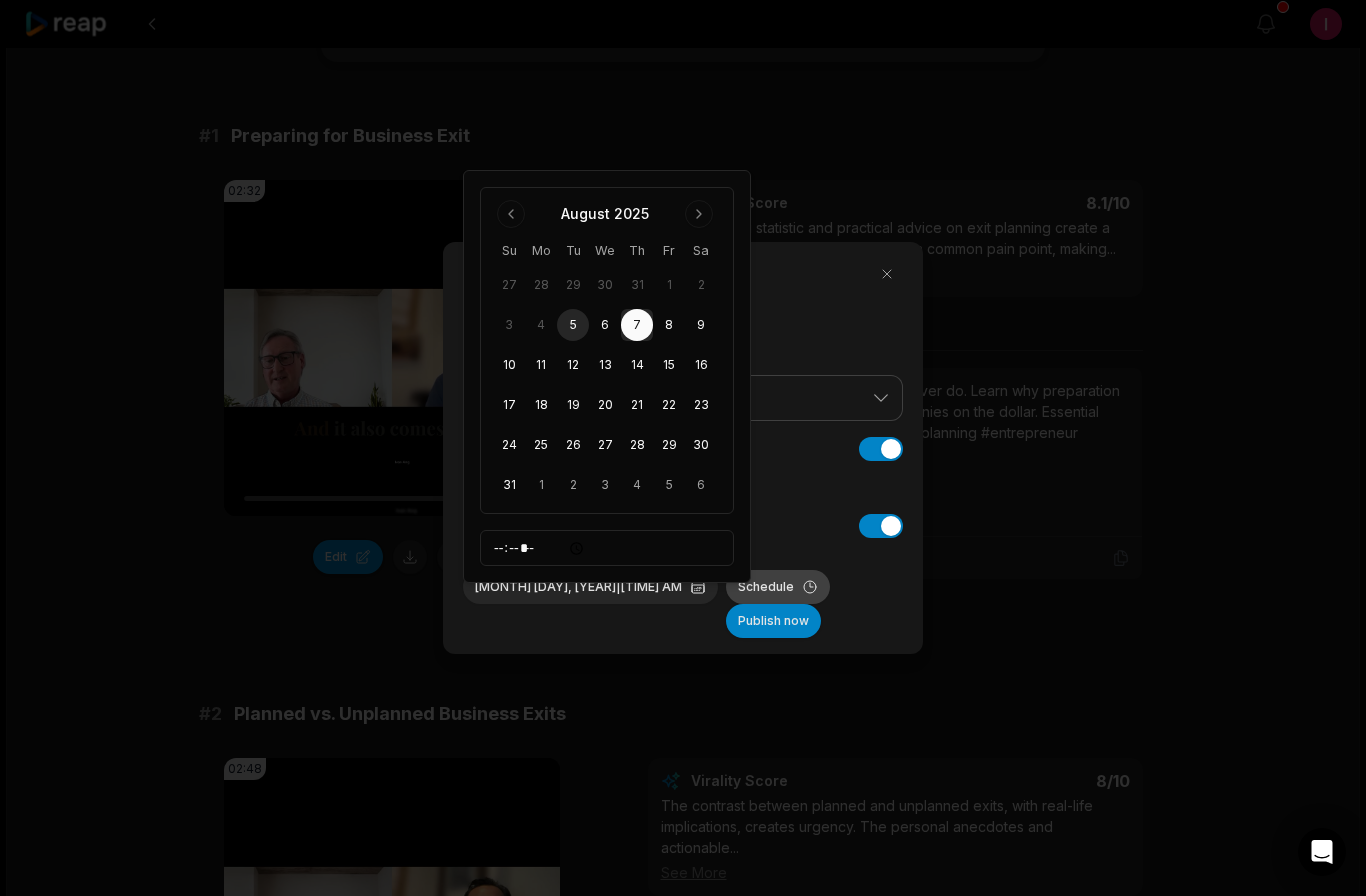 click on "Schedule" at bounding box center [778, 587] 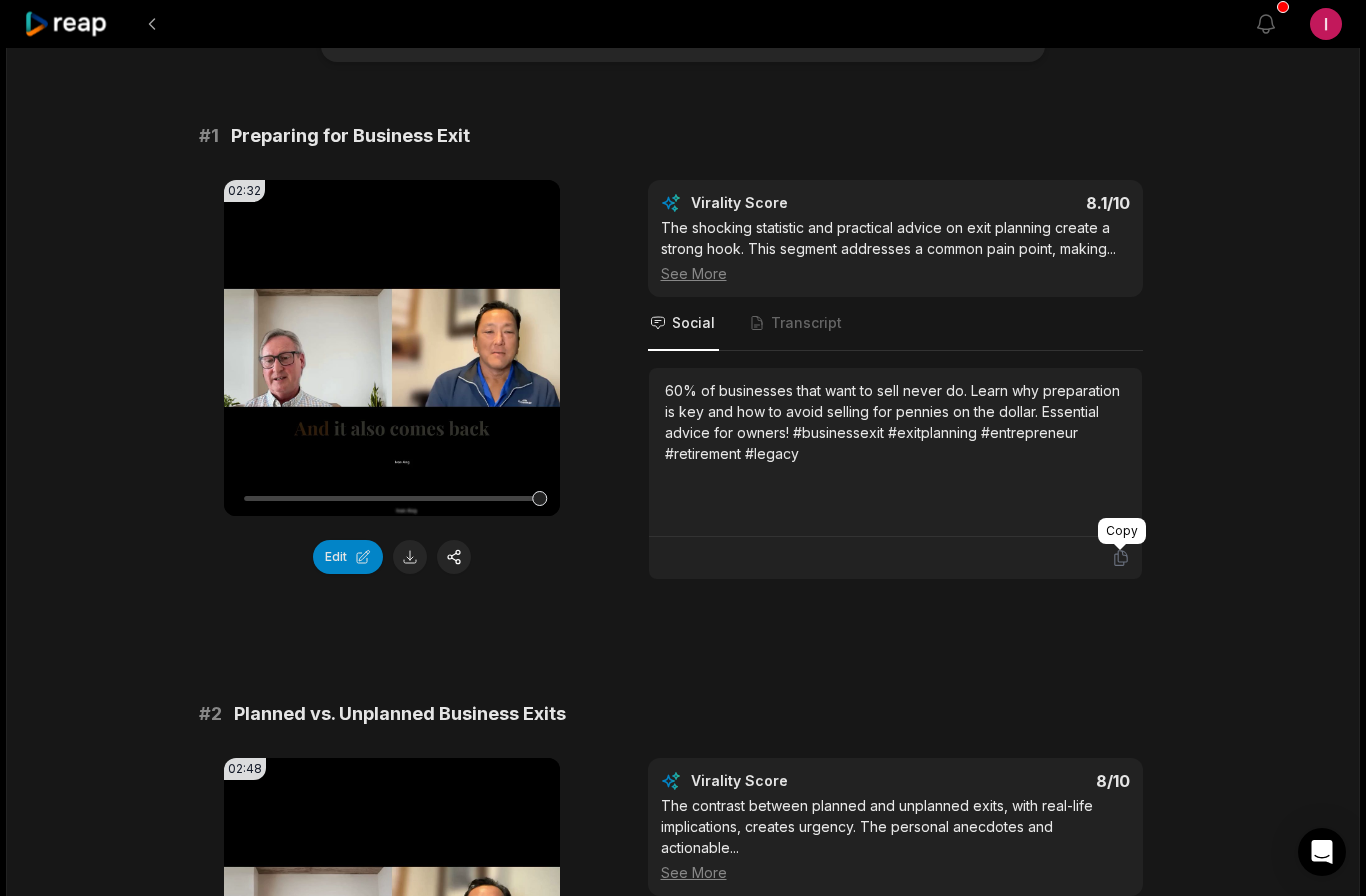 click 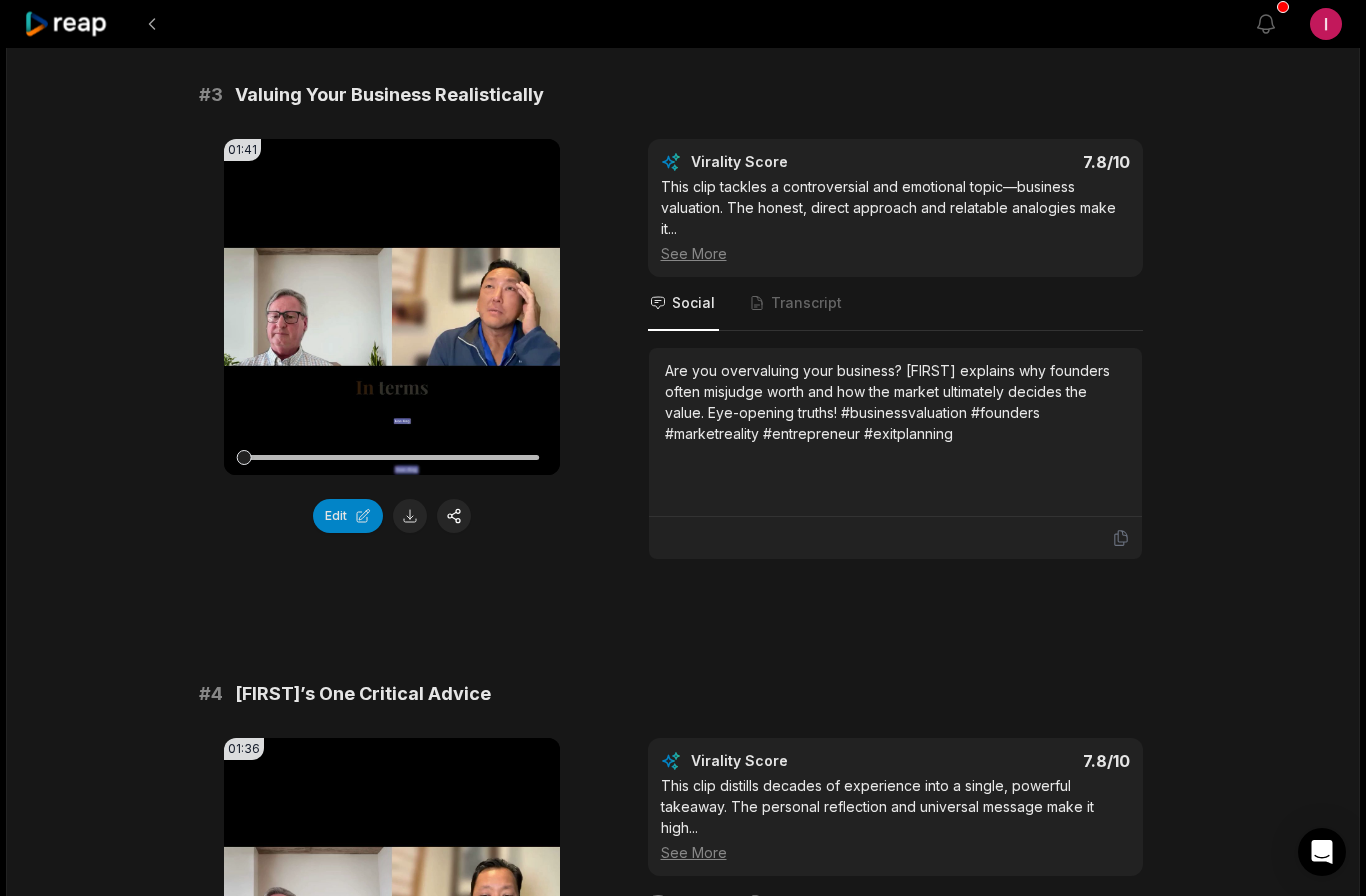 scroll, scrollTop: 1345, scrollLeft: 0, axis: vertical 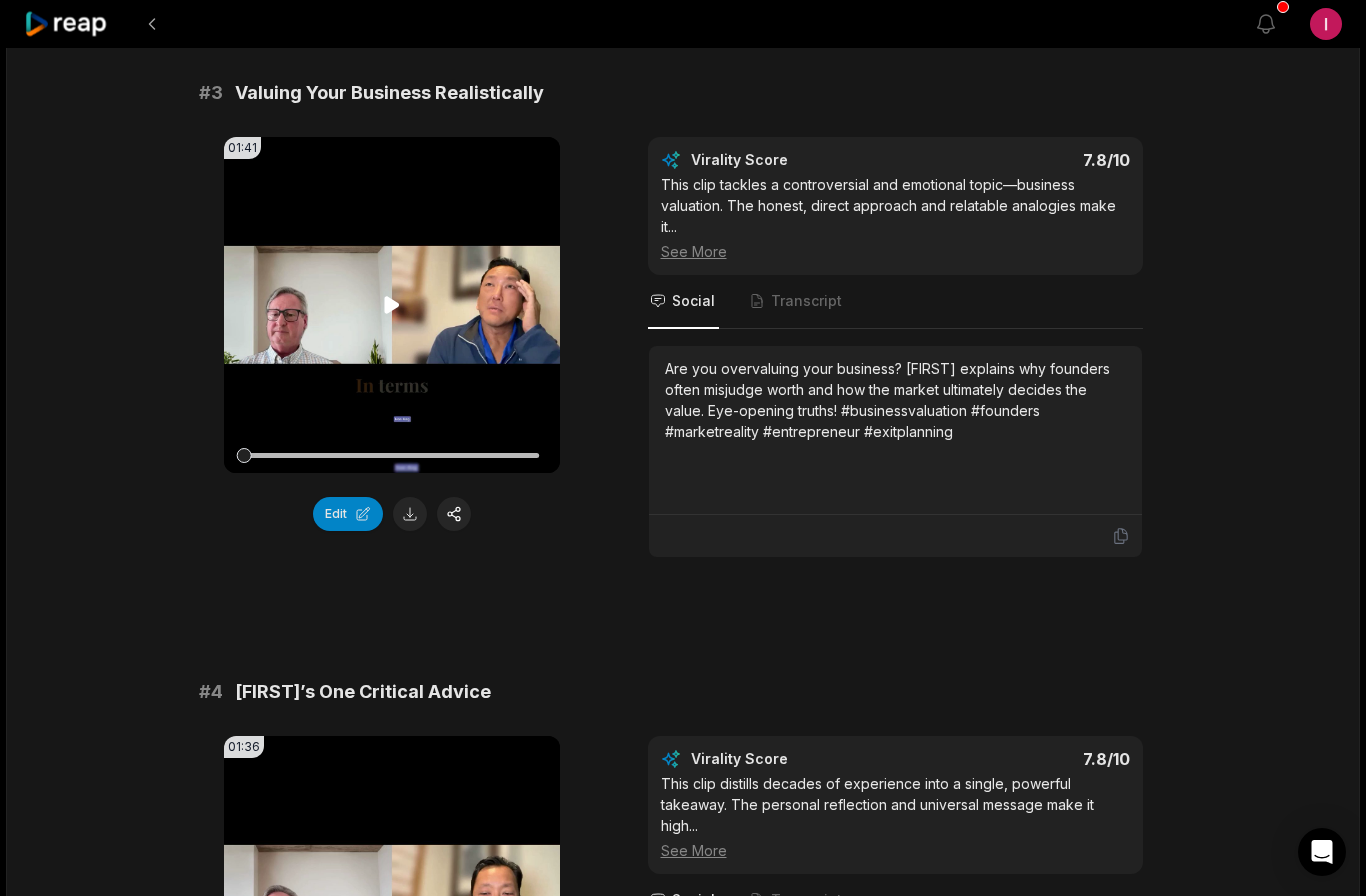 click 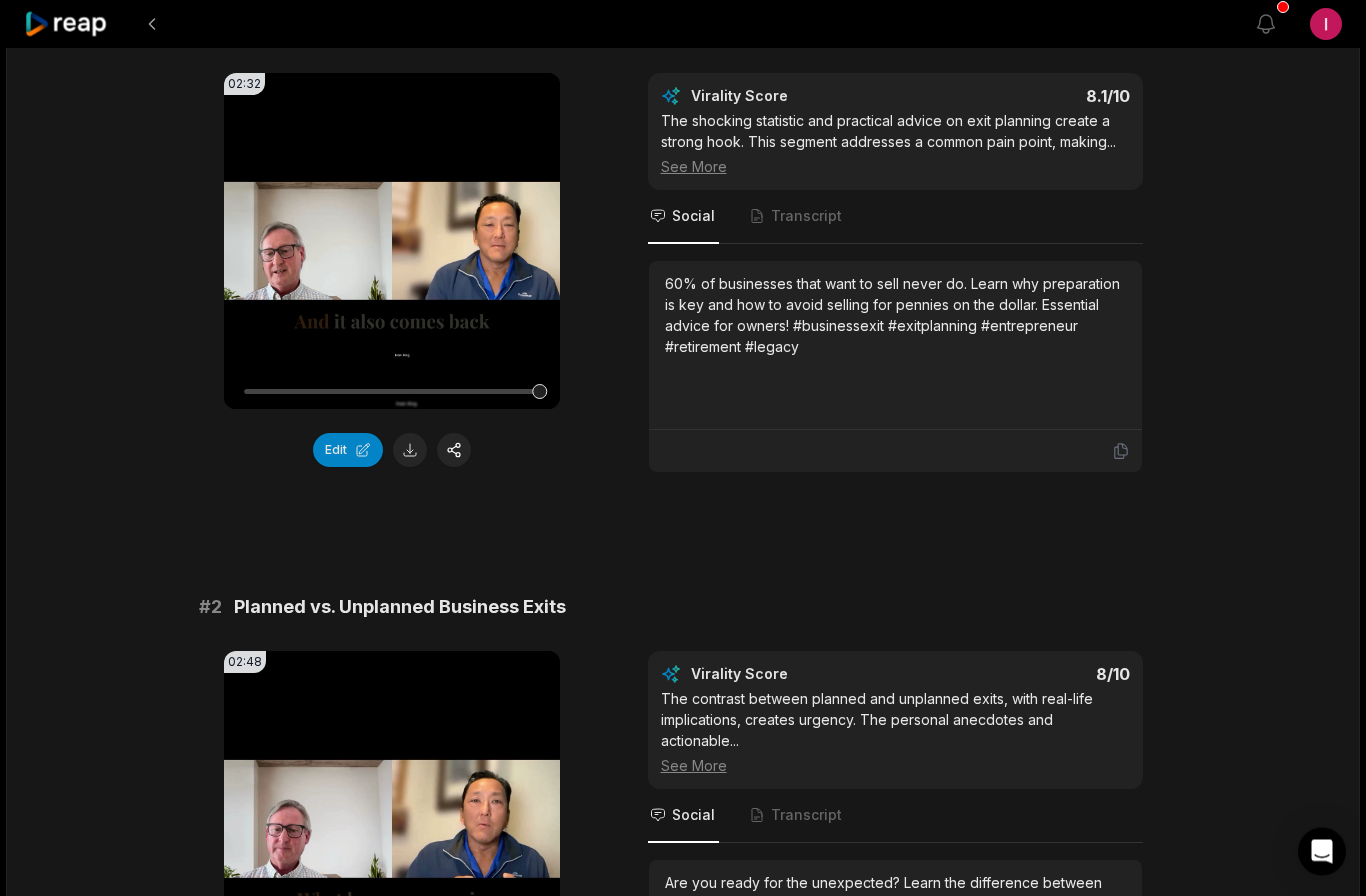 scroll, scrollTop: 0, scrollLeft: 0, axis: both 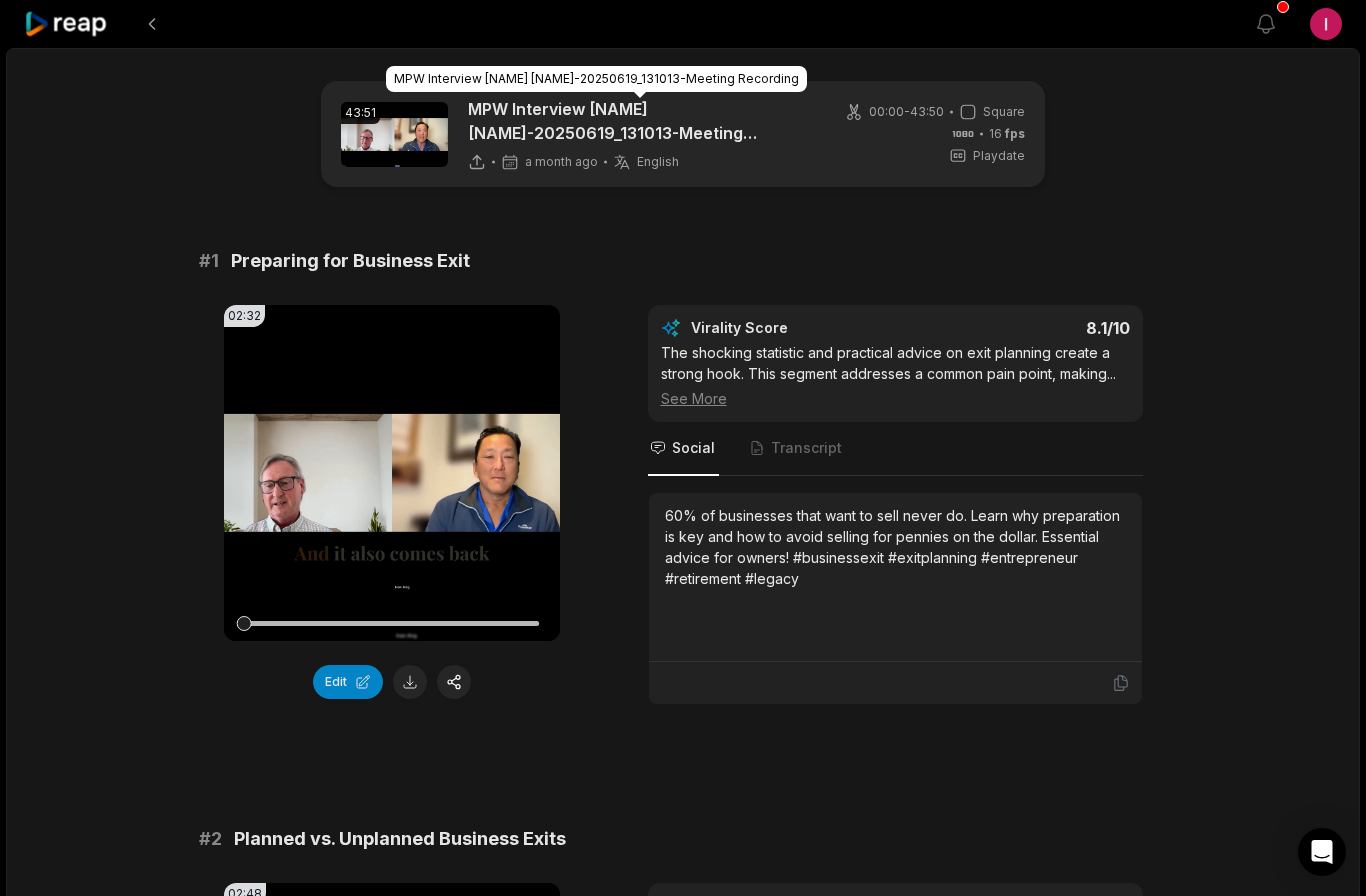 click on "MPW Interview [NAME] [NAME]-20250619_131013-Meeting Recording" at bounding box center (640, 121) 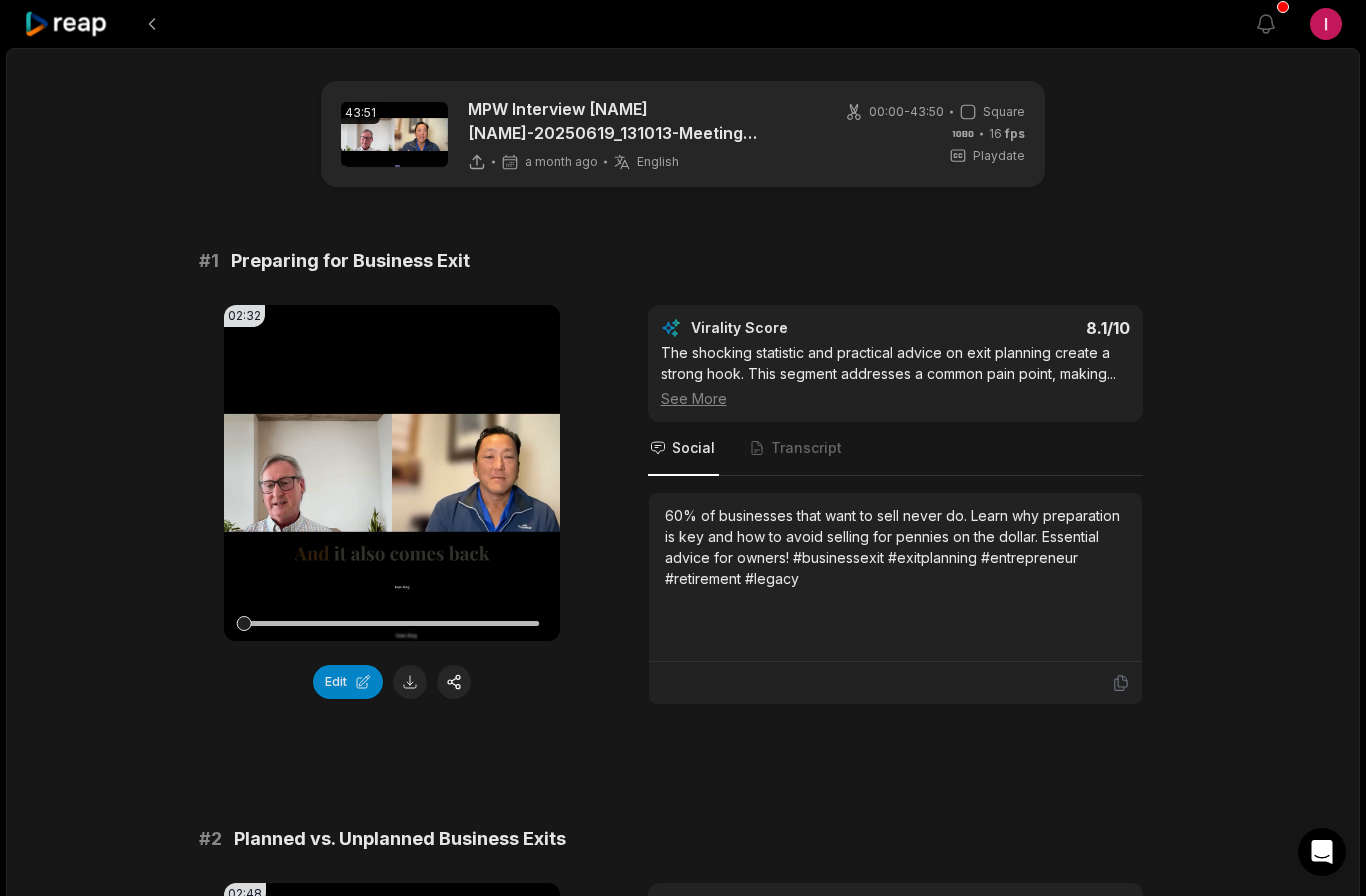 click at bounding box center [394, 134] 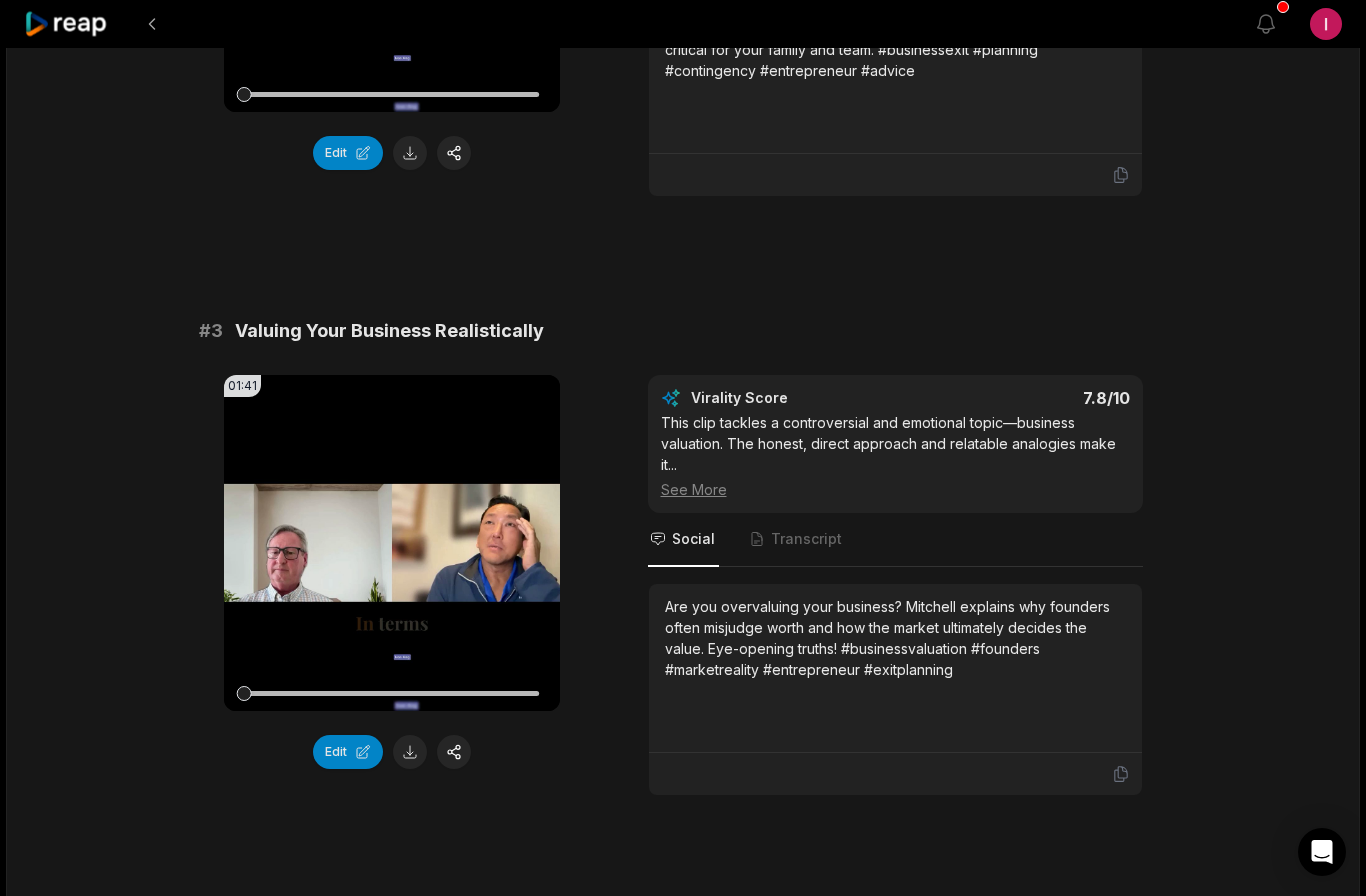 scroll, scrollTop: 1179, scrollLeft: 0, axis: vertical 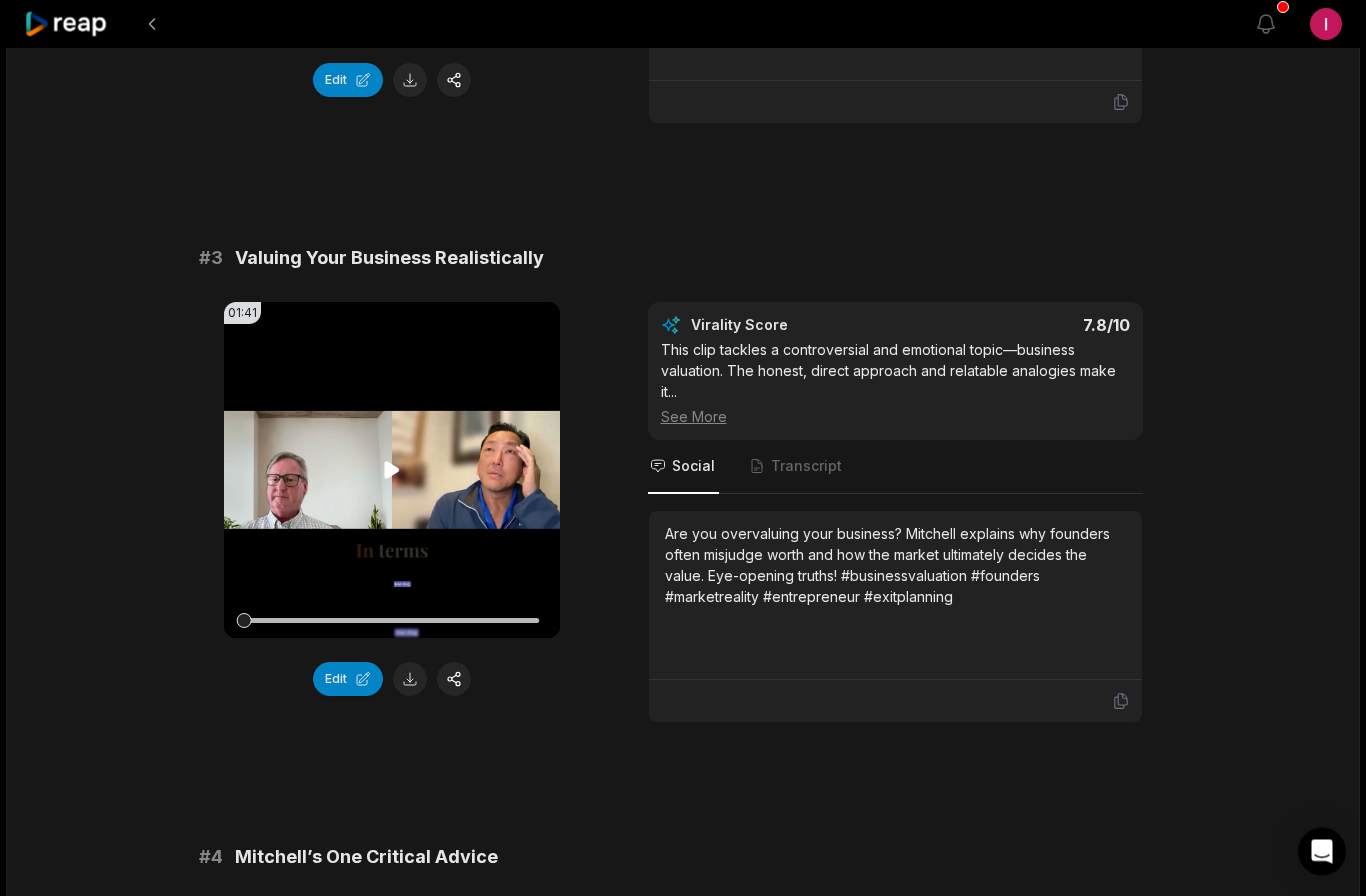 click 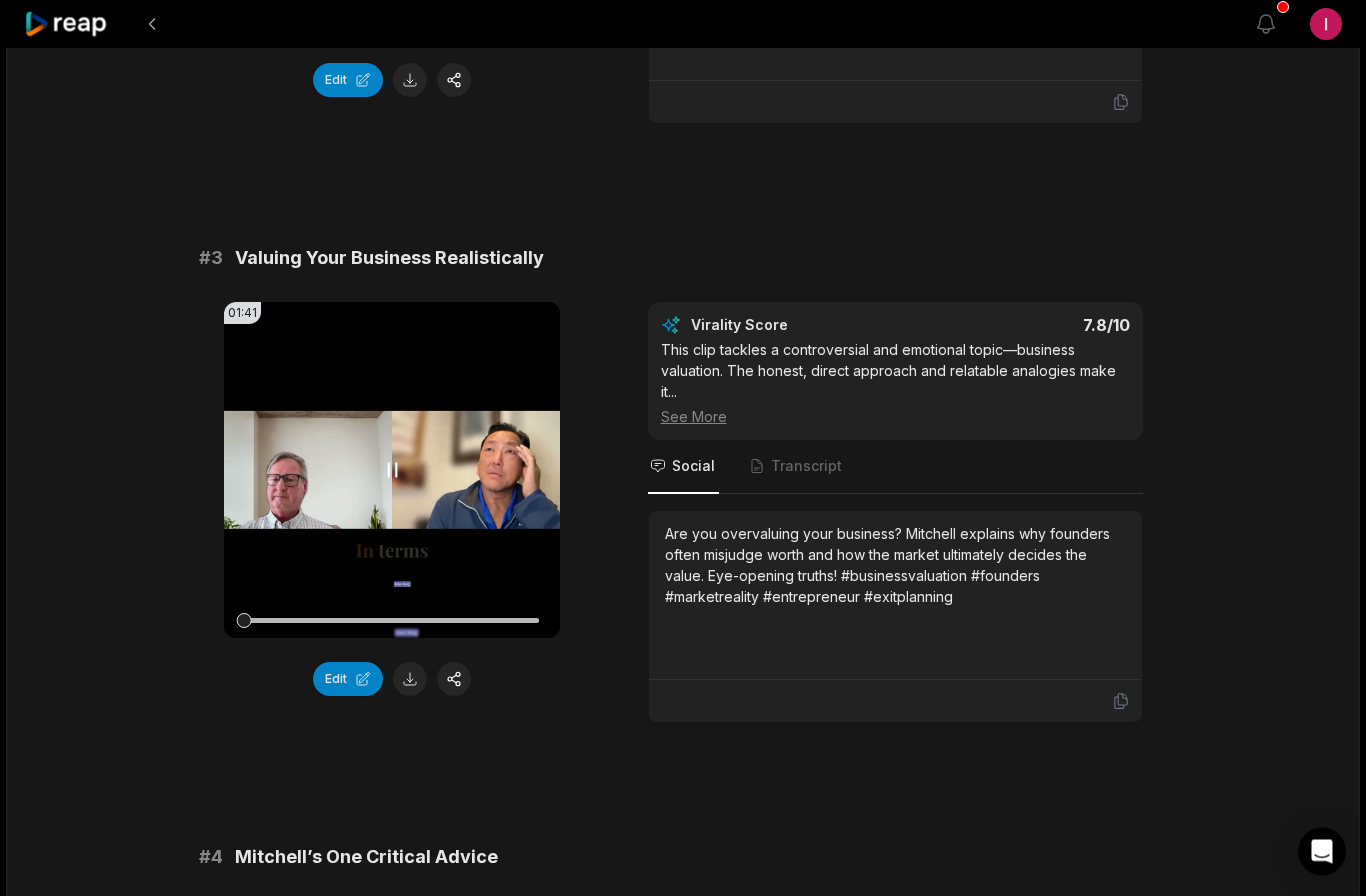 scroll, scrollTop: 1180, scrollLeft: 0, axis: vertical 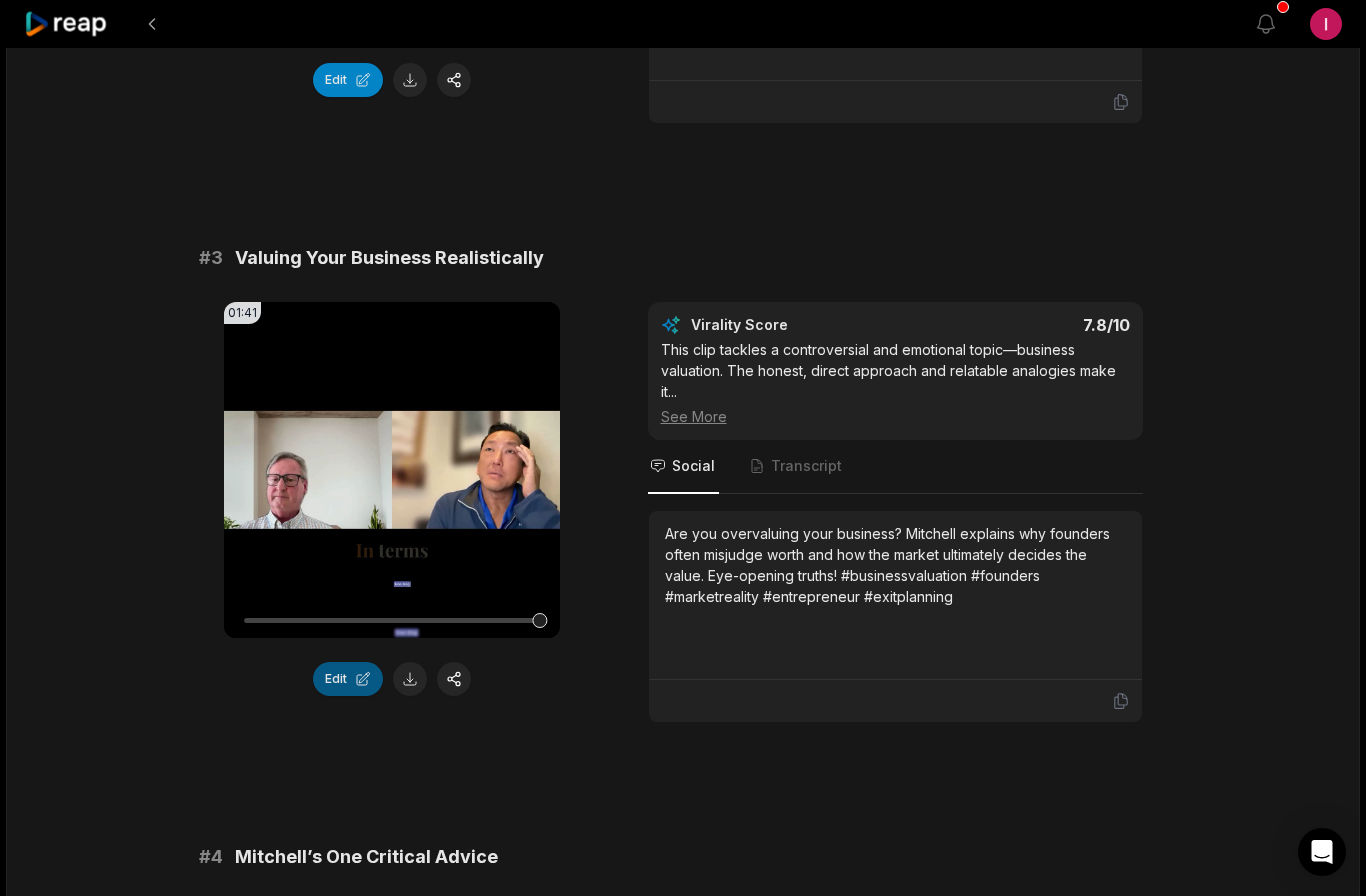 click on "Edit" at bounding box center [348, 679] 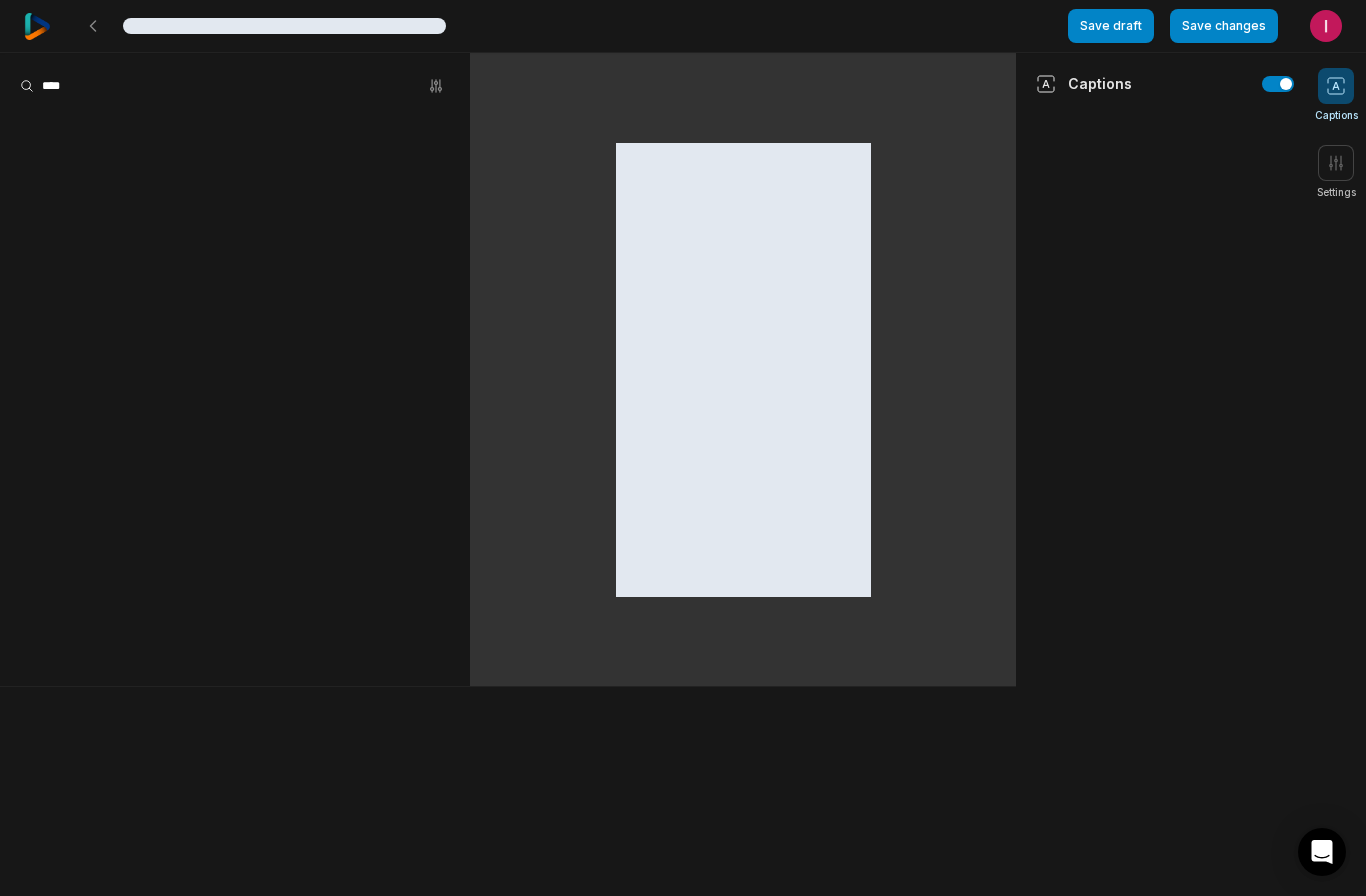 scroll, scrollTop: 0, scrollLeft: 0, axis: both 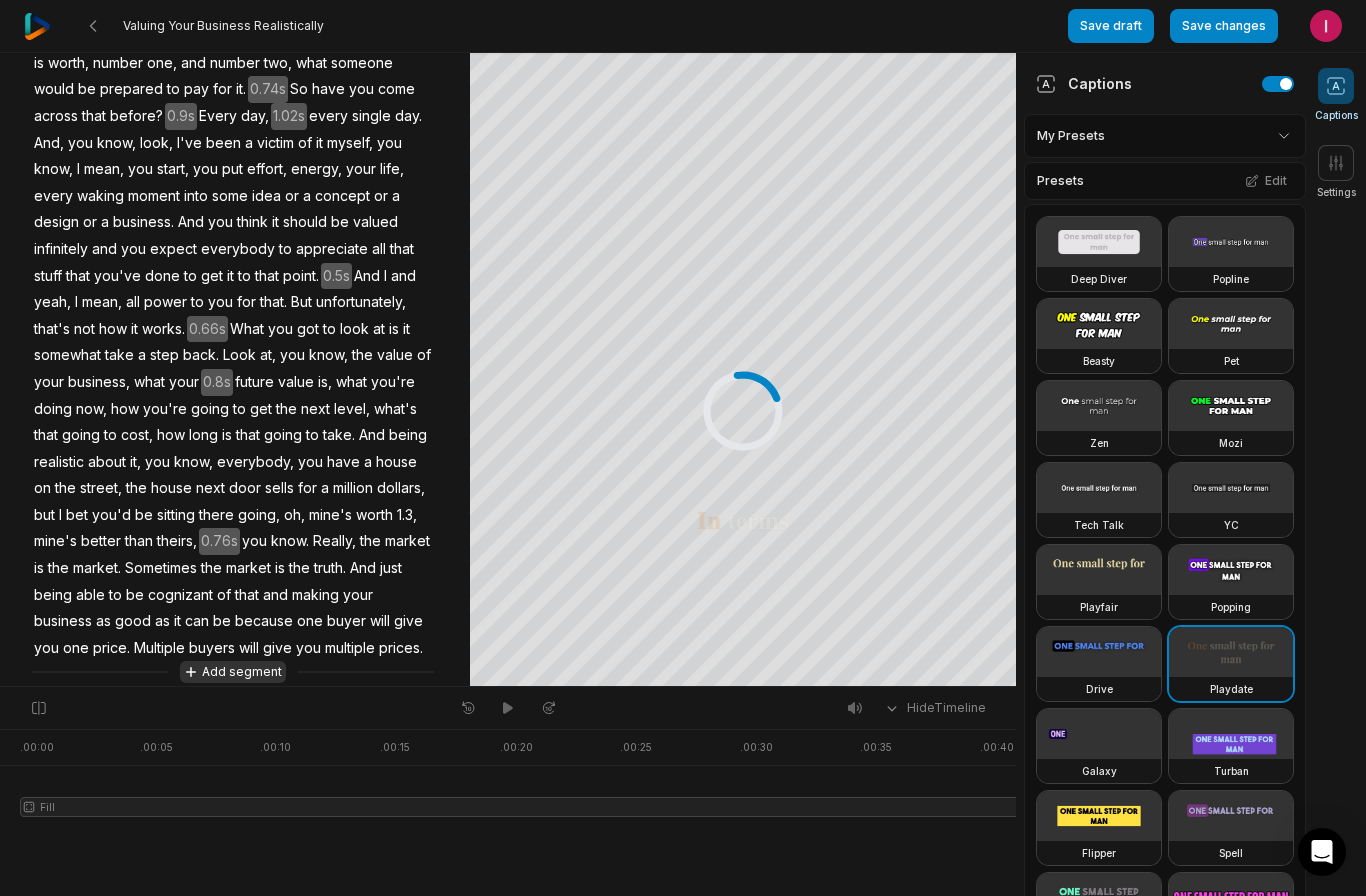 click on "Add segment" at bounding box center (233, 672) 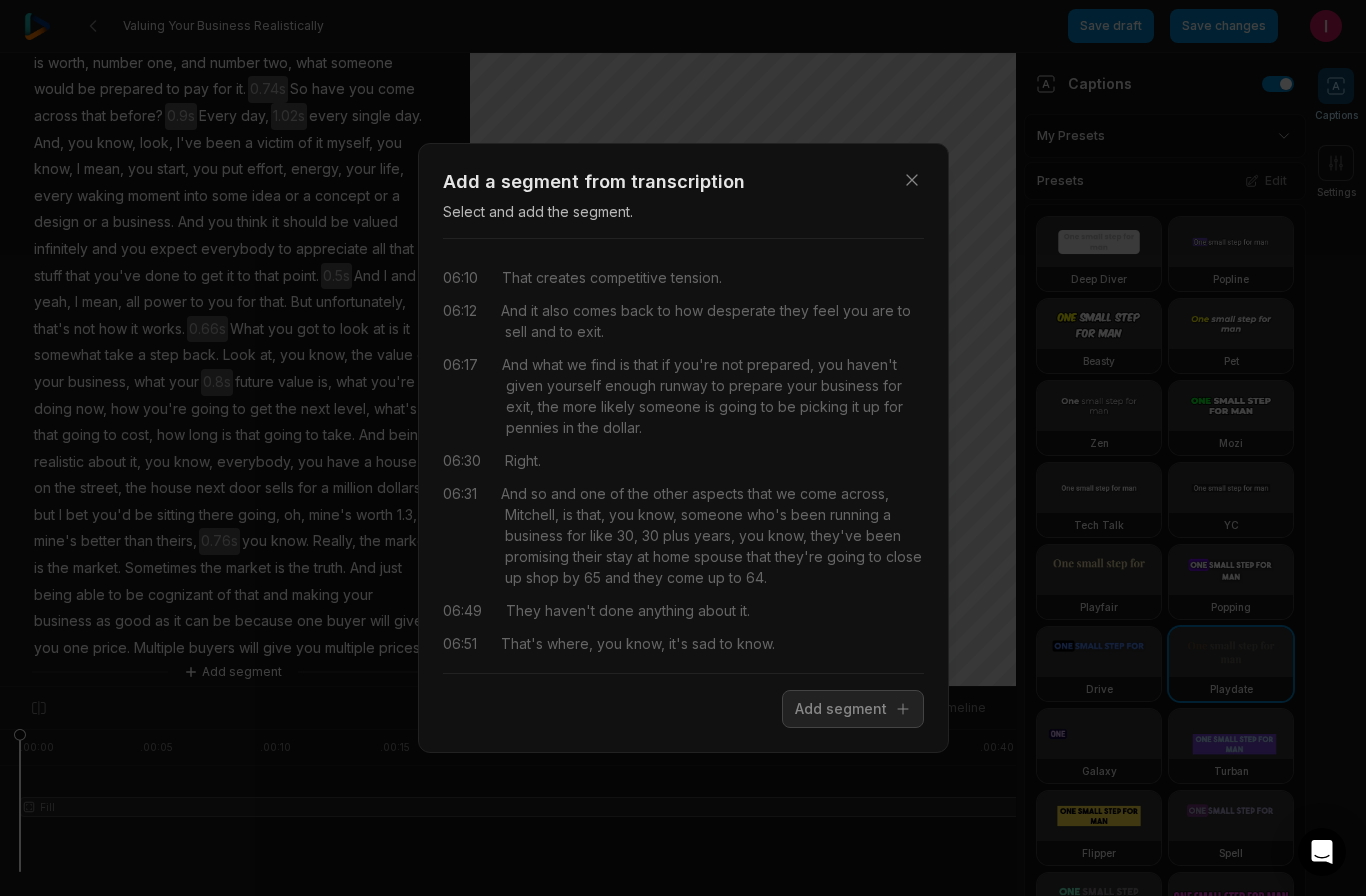 drag, startPoint x: 504, startPoint y: 278, endPoint x: 698, endPoint y: 288, distance: 194.25757 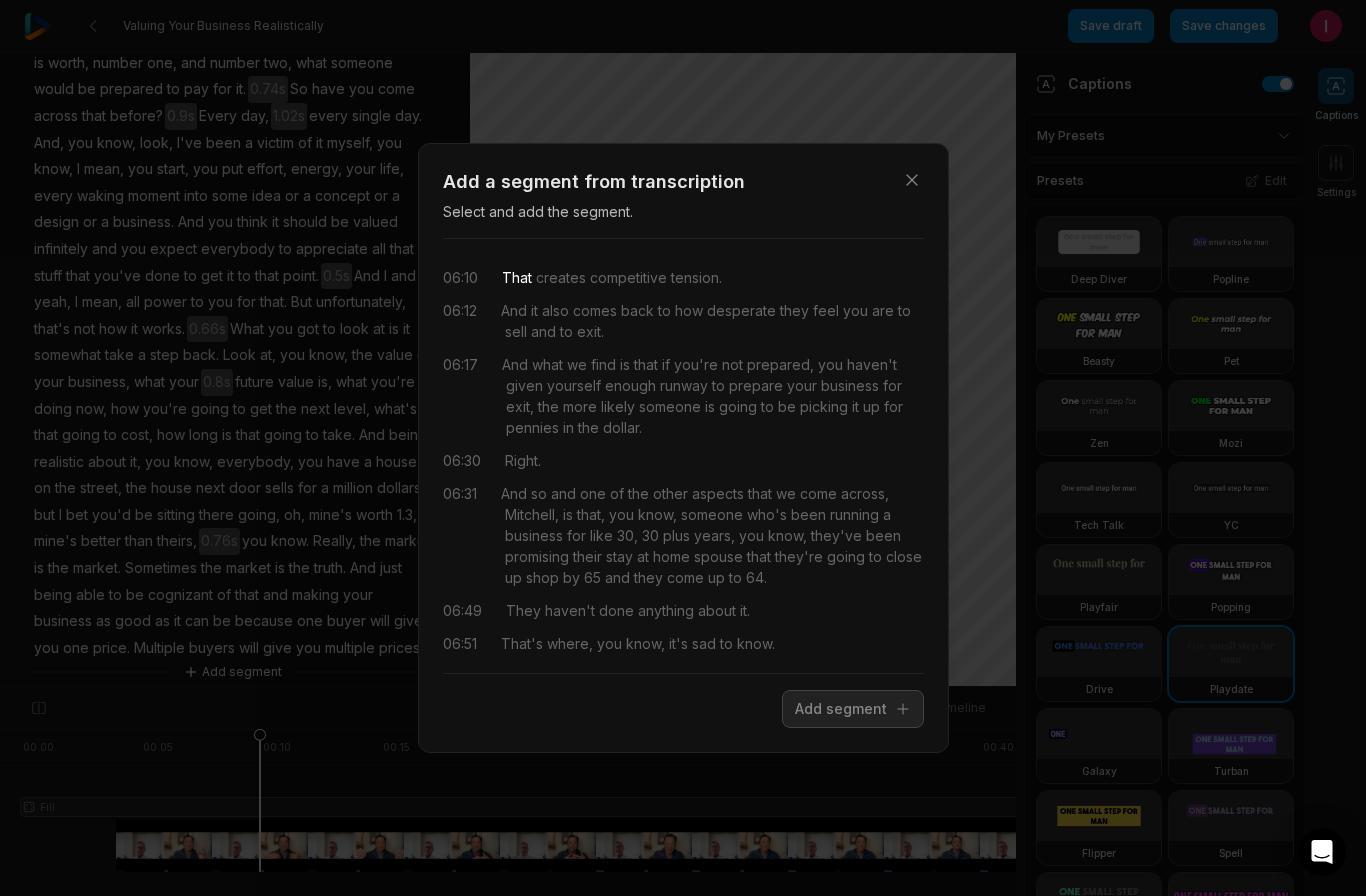 click on "06:10 That   creates   competitive   tension." at bounding box center [683, 277] 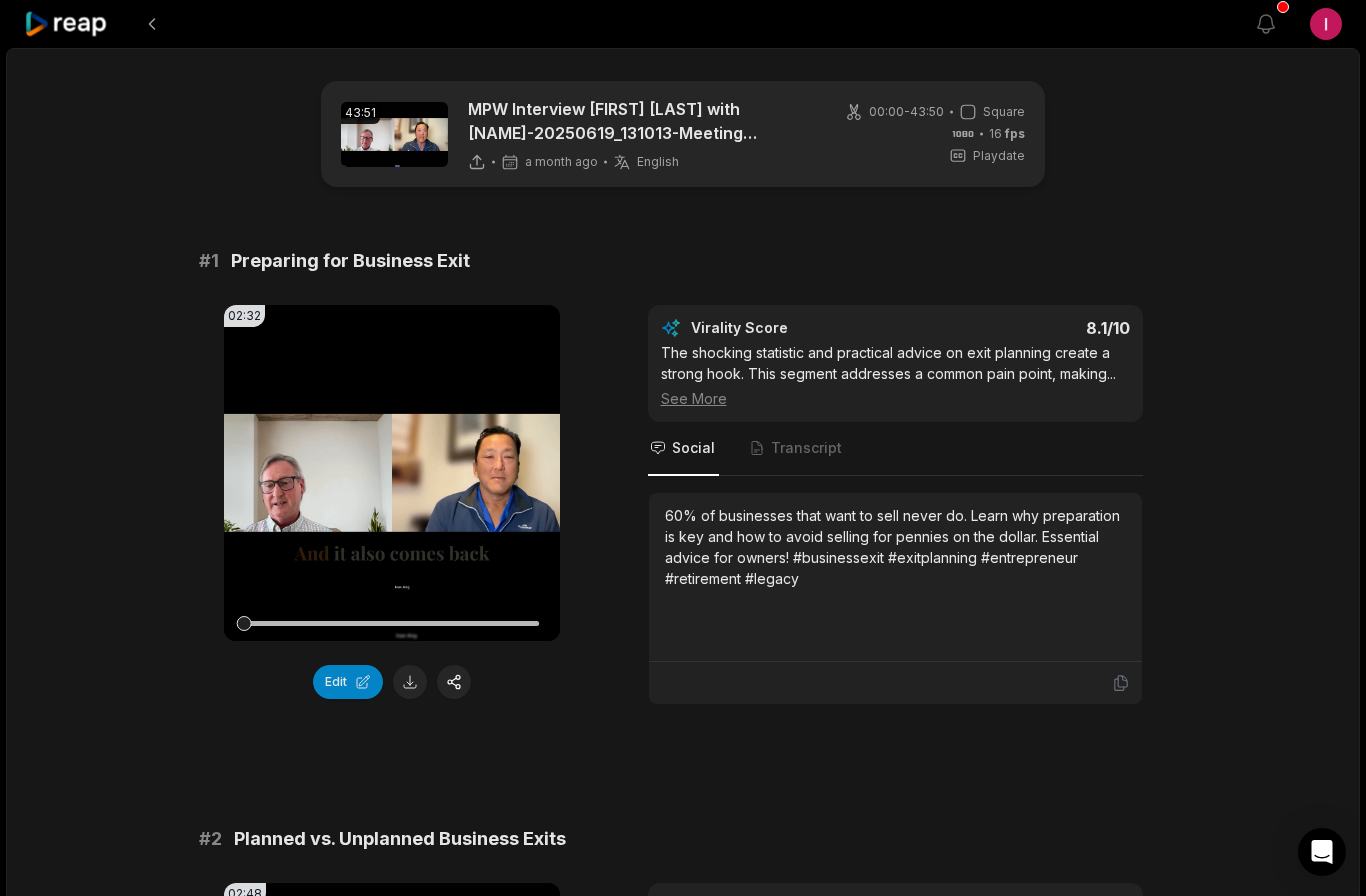 scroll, scrollTop: 2666, scrollLeft: 0, axis: vertical 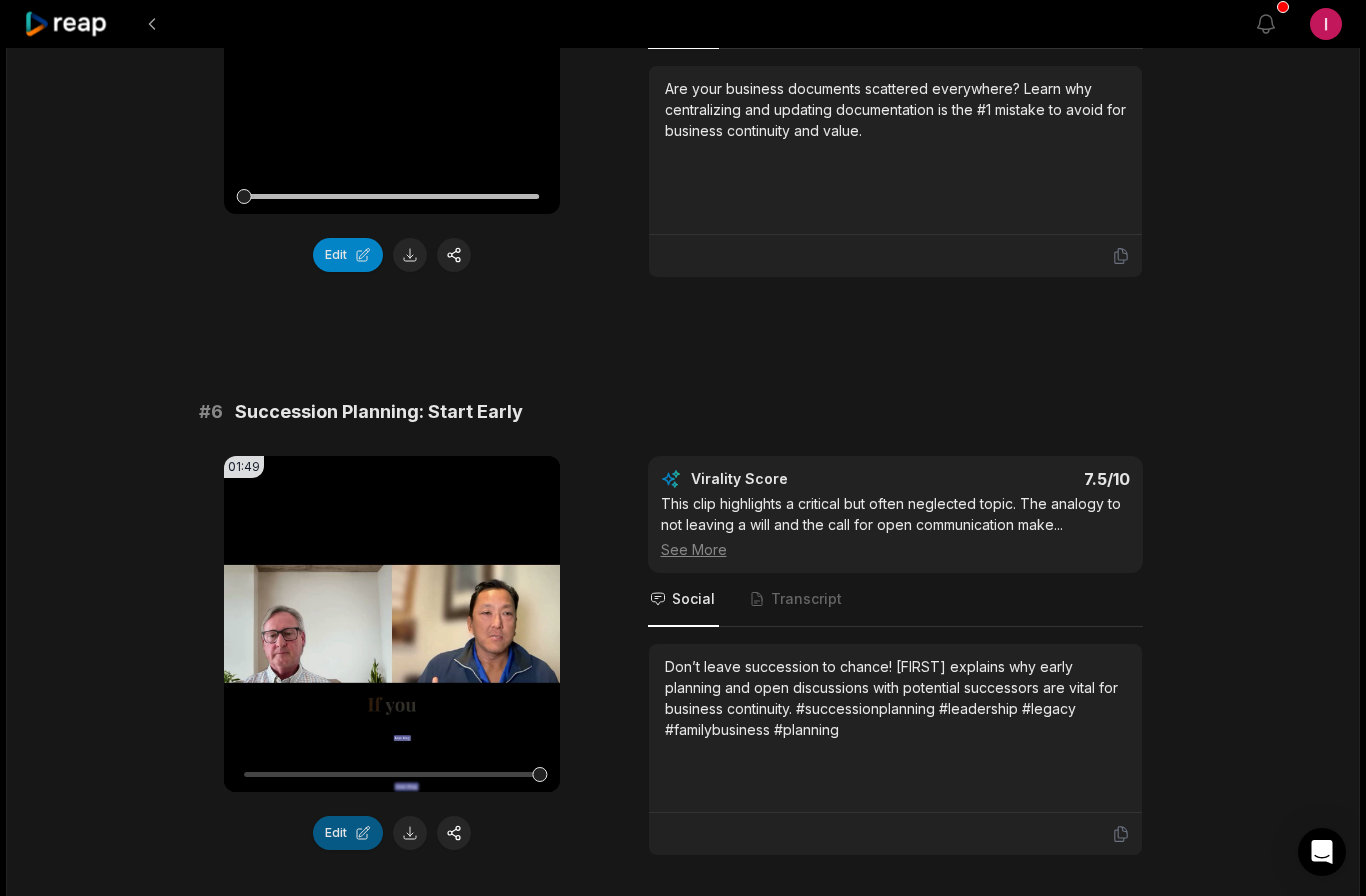 click on "Edit" at bounding box center (348, 833) 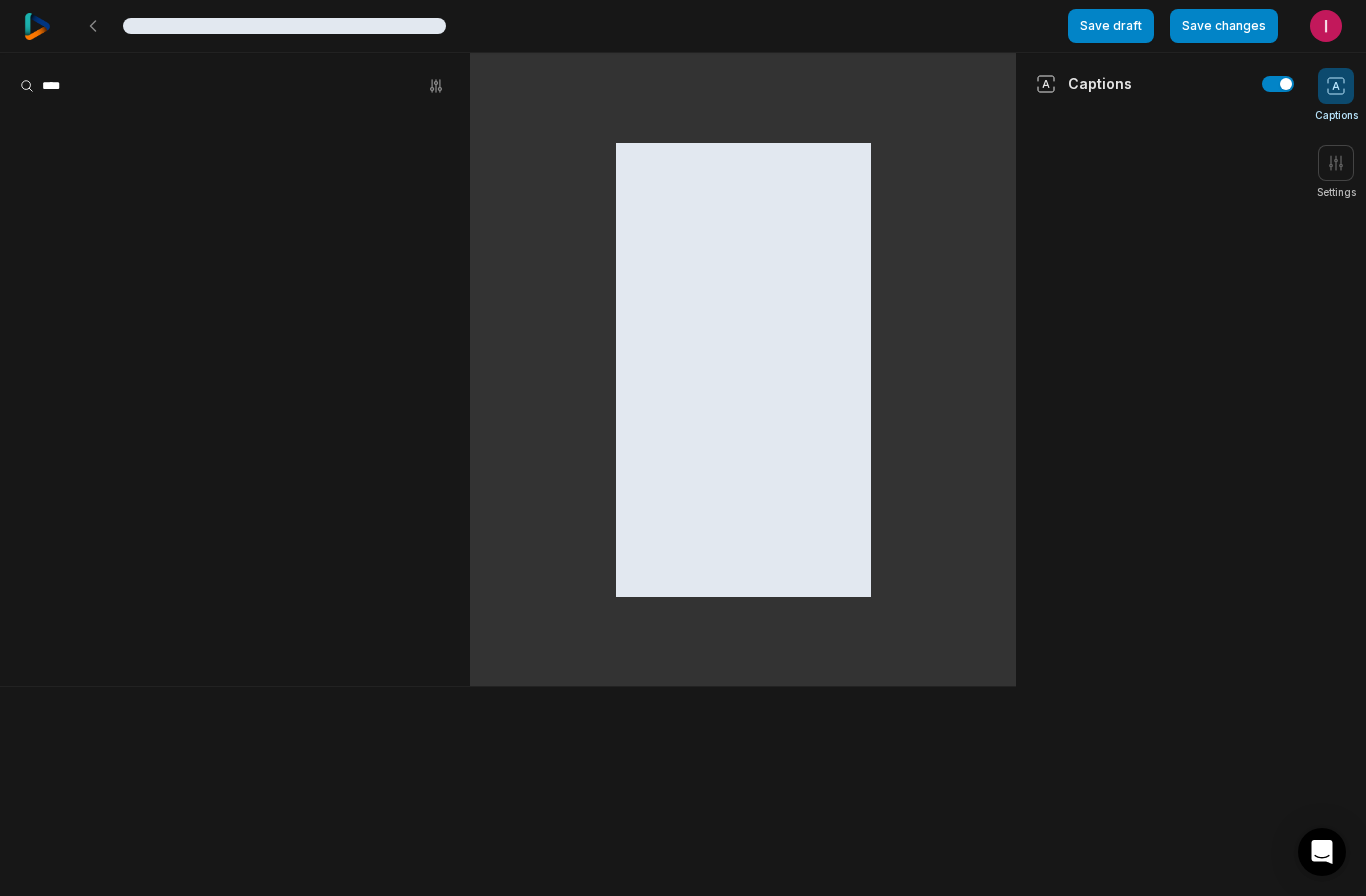 scroll, scrollTop: 0, scrollLeft: 0, axis: both 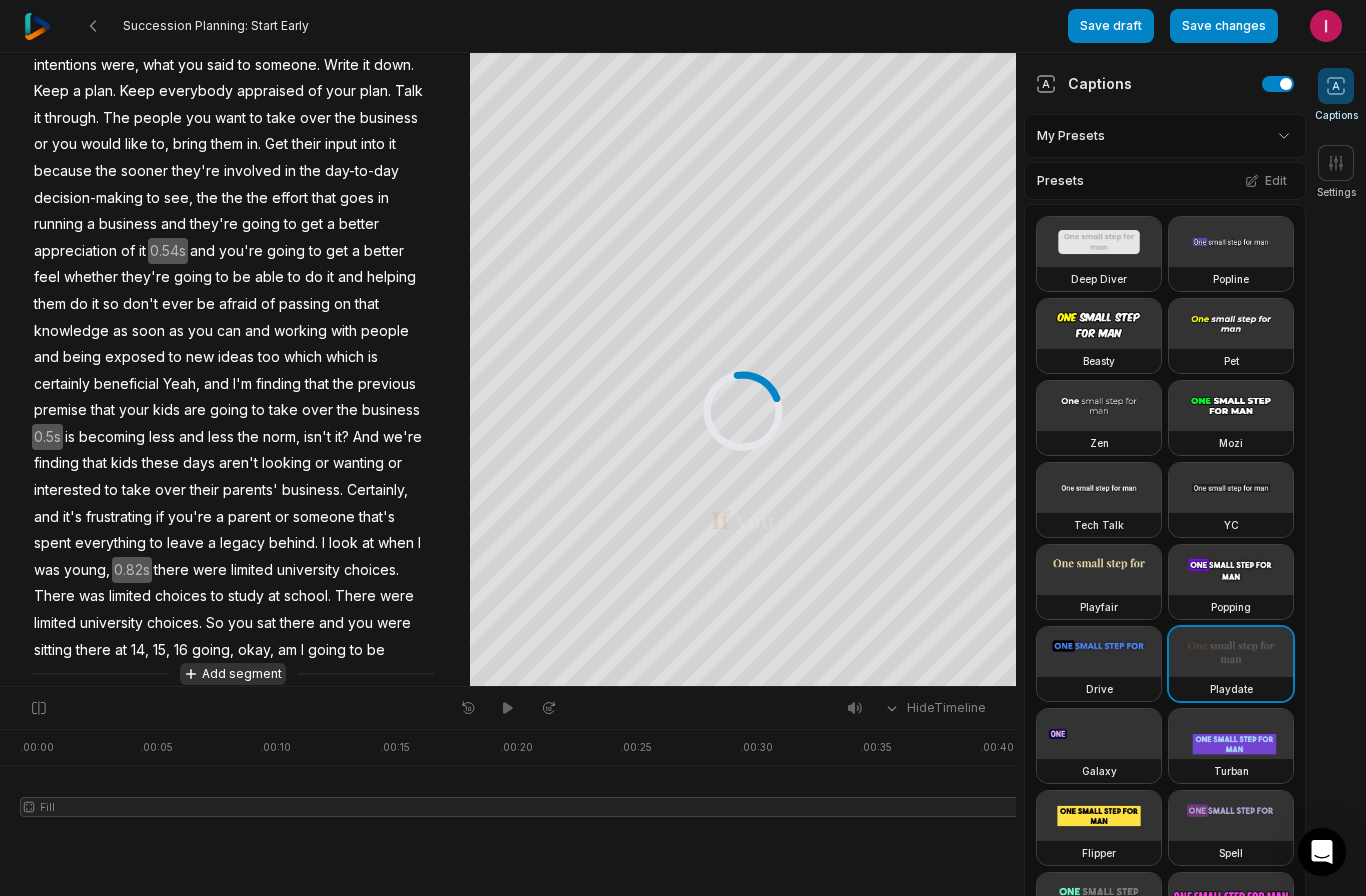 click on "Add segment" at bounding box center (233, 674) 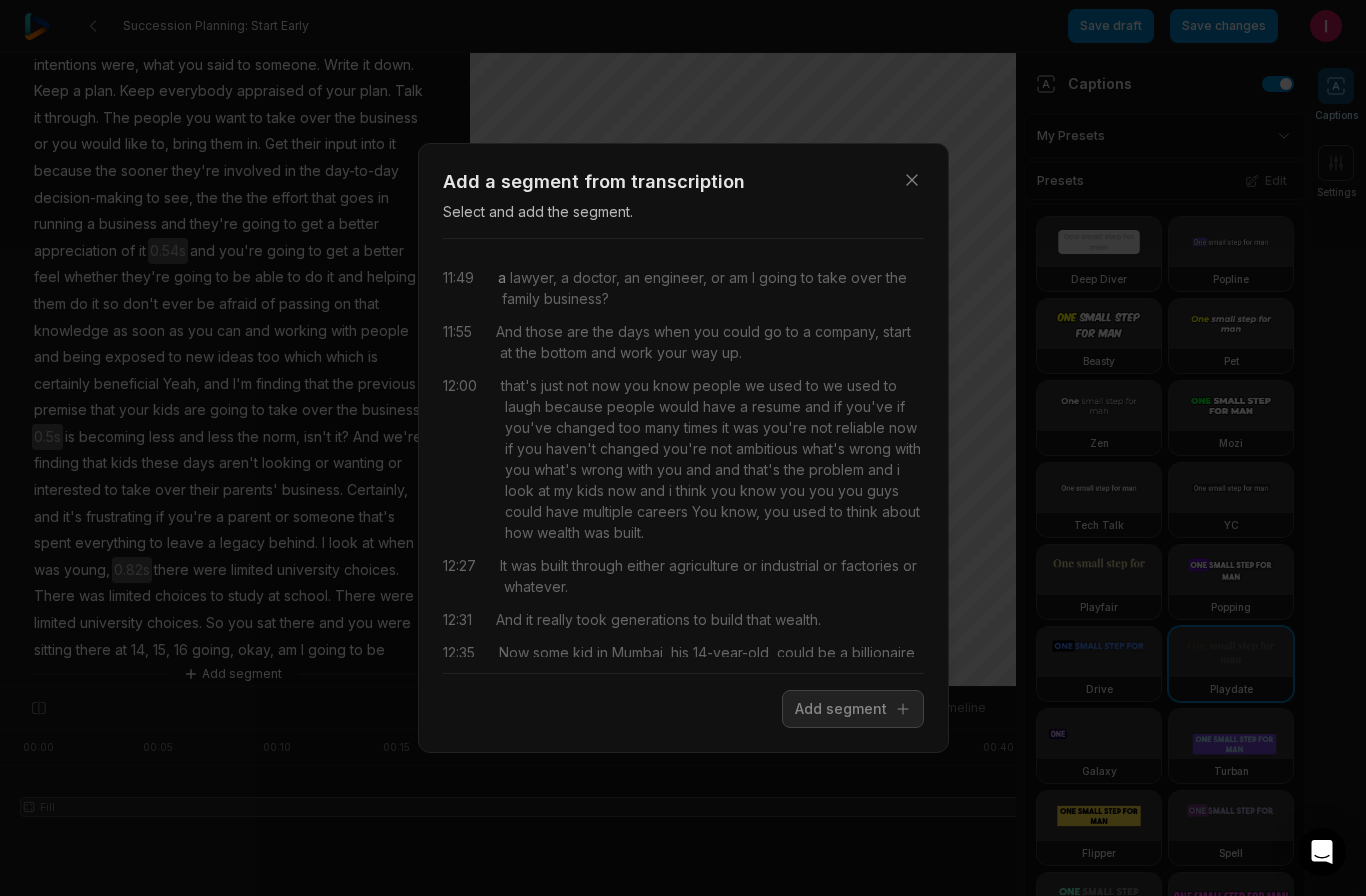 click on "a" at bounding box center [502, 277] 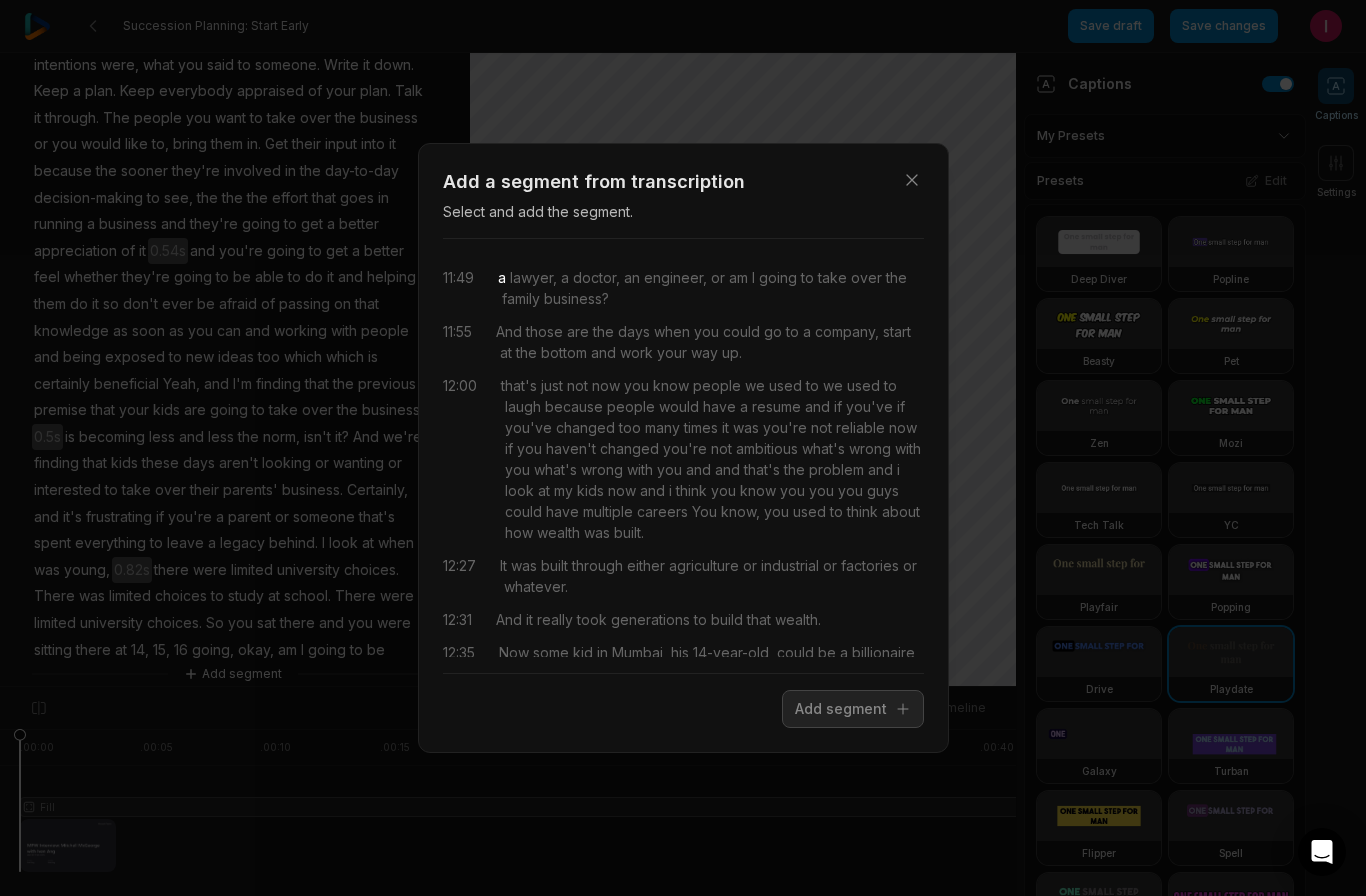 click on "a   lawyer,   a   doctor,   an   engineer,   or   am   I   going   to   take   over   the   family   business?" at bounding box center (711, 288) 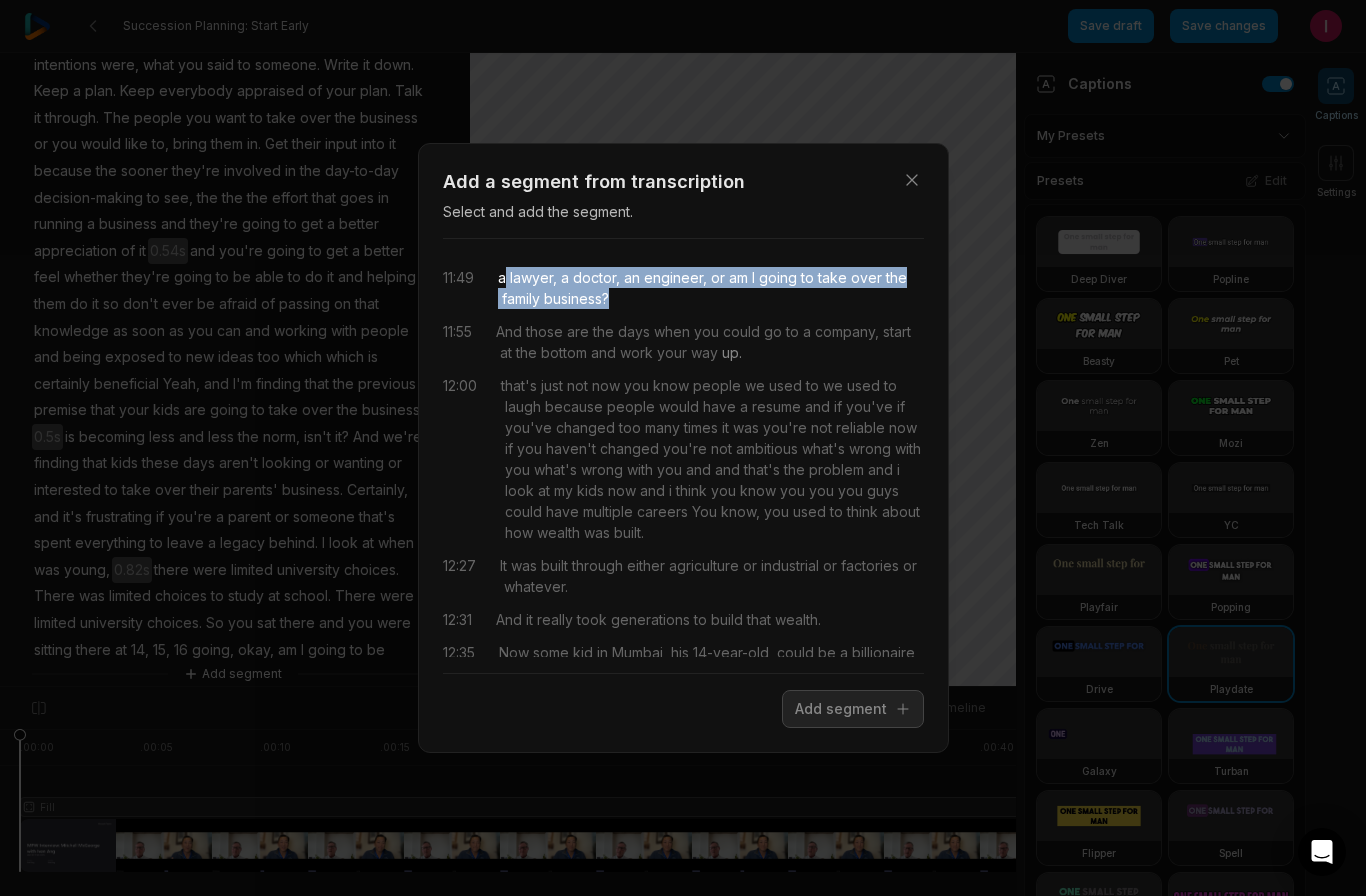 click on "And   those   are   the   days   when   you   could   go   to   a   company,   start   at   the   bottom   and   work   your   way   up." at bounding box center (710, 342) 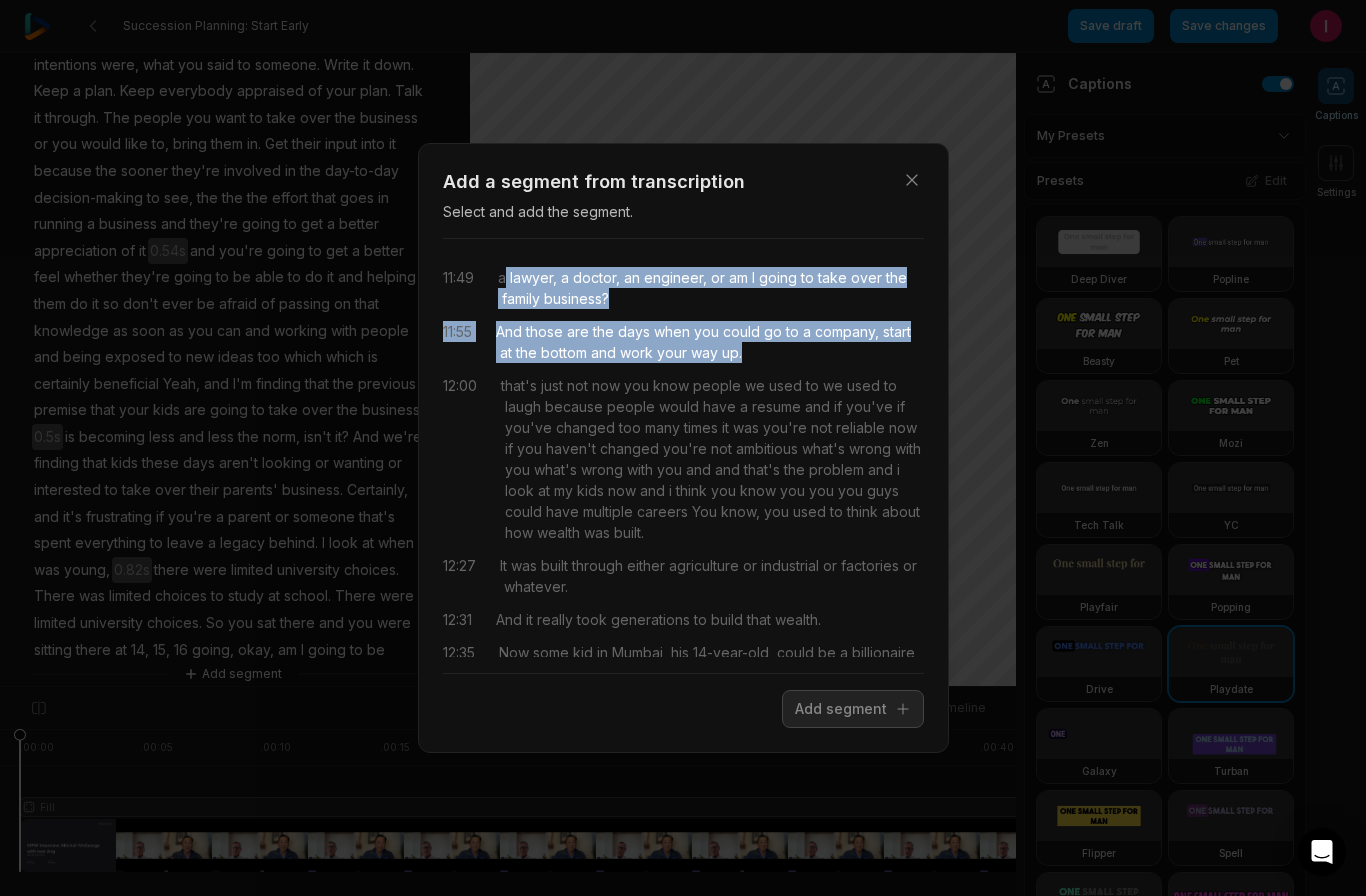 click on "up." at bounding box center [730, 352] 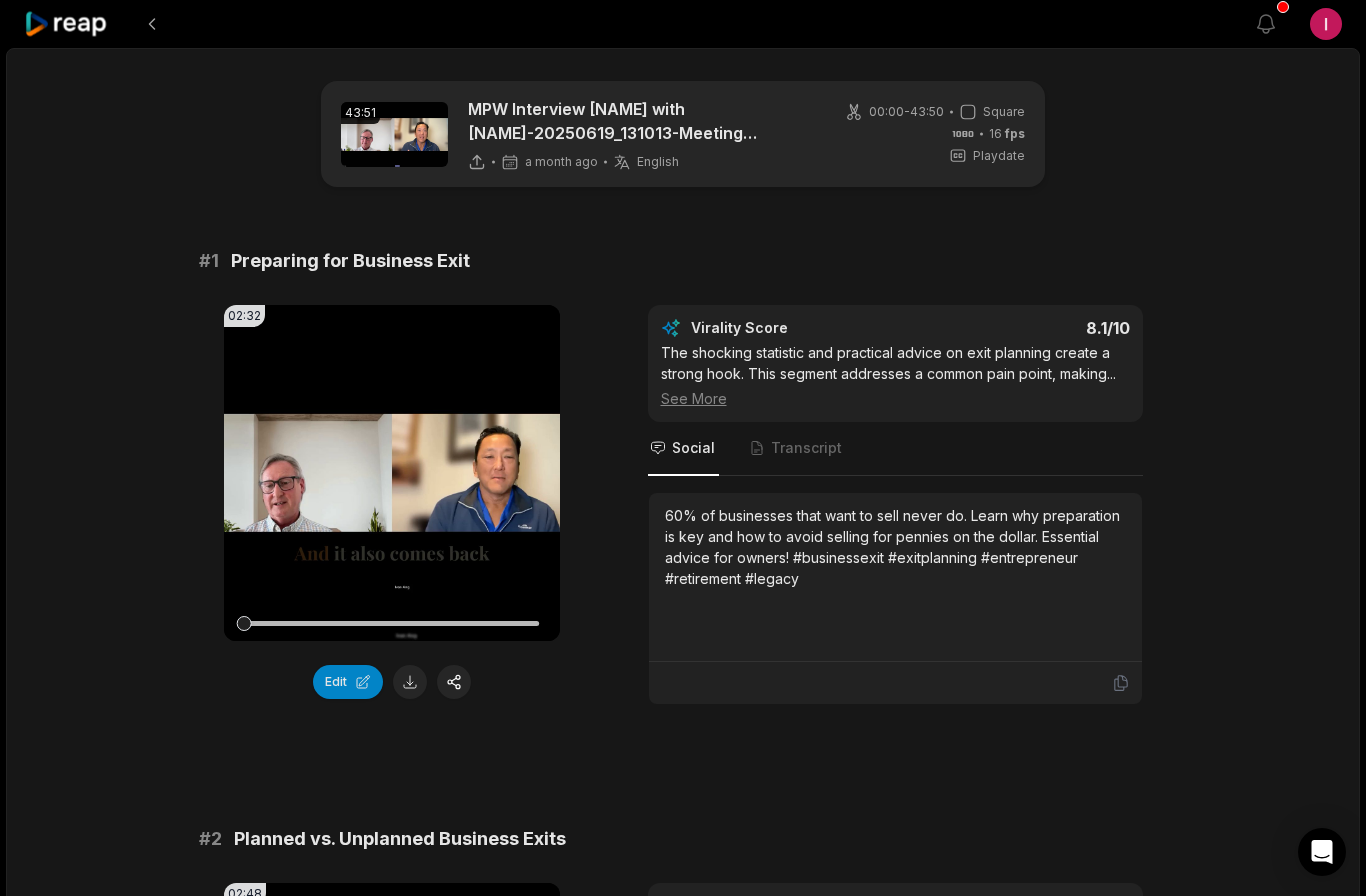 scroll, scrollTop: 1680, scrollLeft: 0, axis: vertical 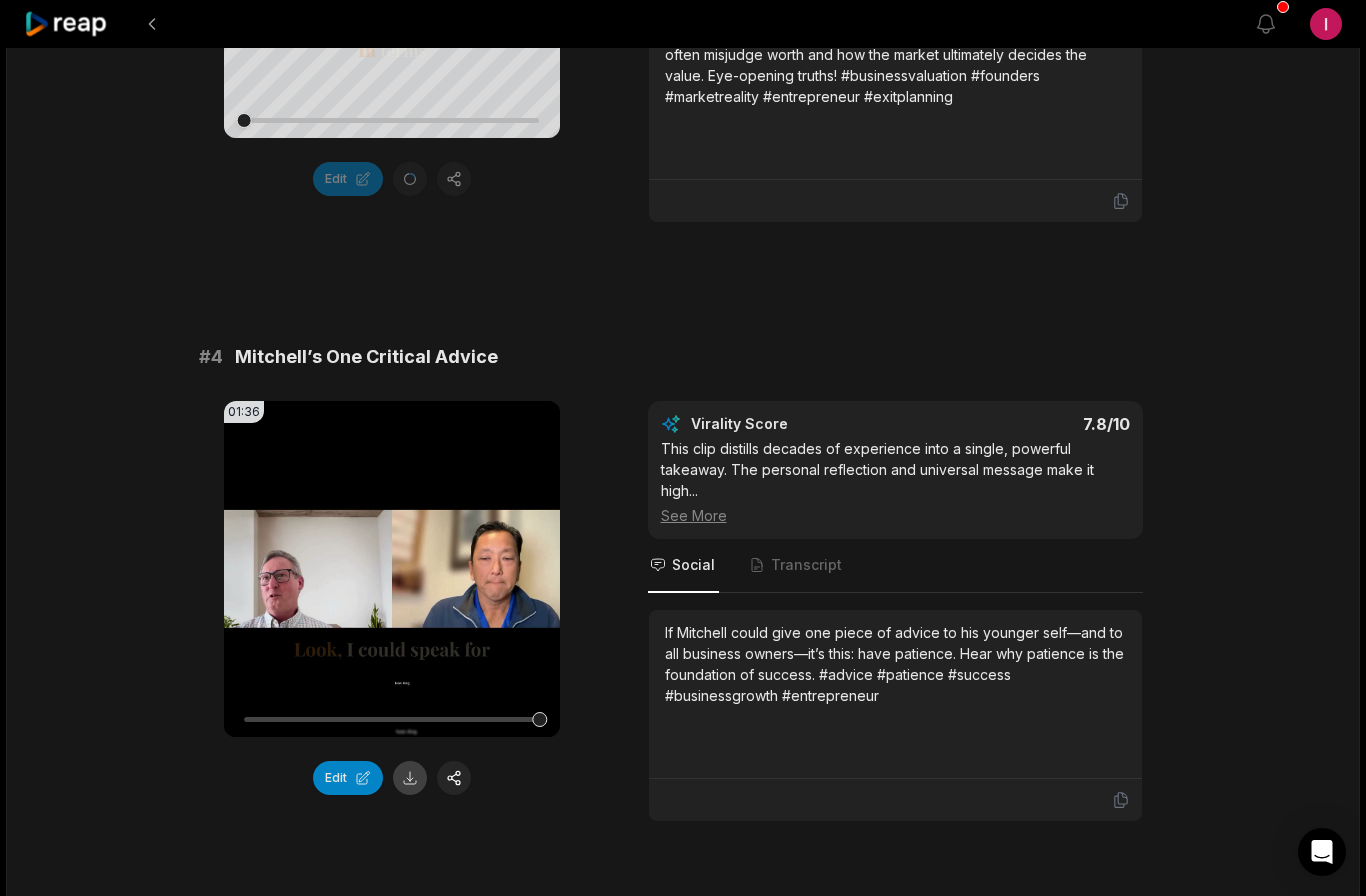 click at bounding box center [410, 778] 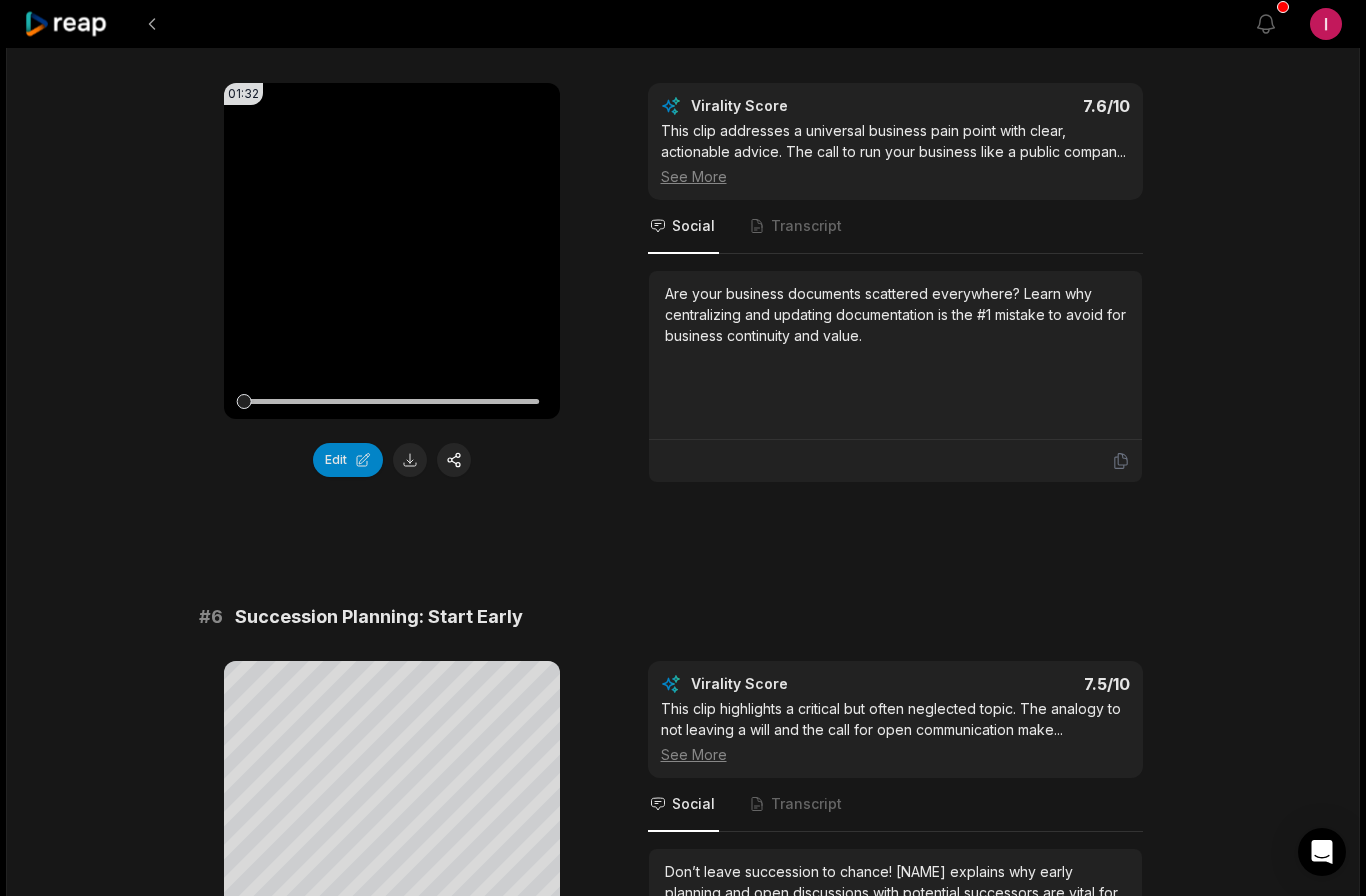 scroll, scrollTop: 2569, scrollLeft: 0, axis: vertical 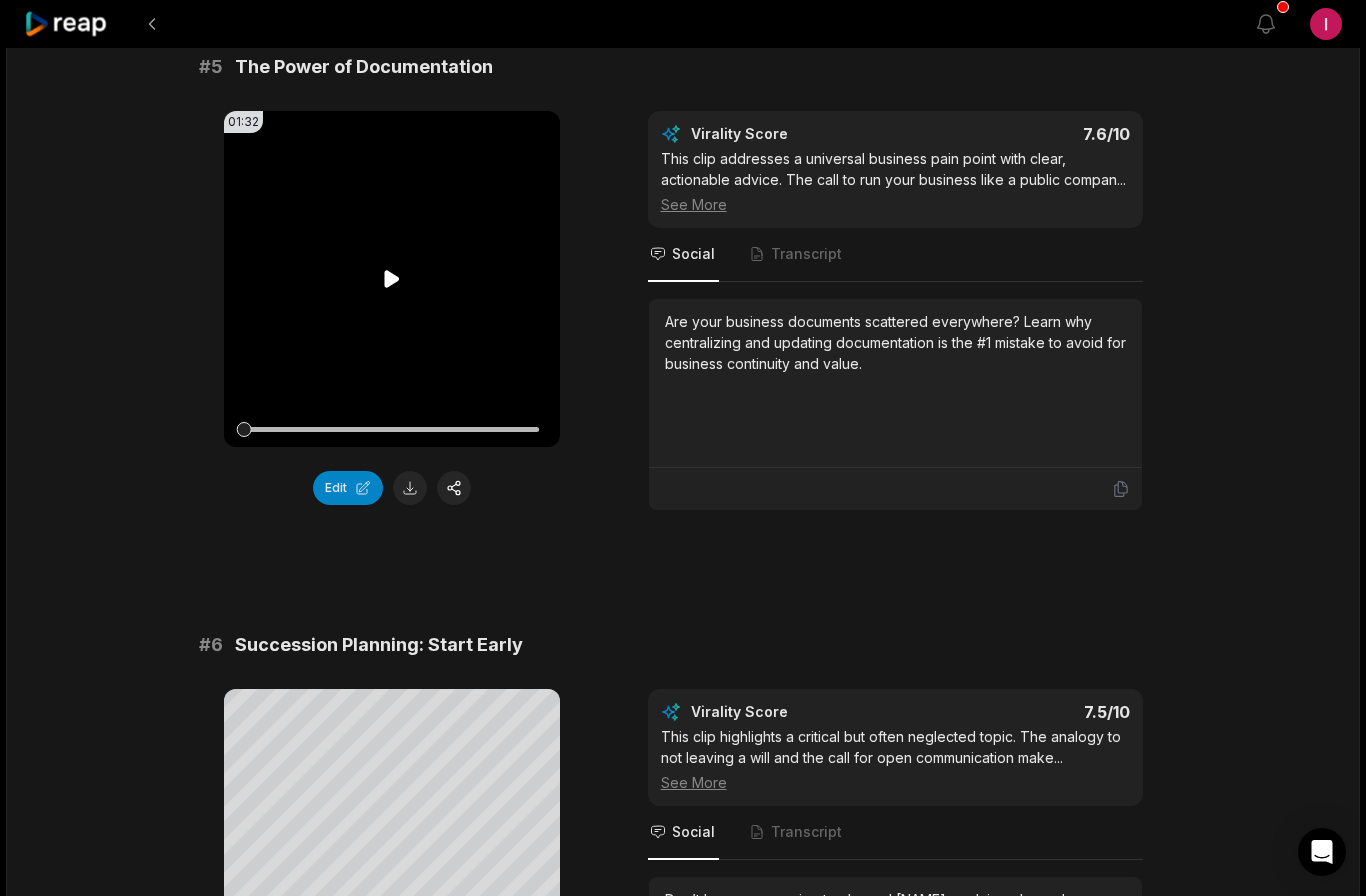 click 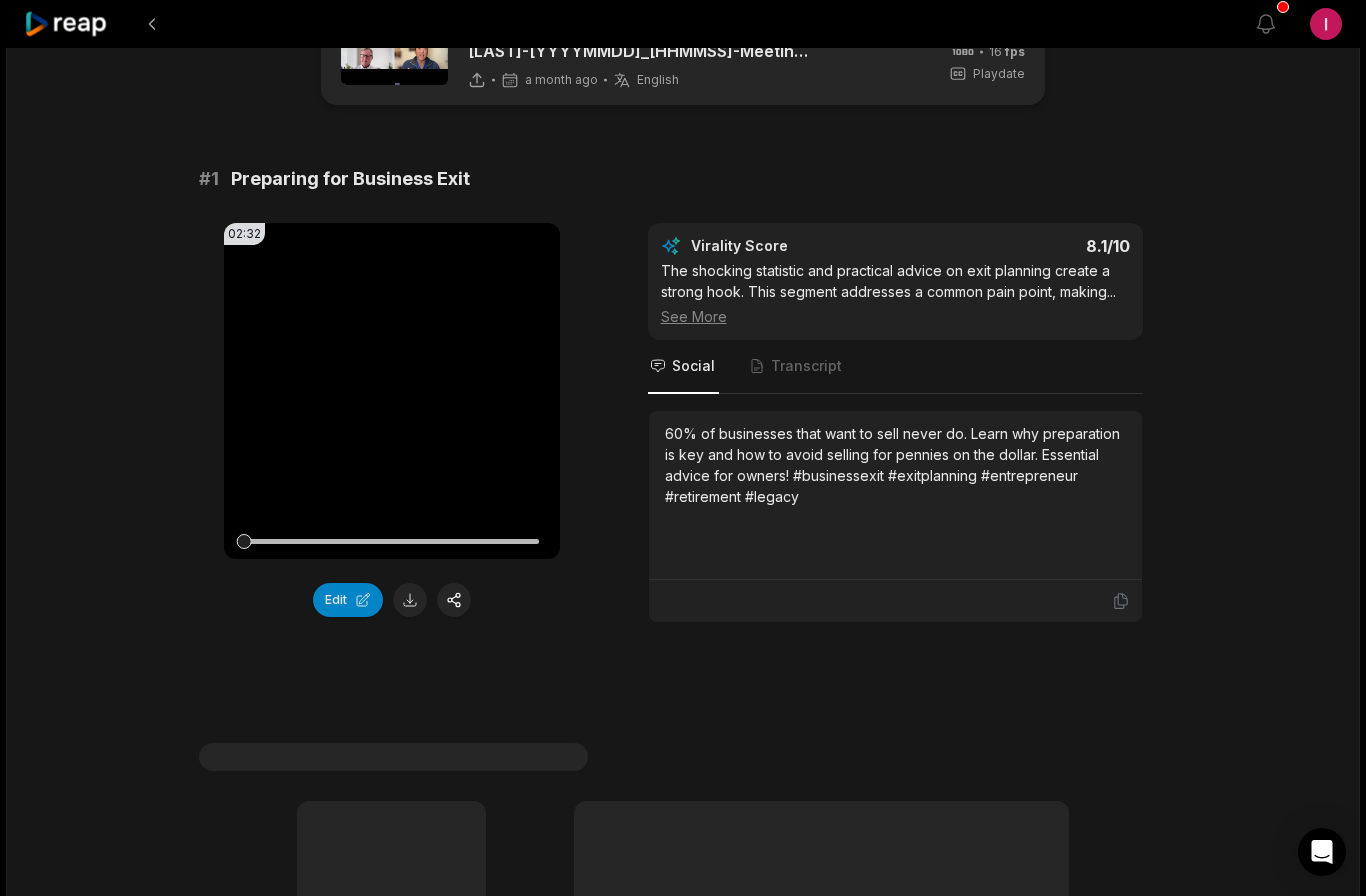 scroll, scrollTop: 82, scrollLeft: 0, axis: vertical 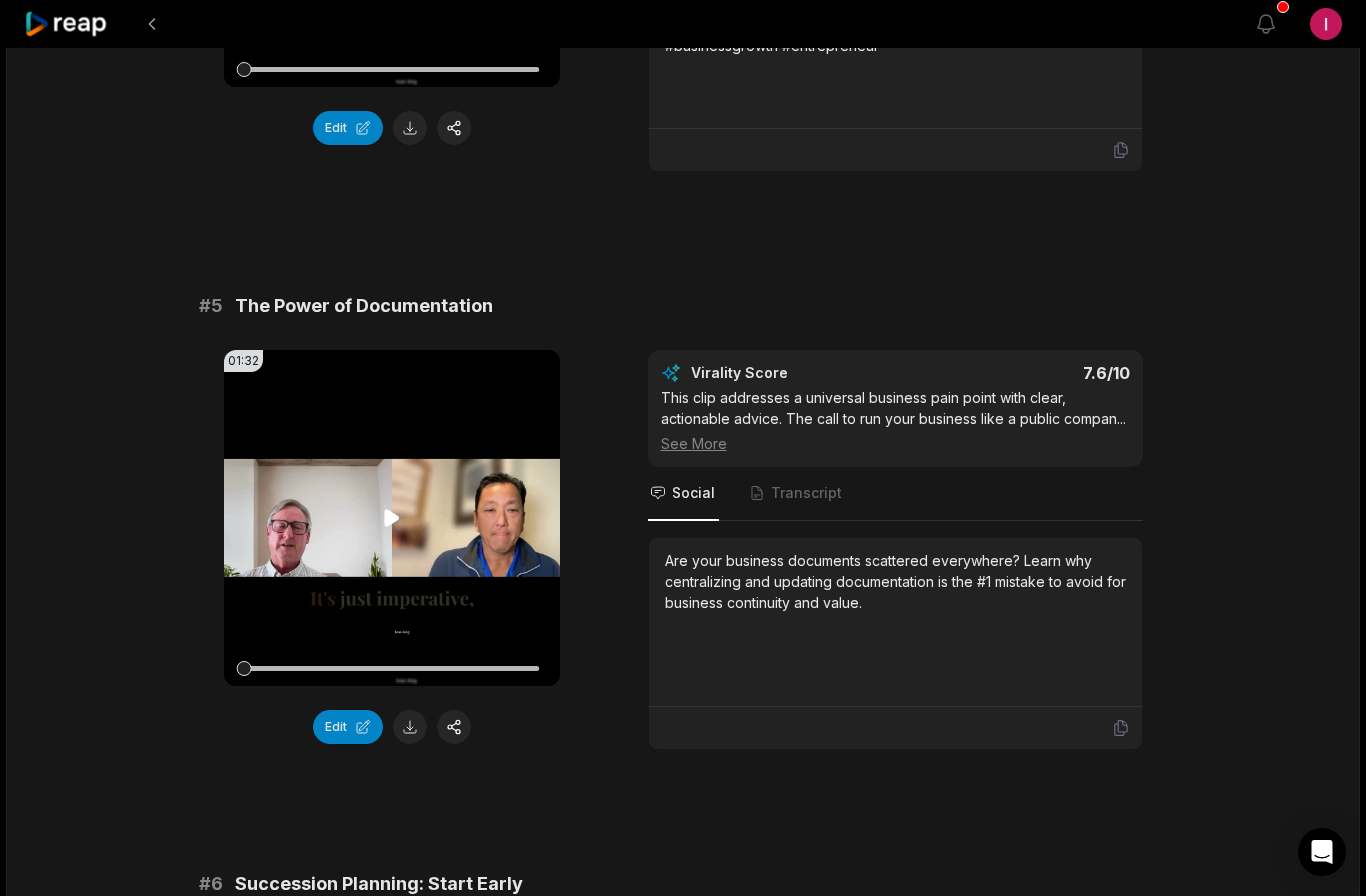 click 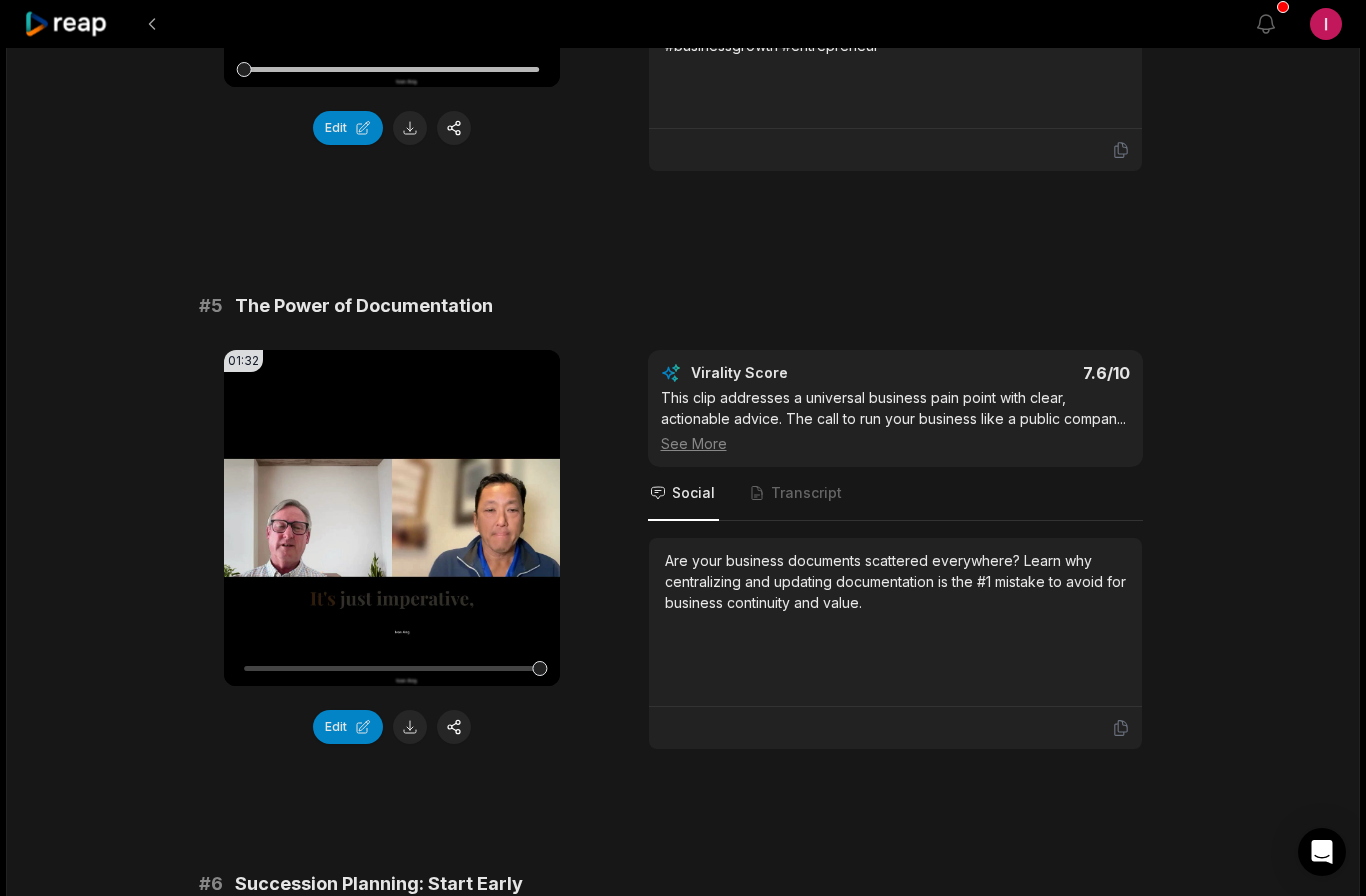click at bounding box center [410, 727] 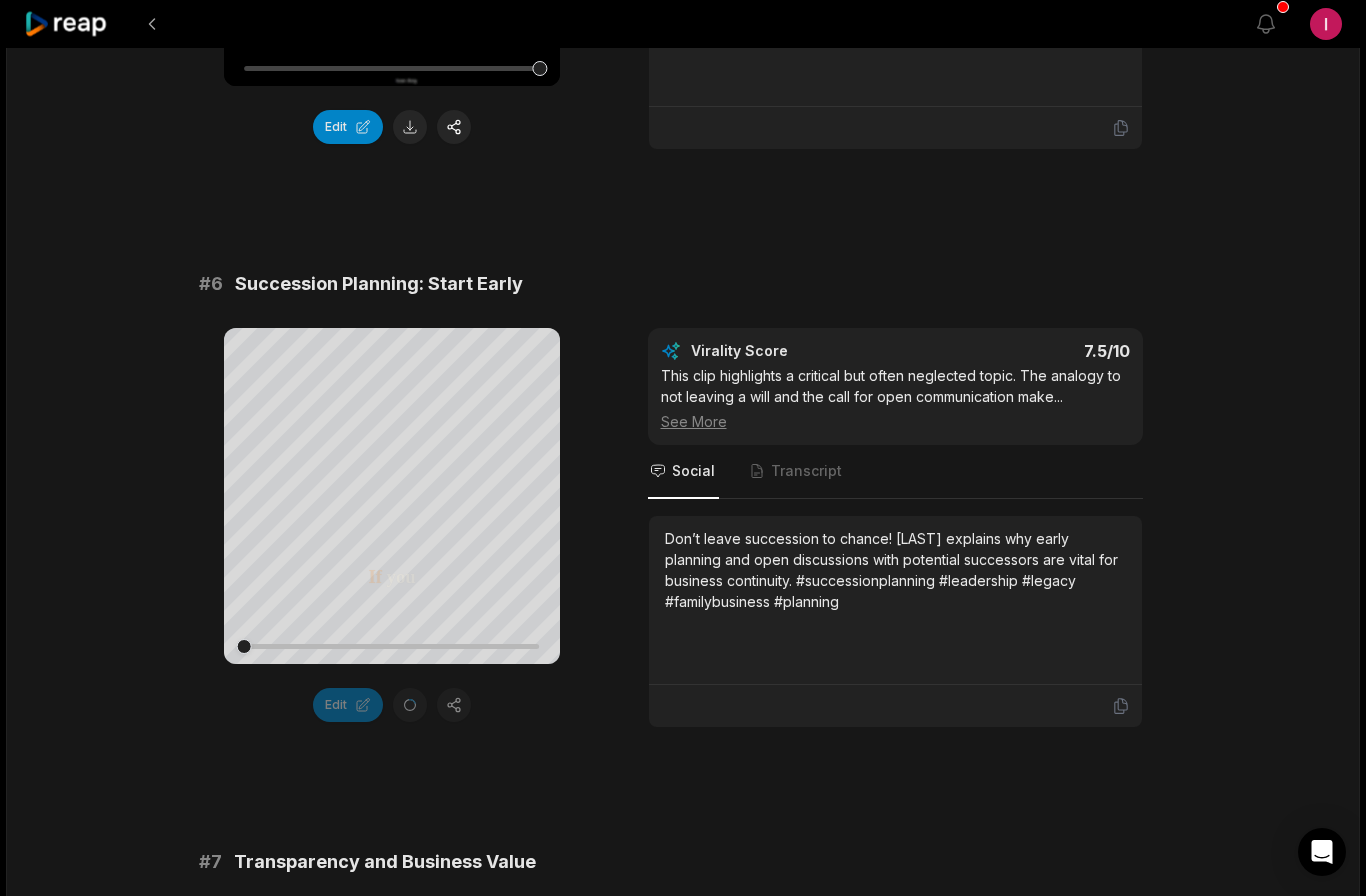 scroll, scrollTop: 2929, scrollLeft: 0, axis: vertical 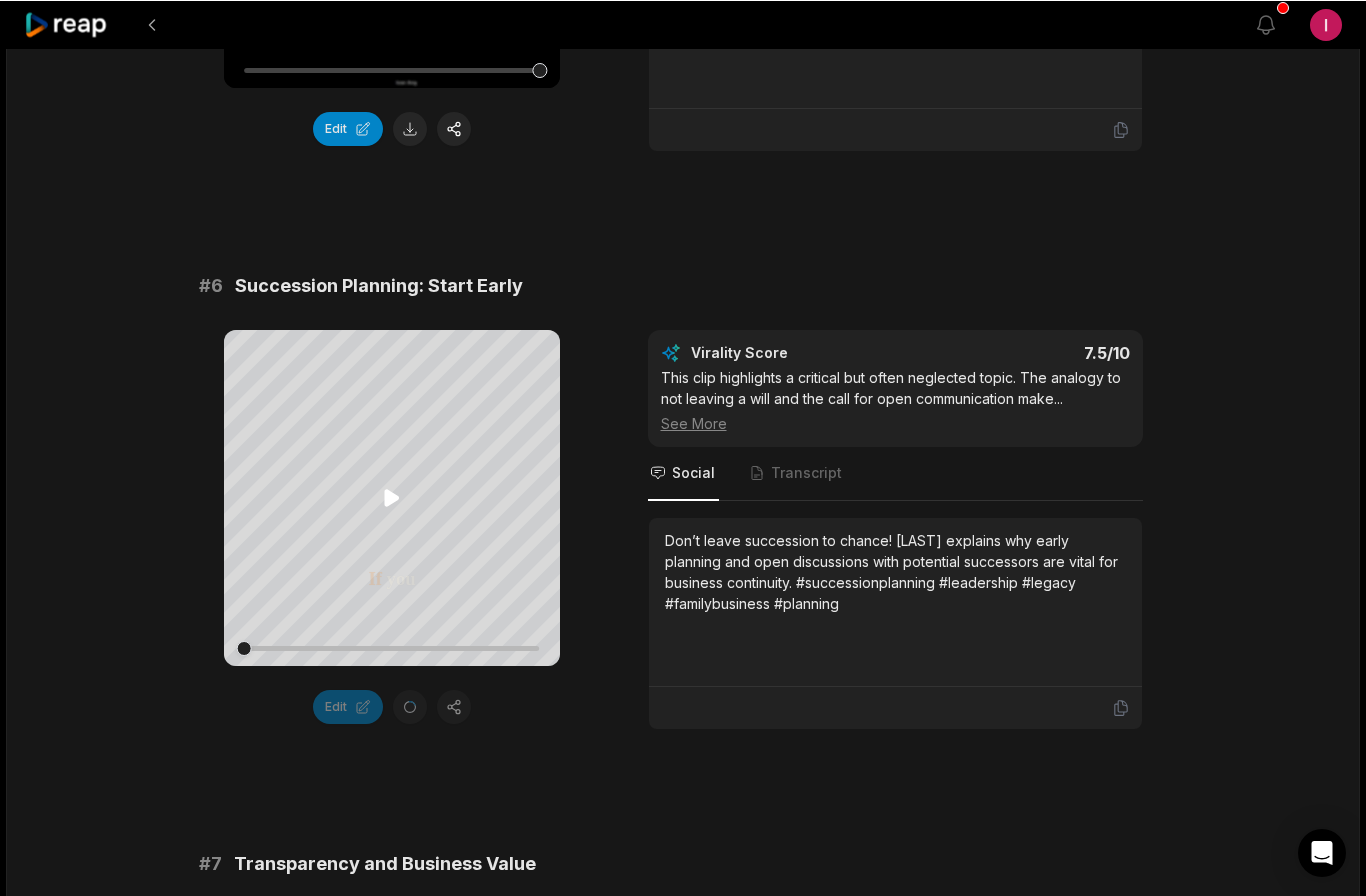 click 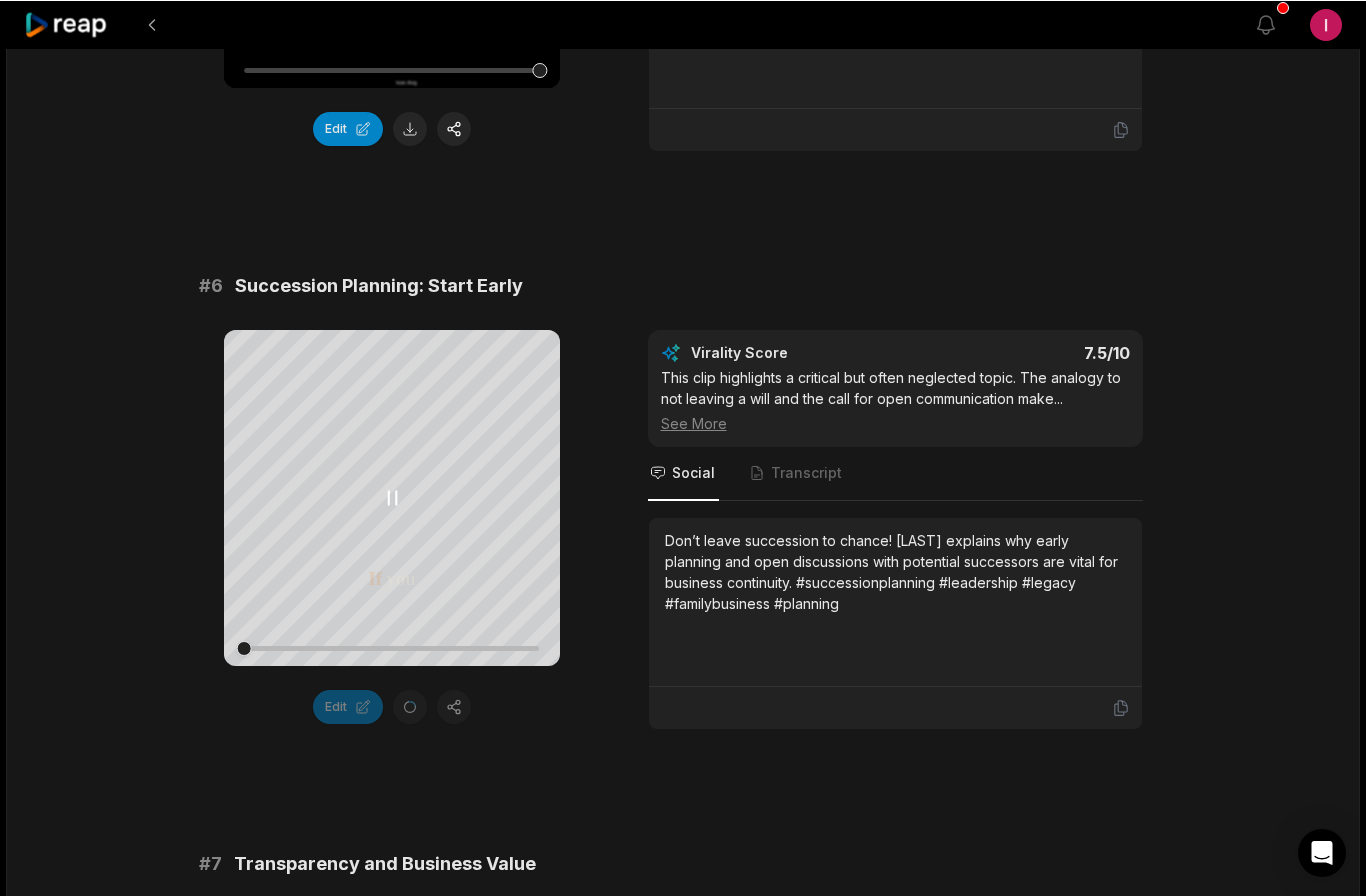 scroll, scrollTop: 2928, scrollLeft: 0, axis: vertical 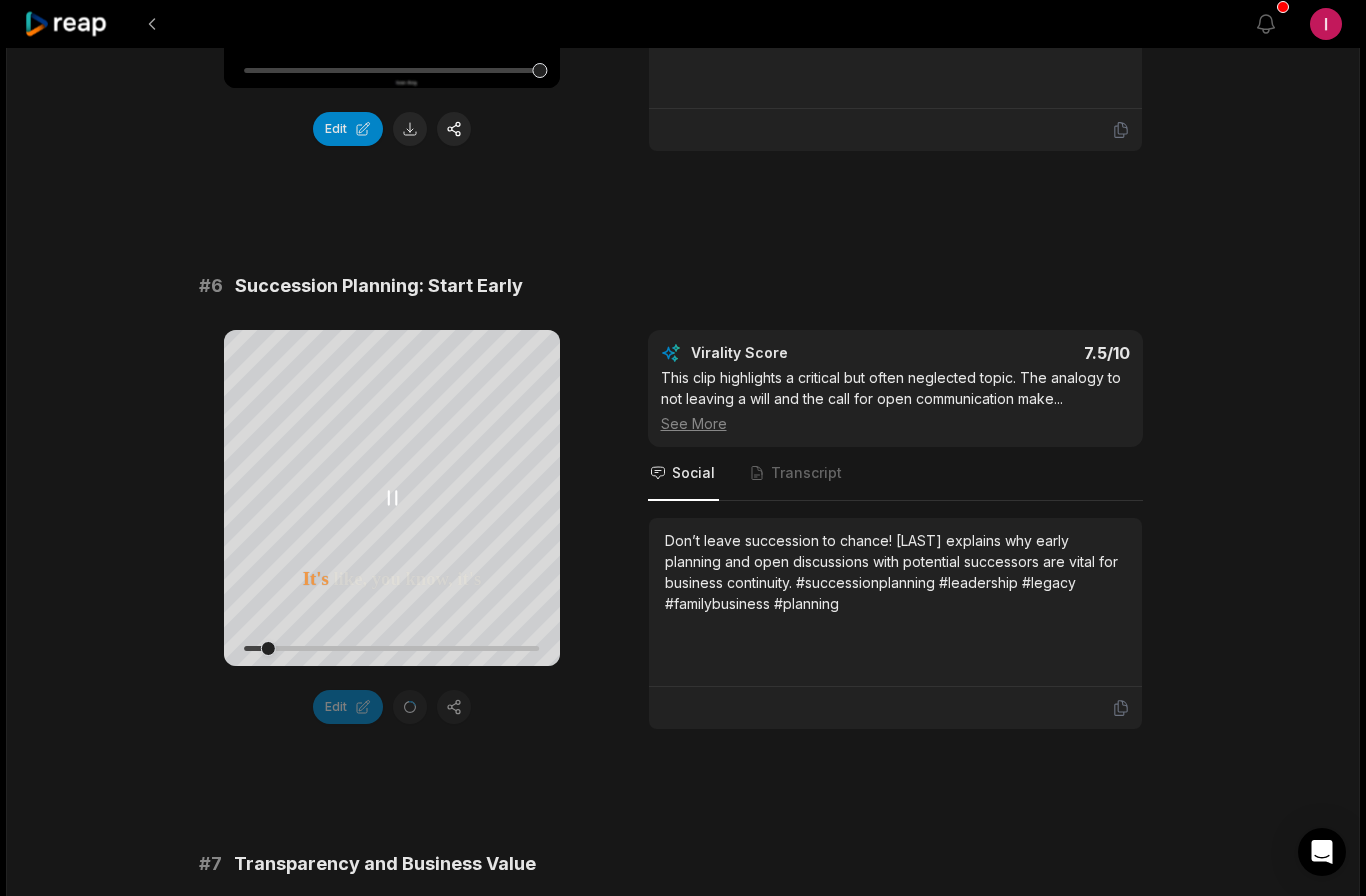 click 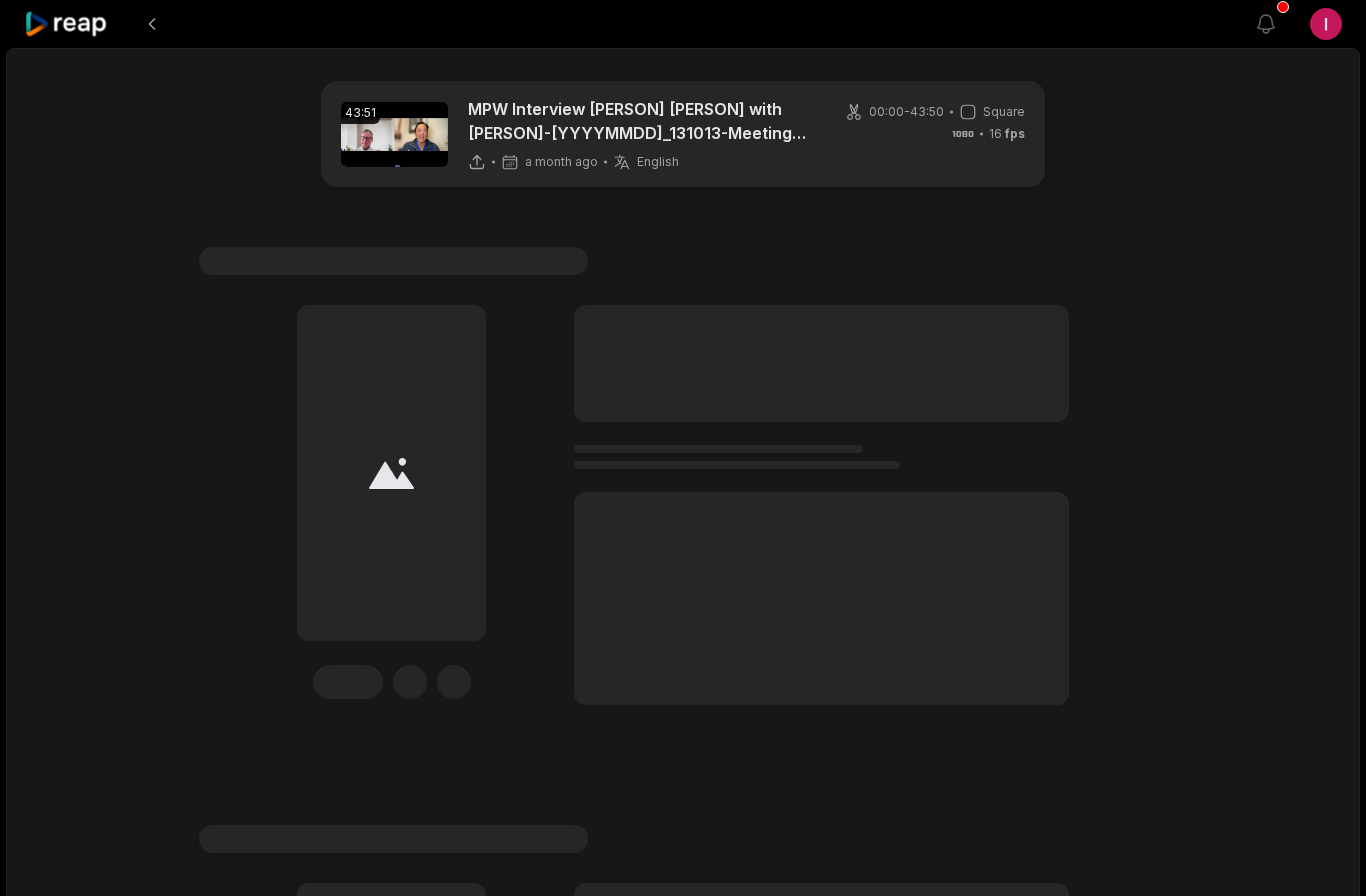 scroll, scrollTop: 82, scrollLeft: 0, axis: vertical 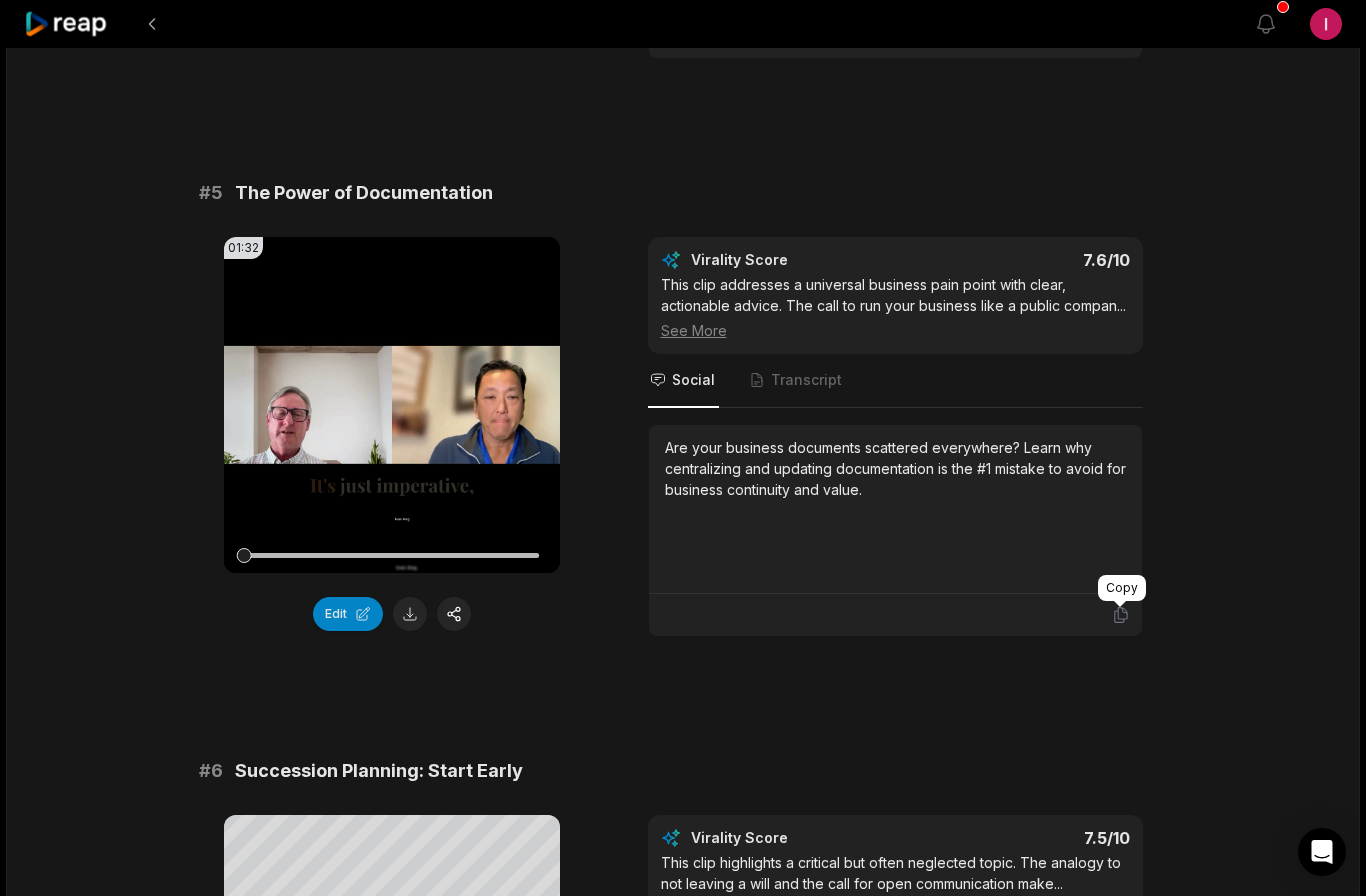 click 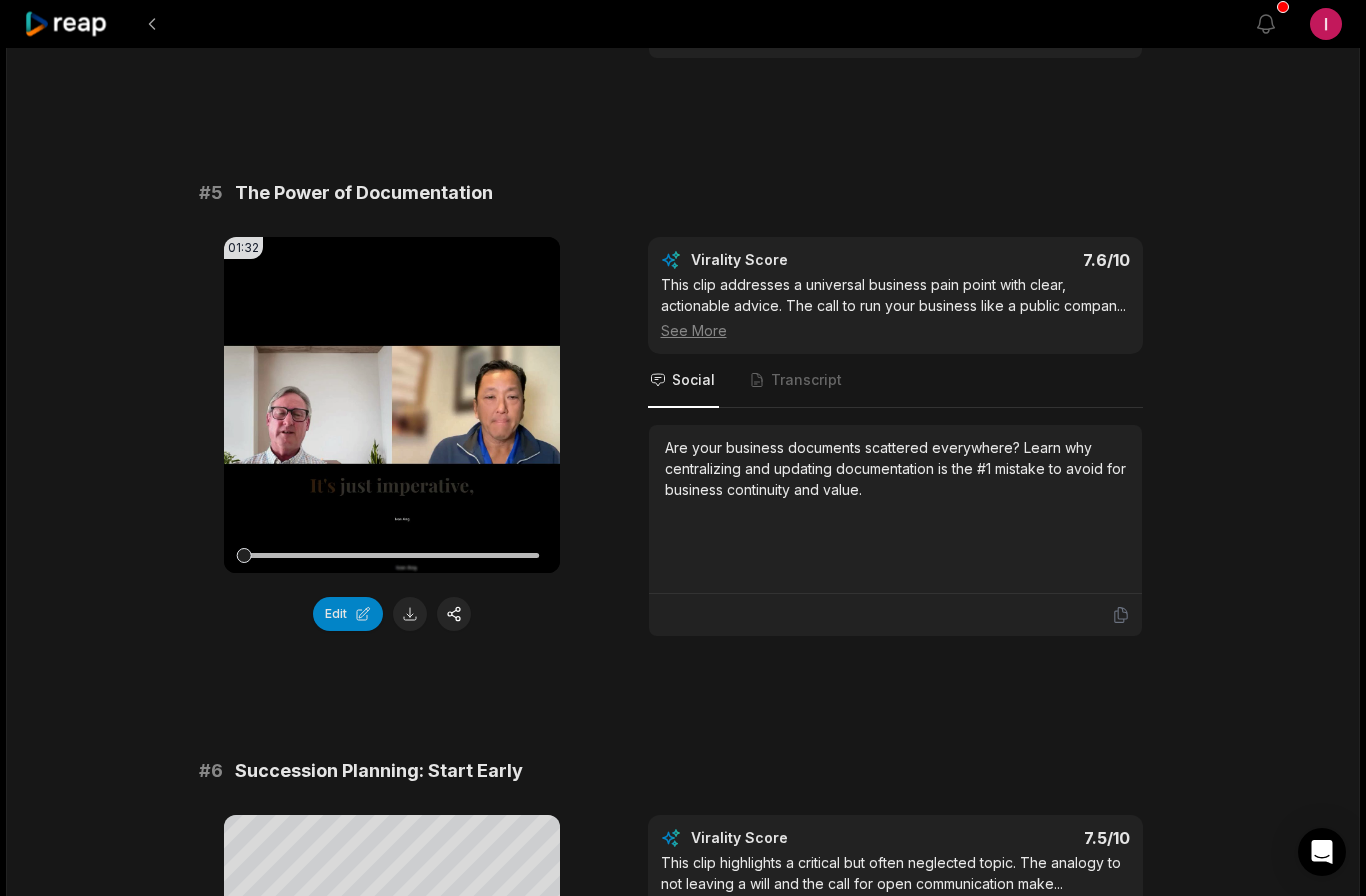 scroll, scrollTop: 2525, scrollLeft: 0, axis: vertical 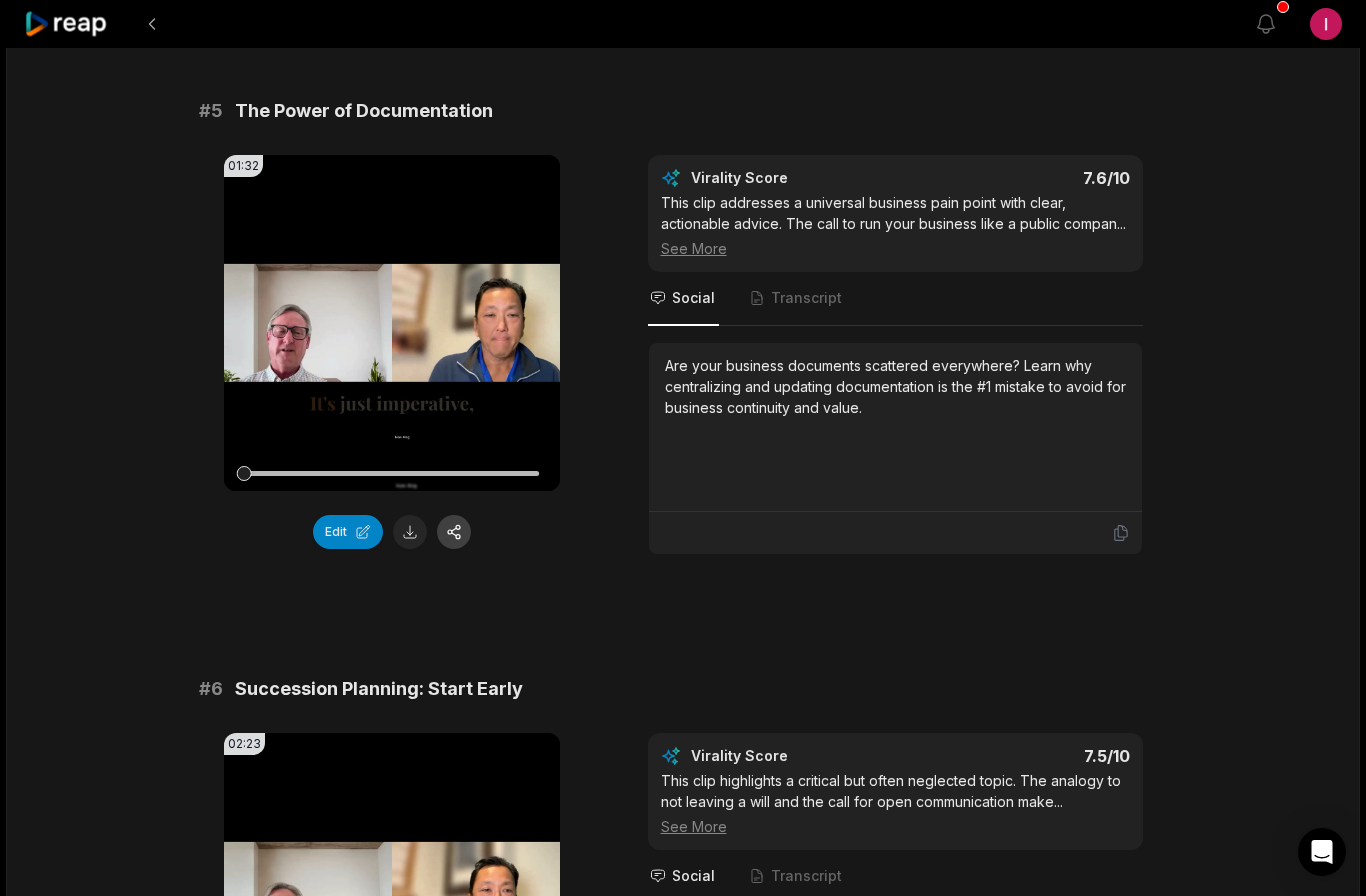 click at bounding box center (454, 532) 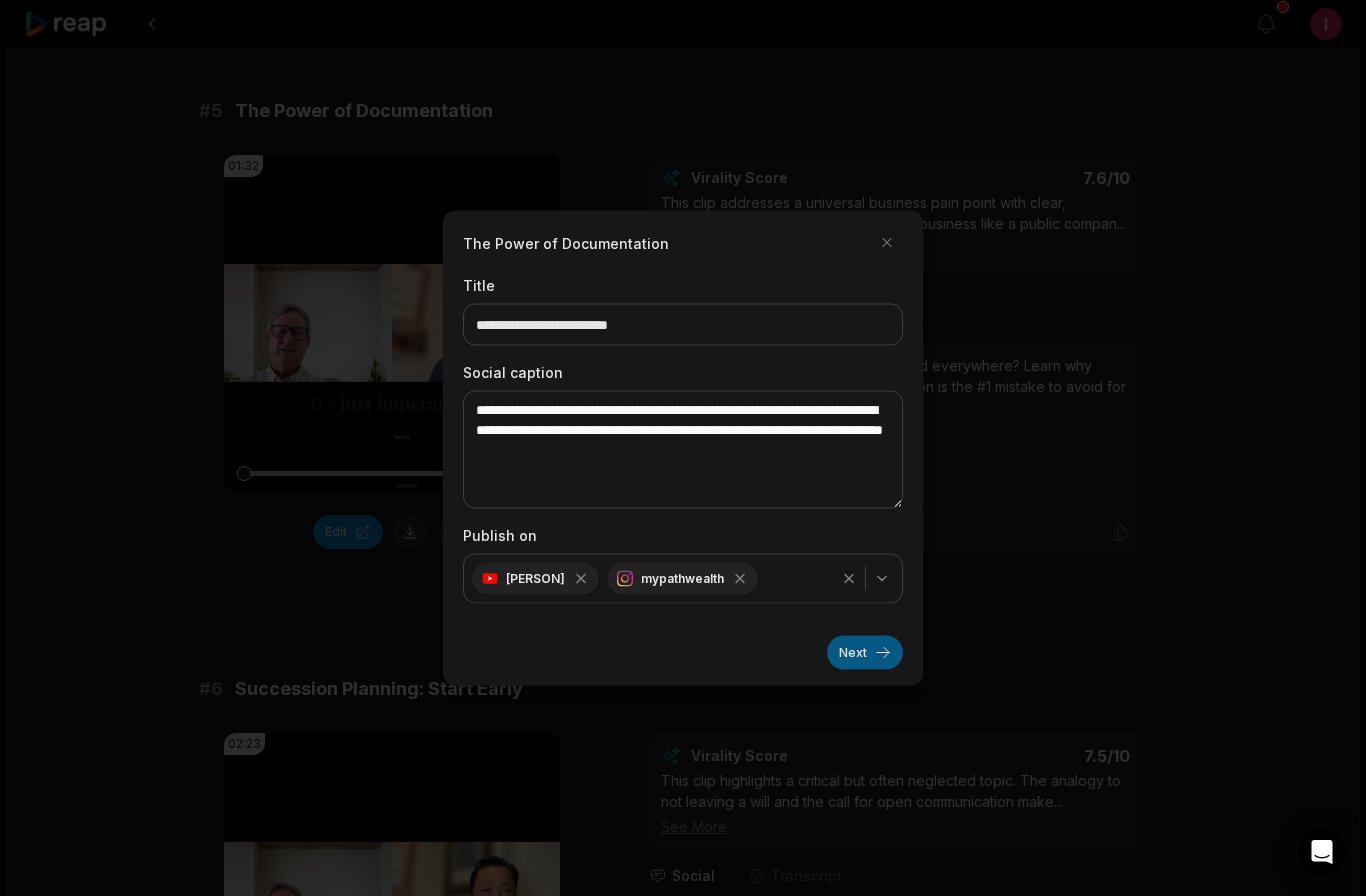 click on "Next" at bounding box center (865, 653) 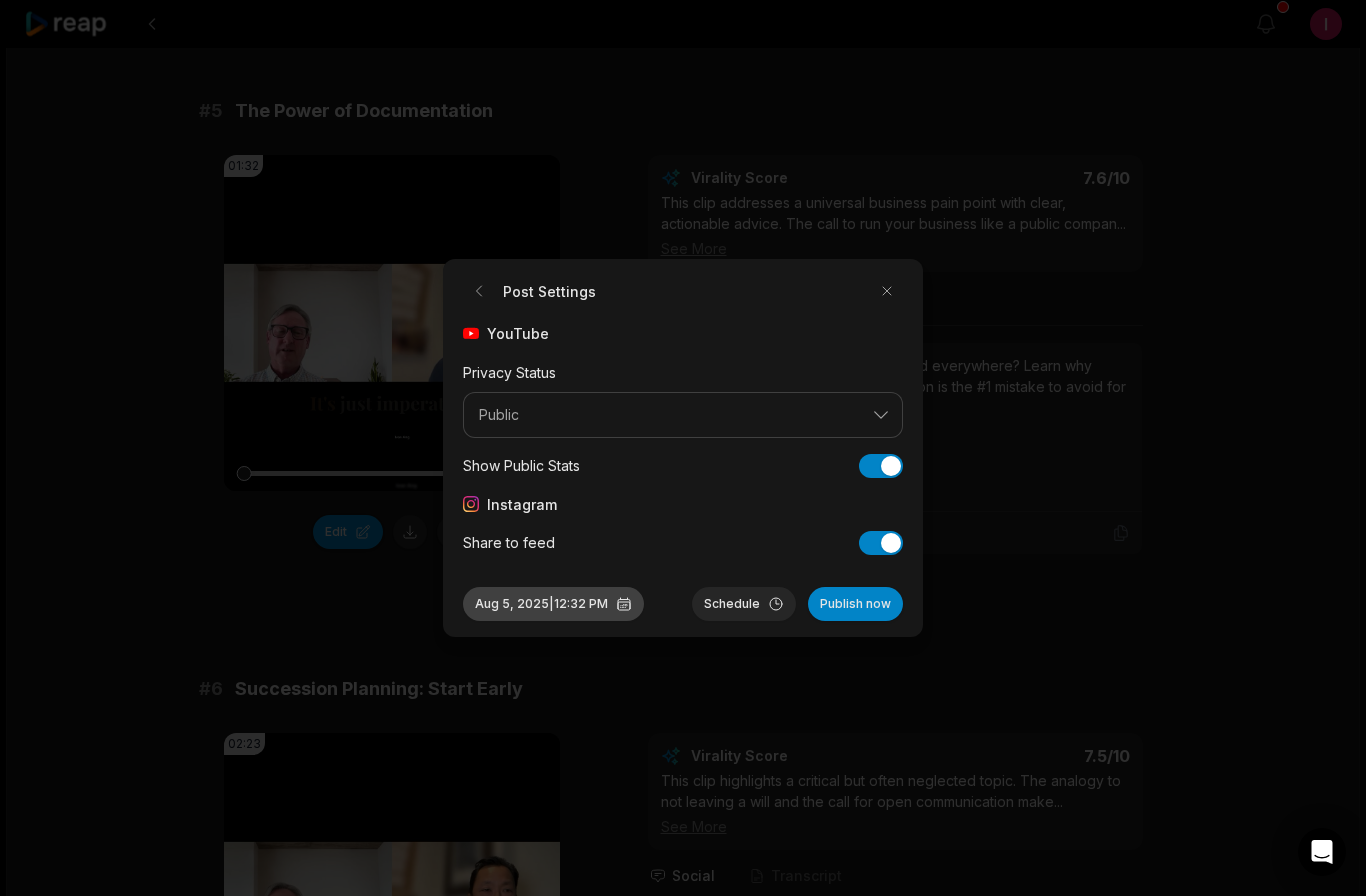 click on "Aug 5, 2025  |  12:32 PM" at bounding box center [553, 604] 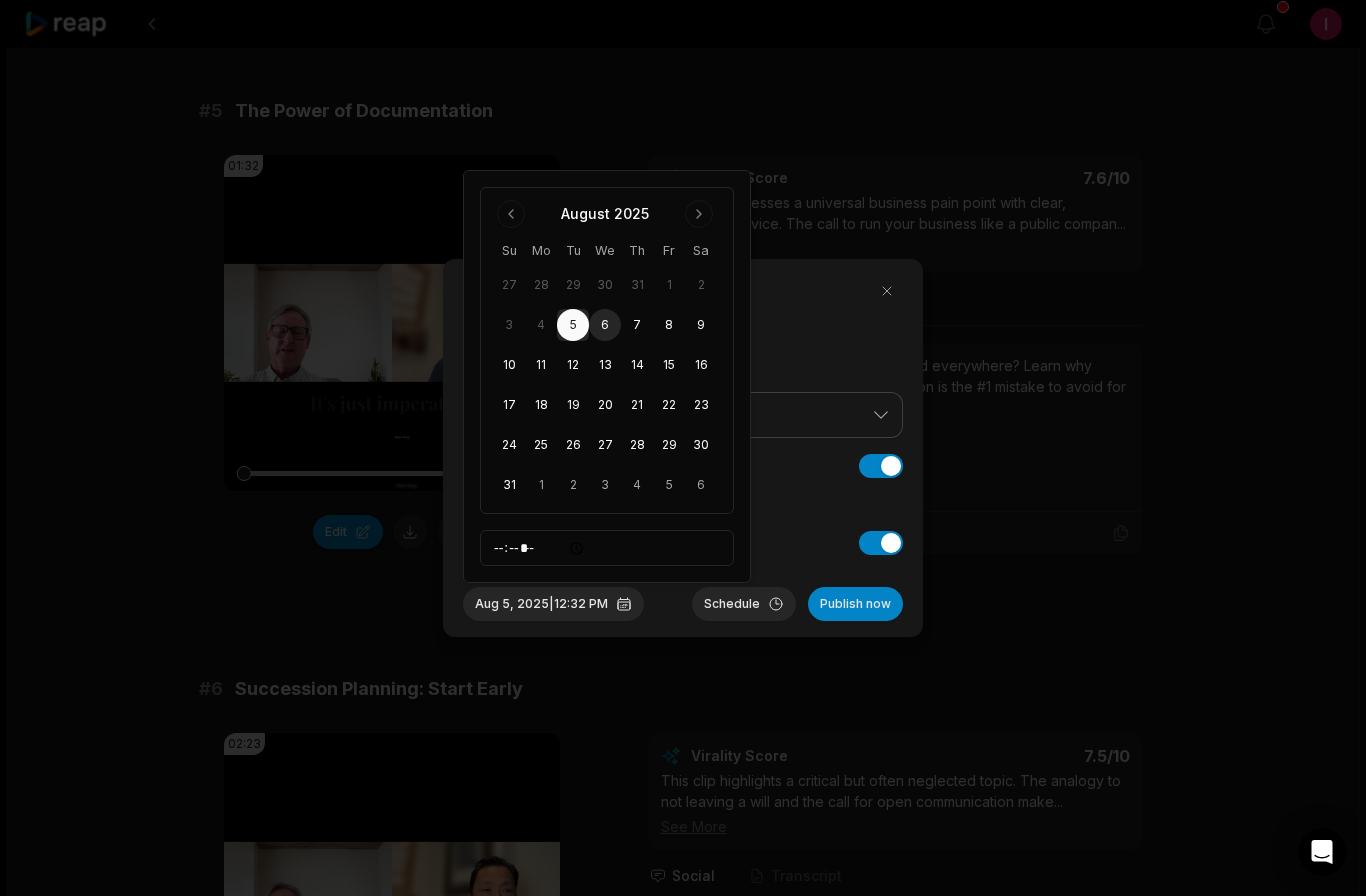 click on "6" at bounding box center (605, 325) 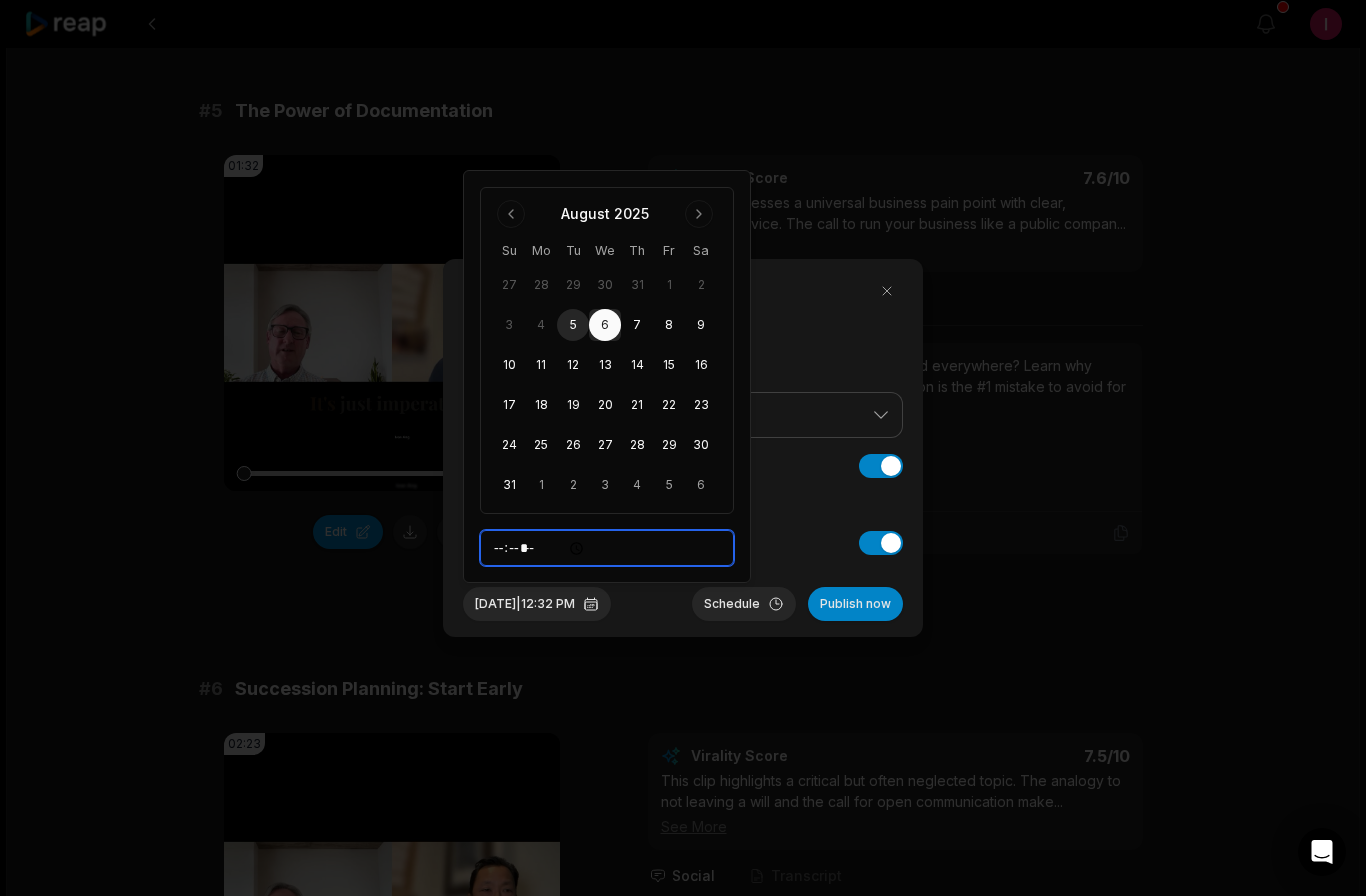 click on "*****" at bounding box center [607, 548] 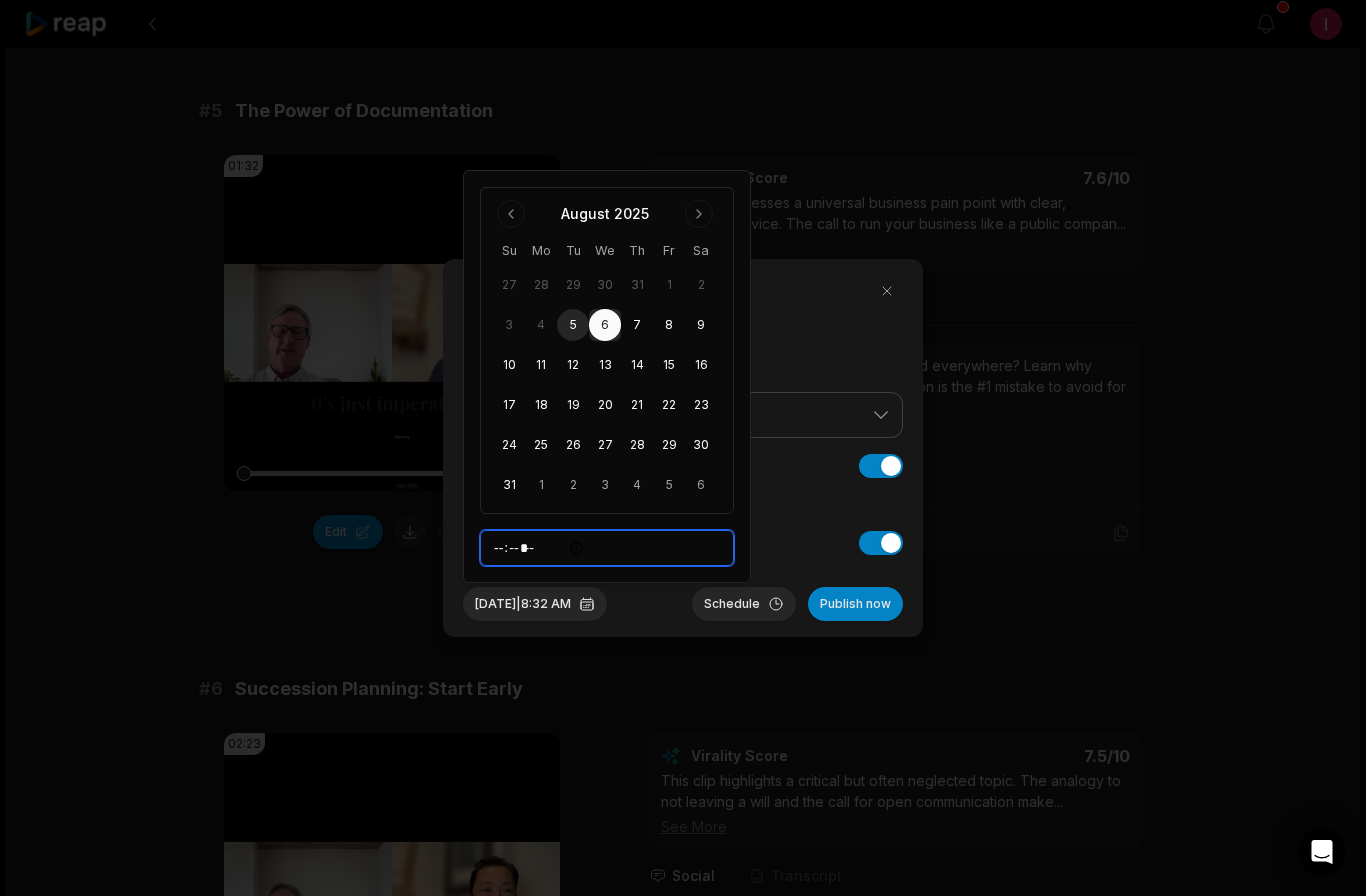 type on "*****" 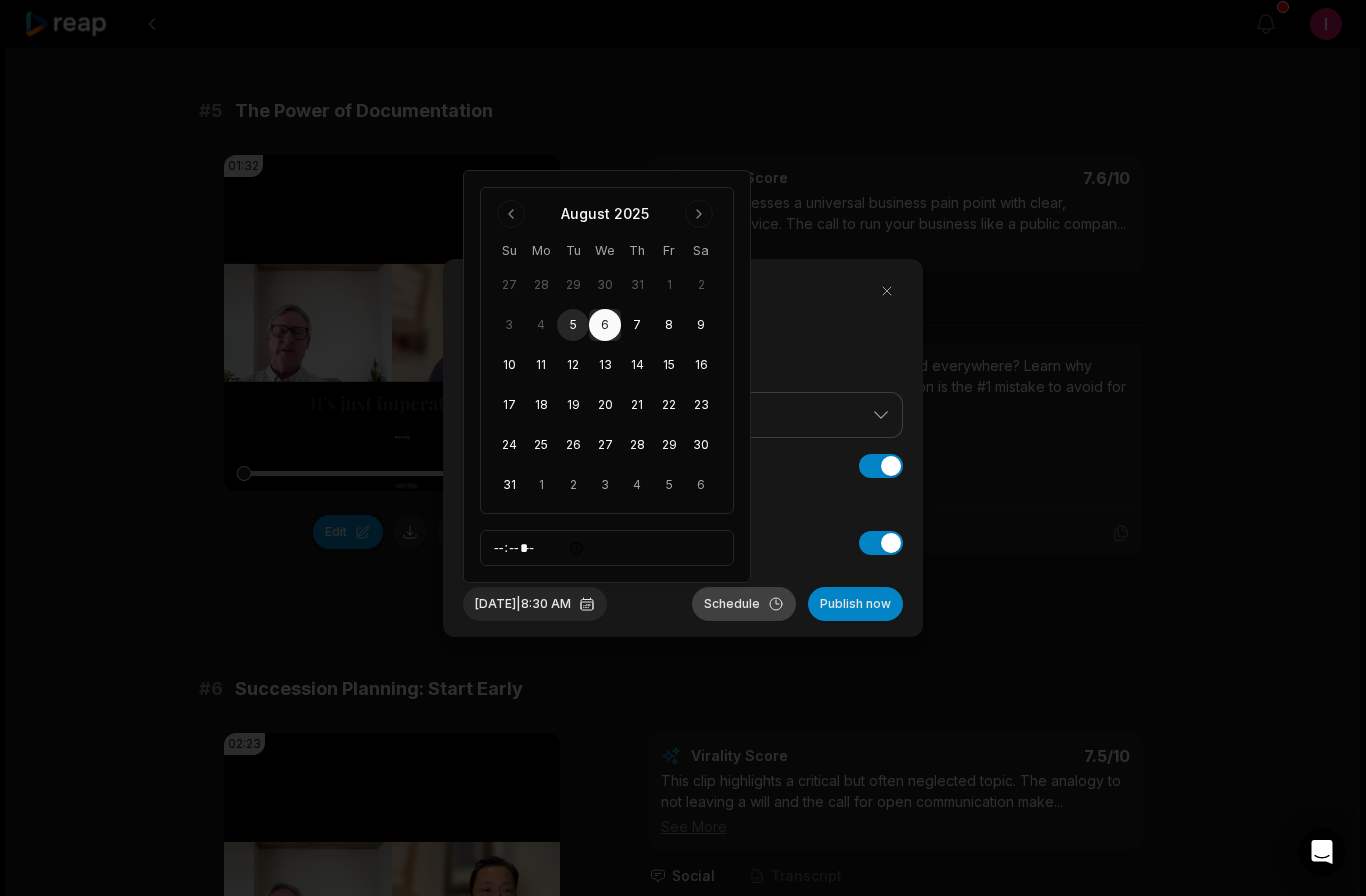 click on "Schedule" at bounding box center (744, 604) 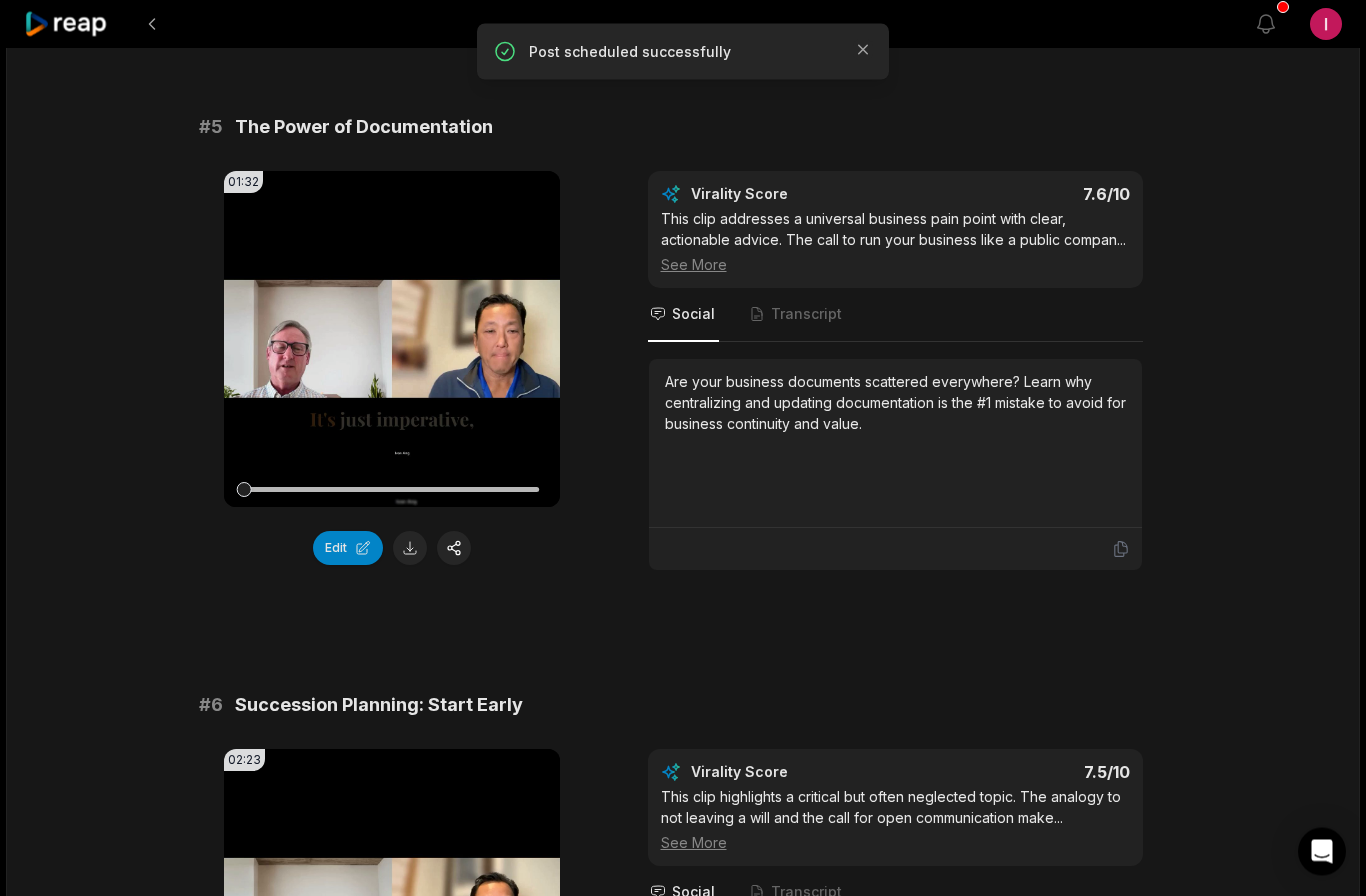 scroll, scrollTop: 2500, scrollLeft: 0, axis: vertical 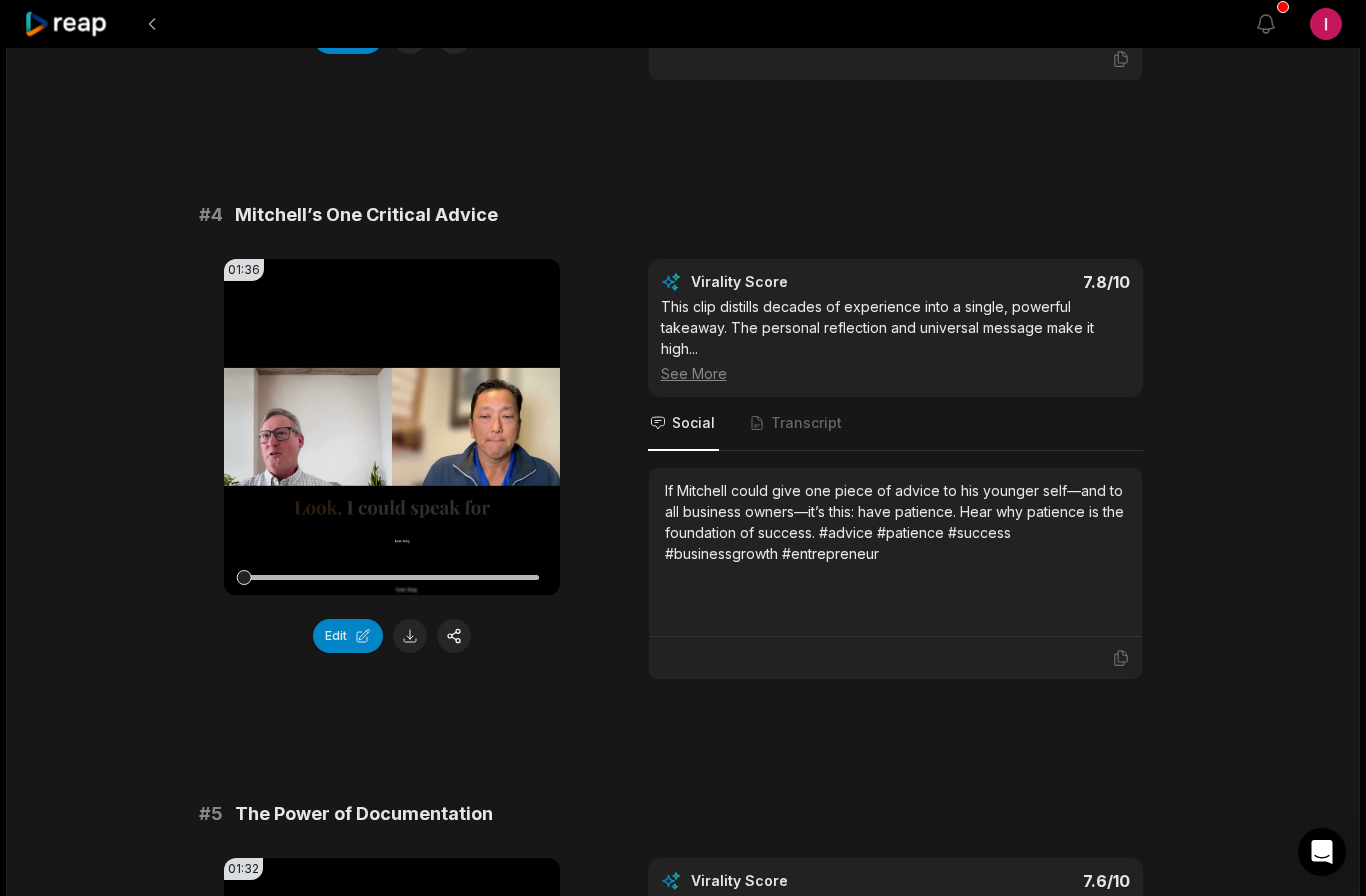 click 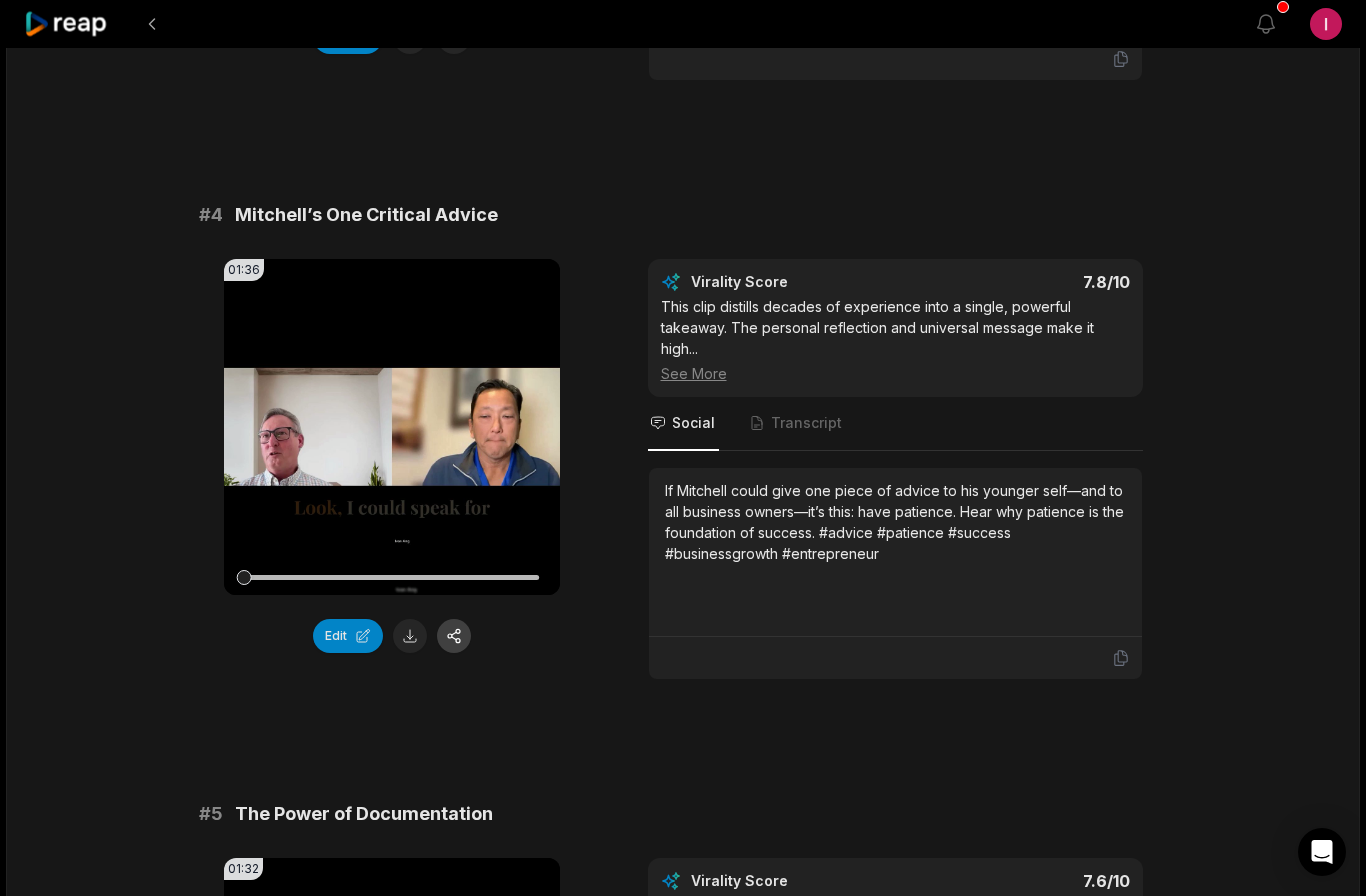 click at bounding box center (454, 636) 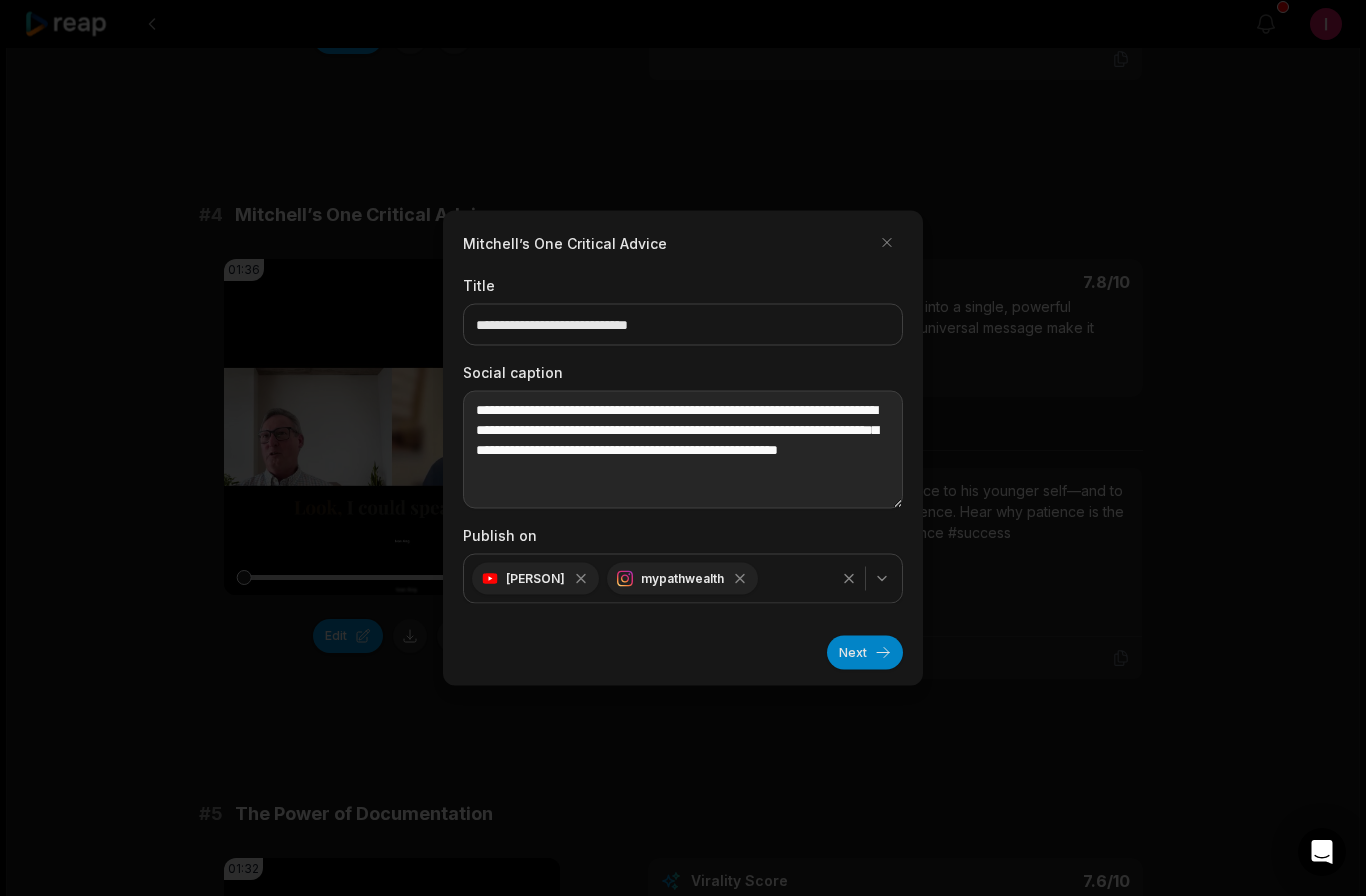 click on "**********" at bounding box center (683, 450) 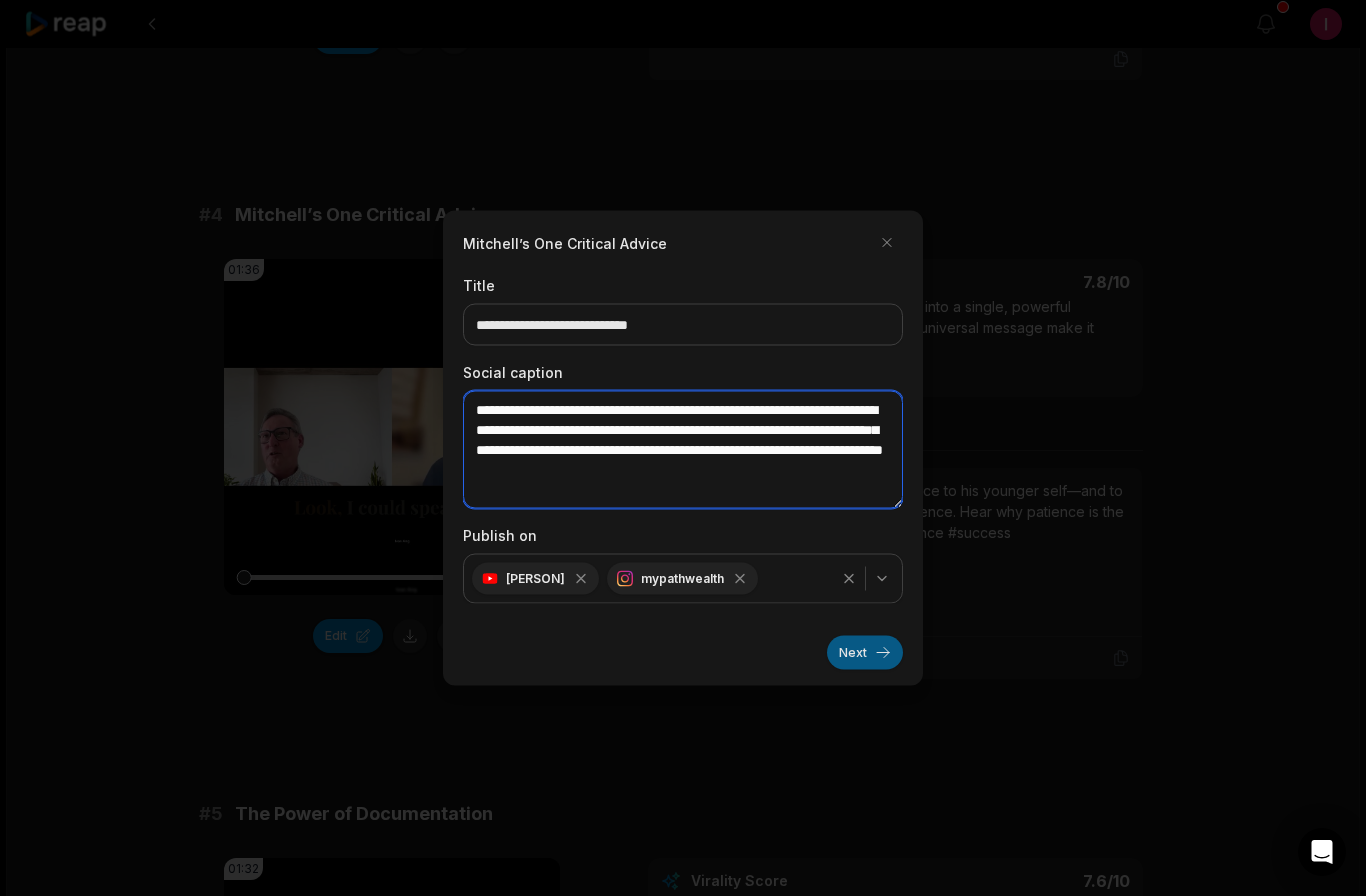 type on "**********" 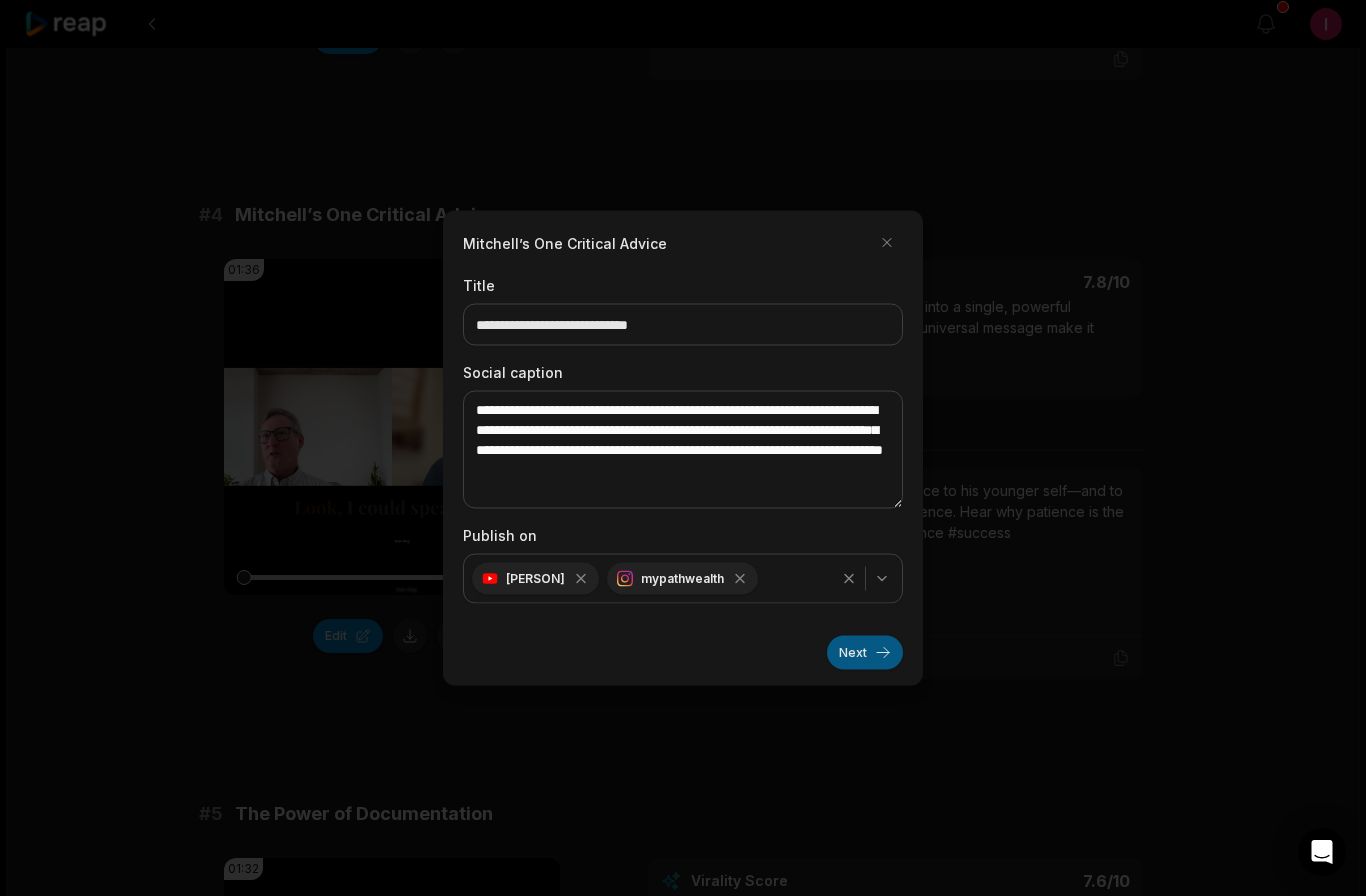click on "Next" at bounding box center [865, 653] 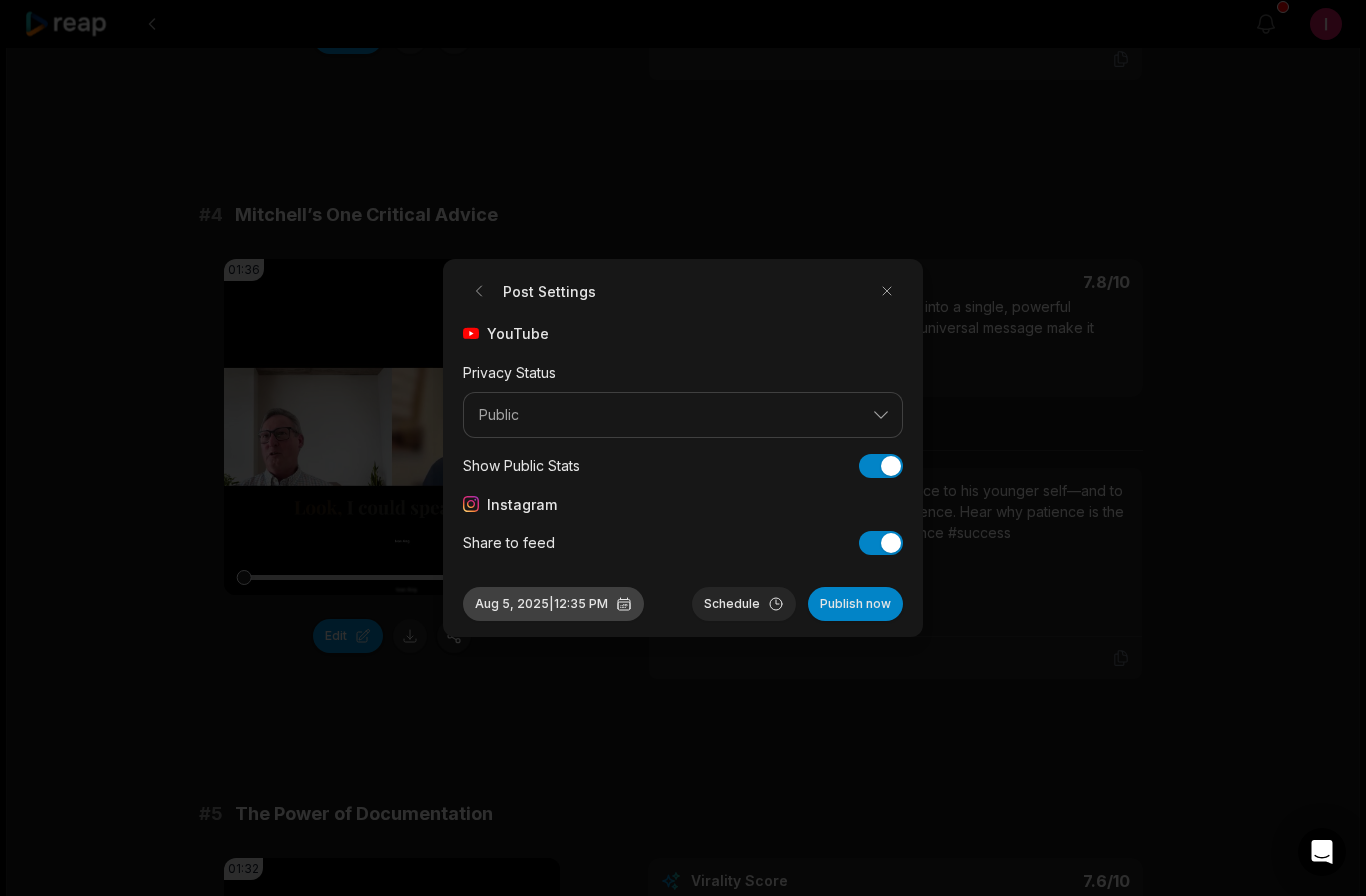 click on "Aug 5, 2025  |  12:35 PM" at bounding box center [553, 604] 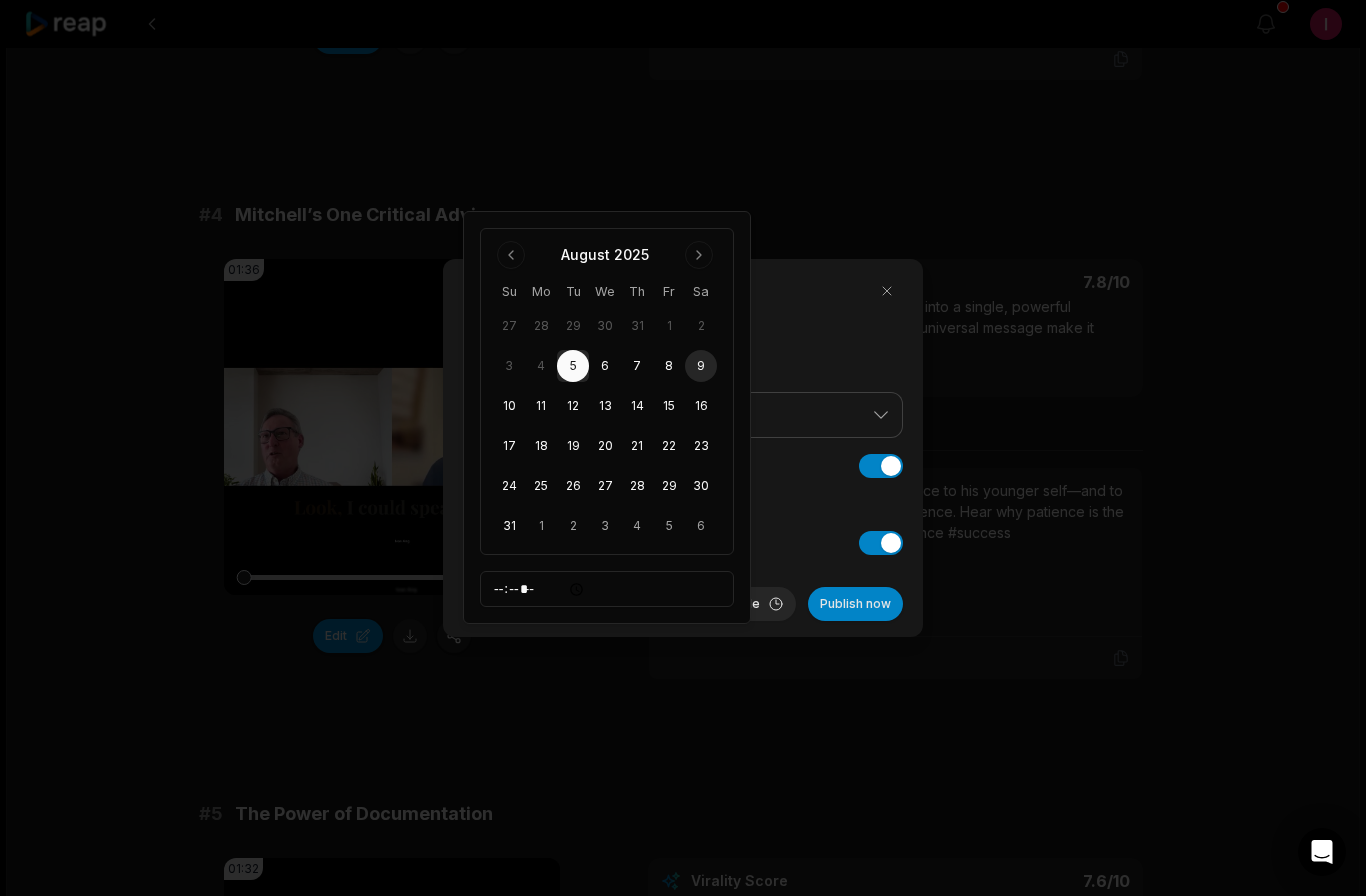 click on "9" at bounding box center [701, 366] 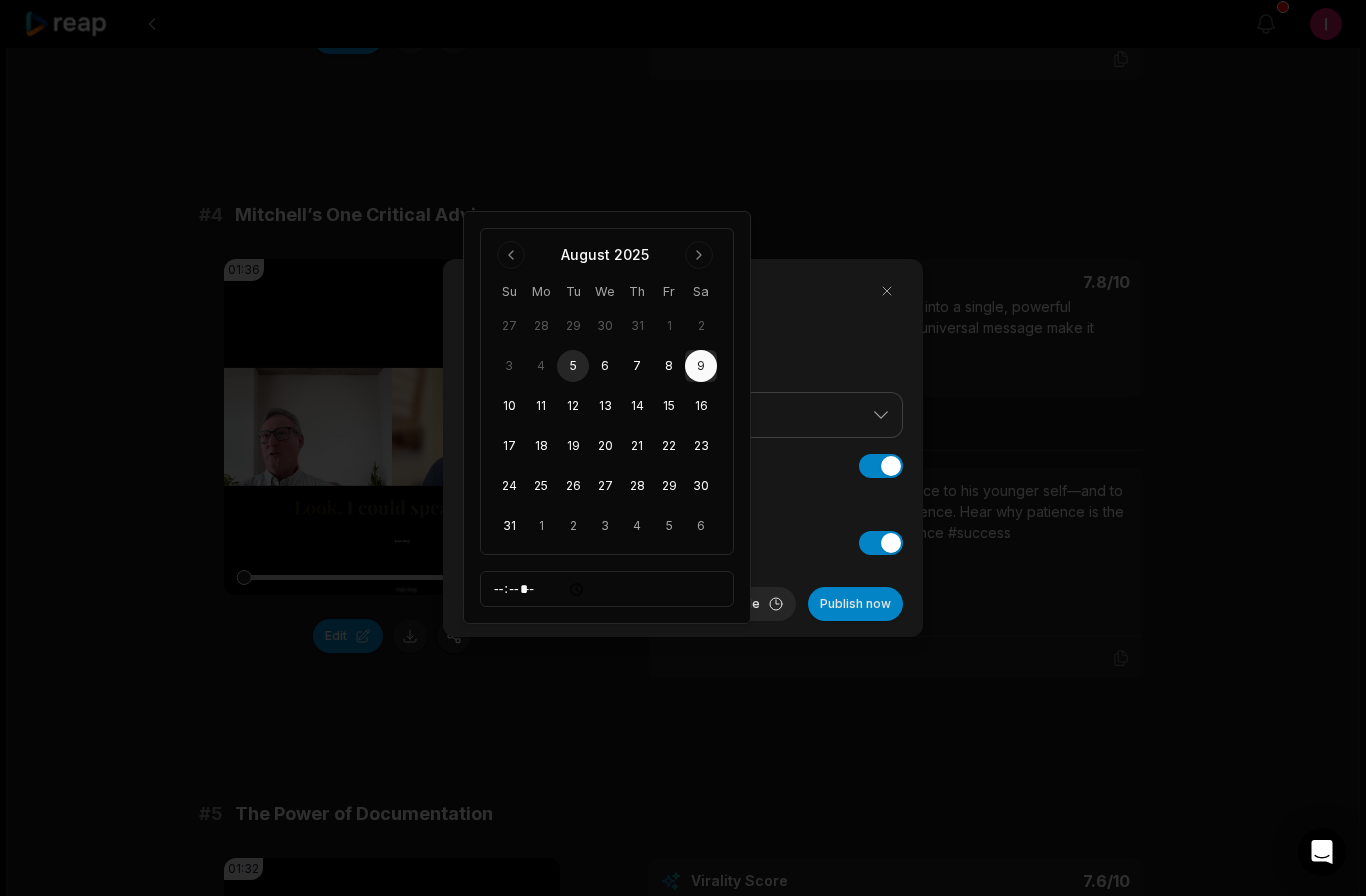 click on "Aug 9, 2025  |  12:35 PM" at bounding box center (537, 604) 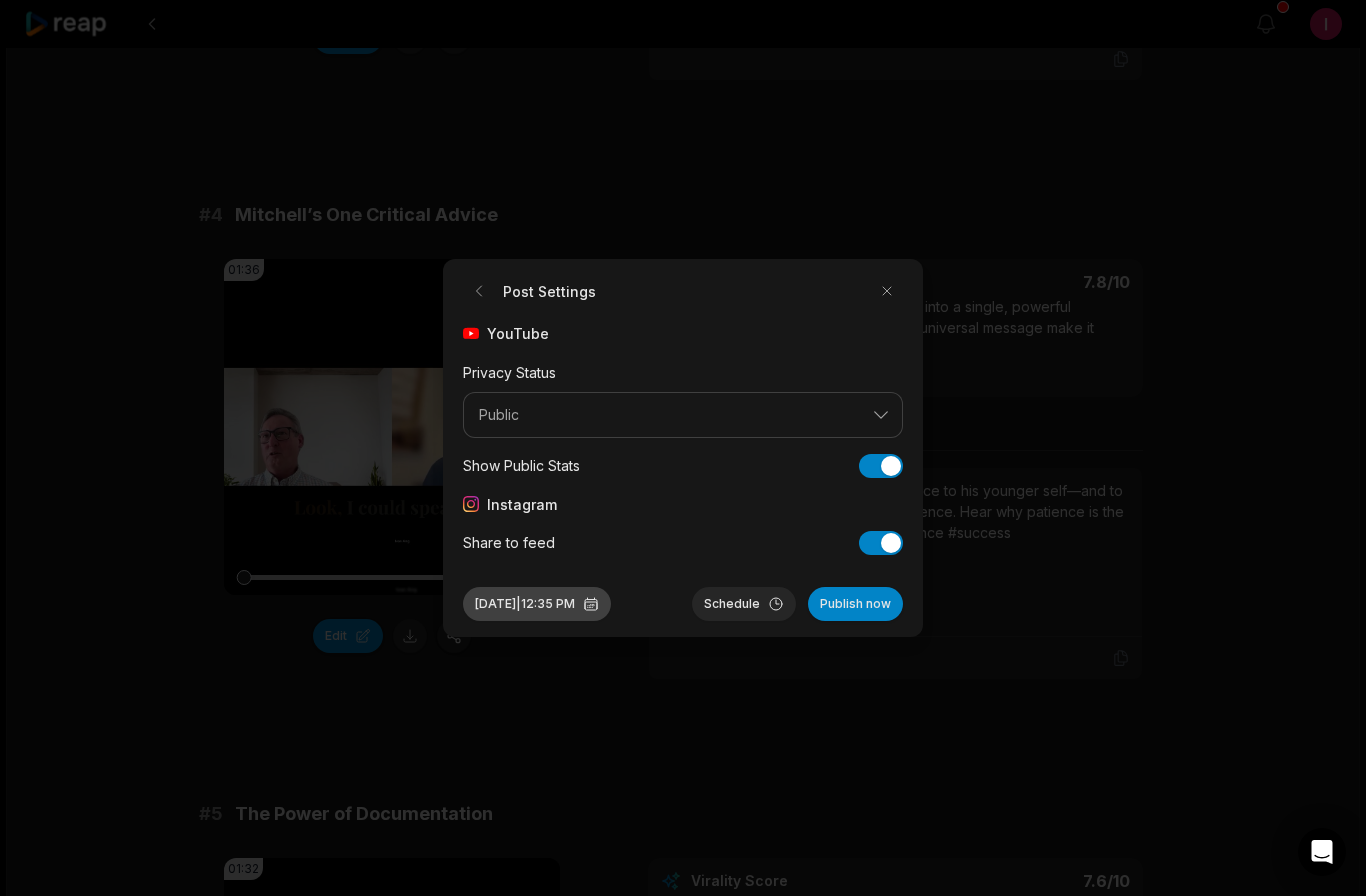 click on "Aug 9, 2025  |  12:35 PM" at bounding box center (537, 604) 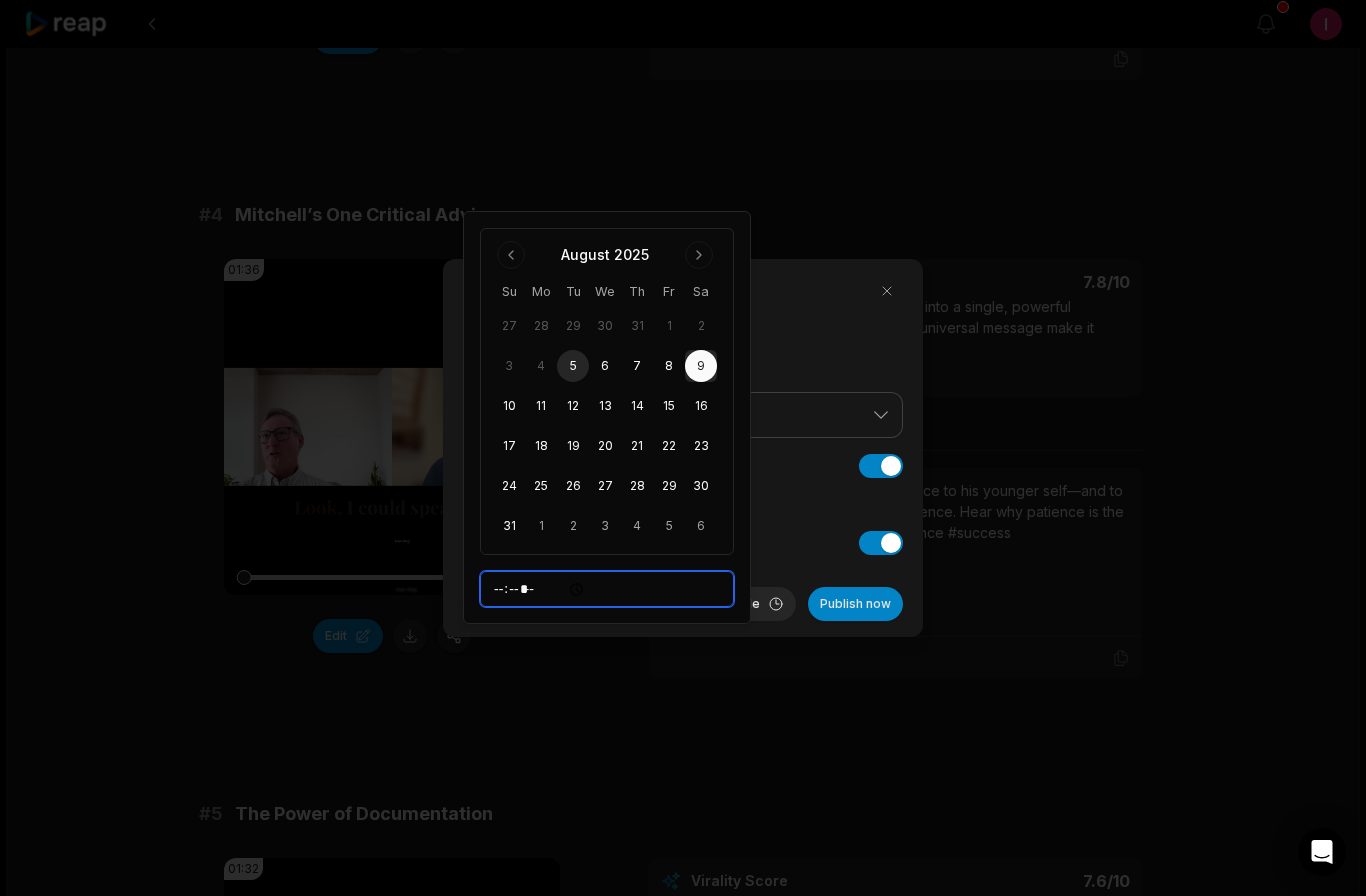 click on "*****" at bounding box center [607, 589] 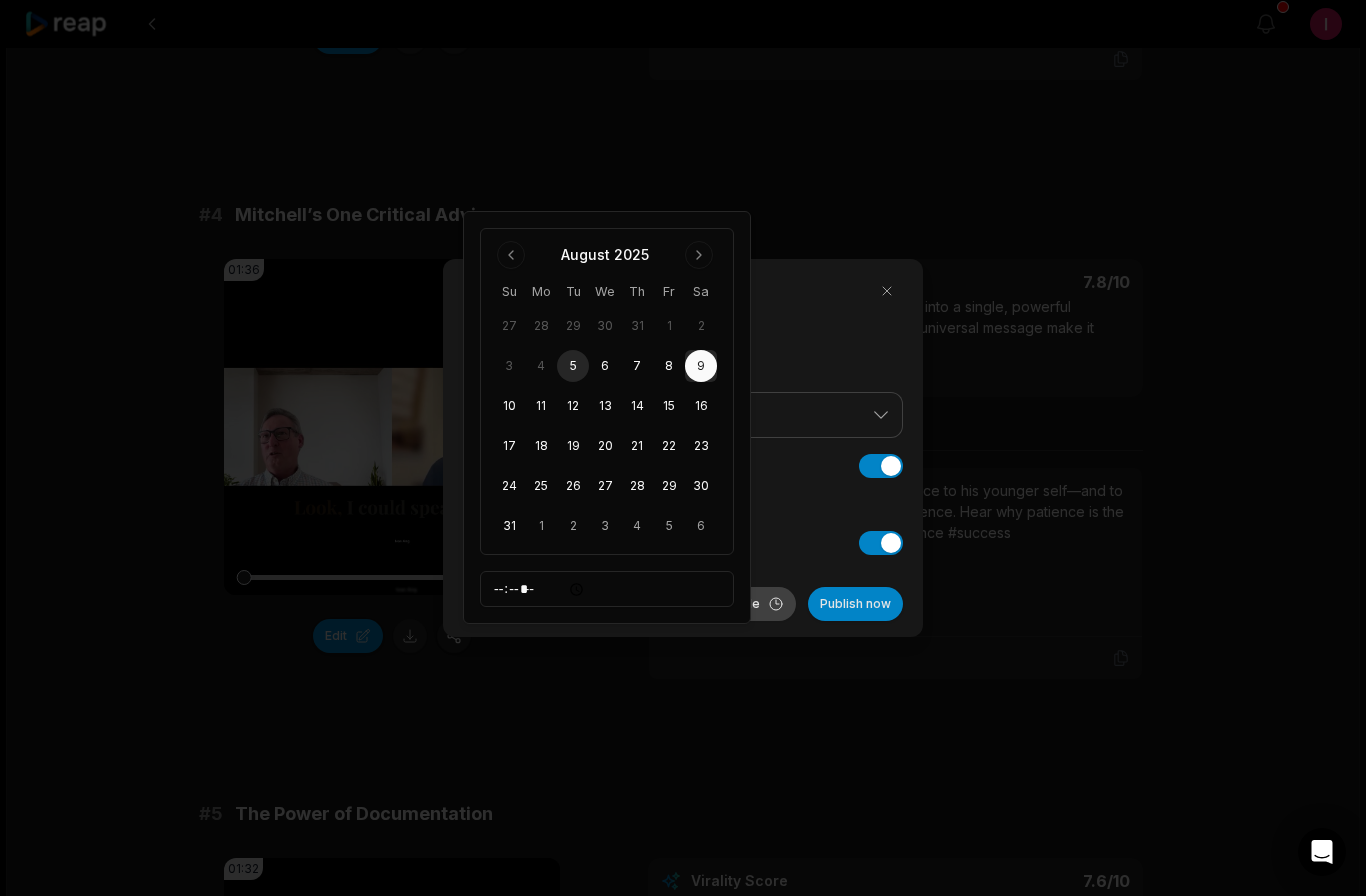 click on "Schedule" at bounding box center [744, 604] 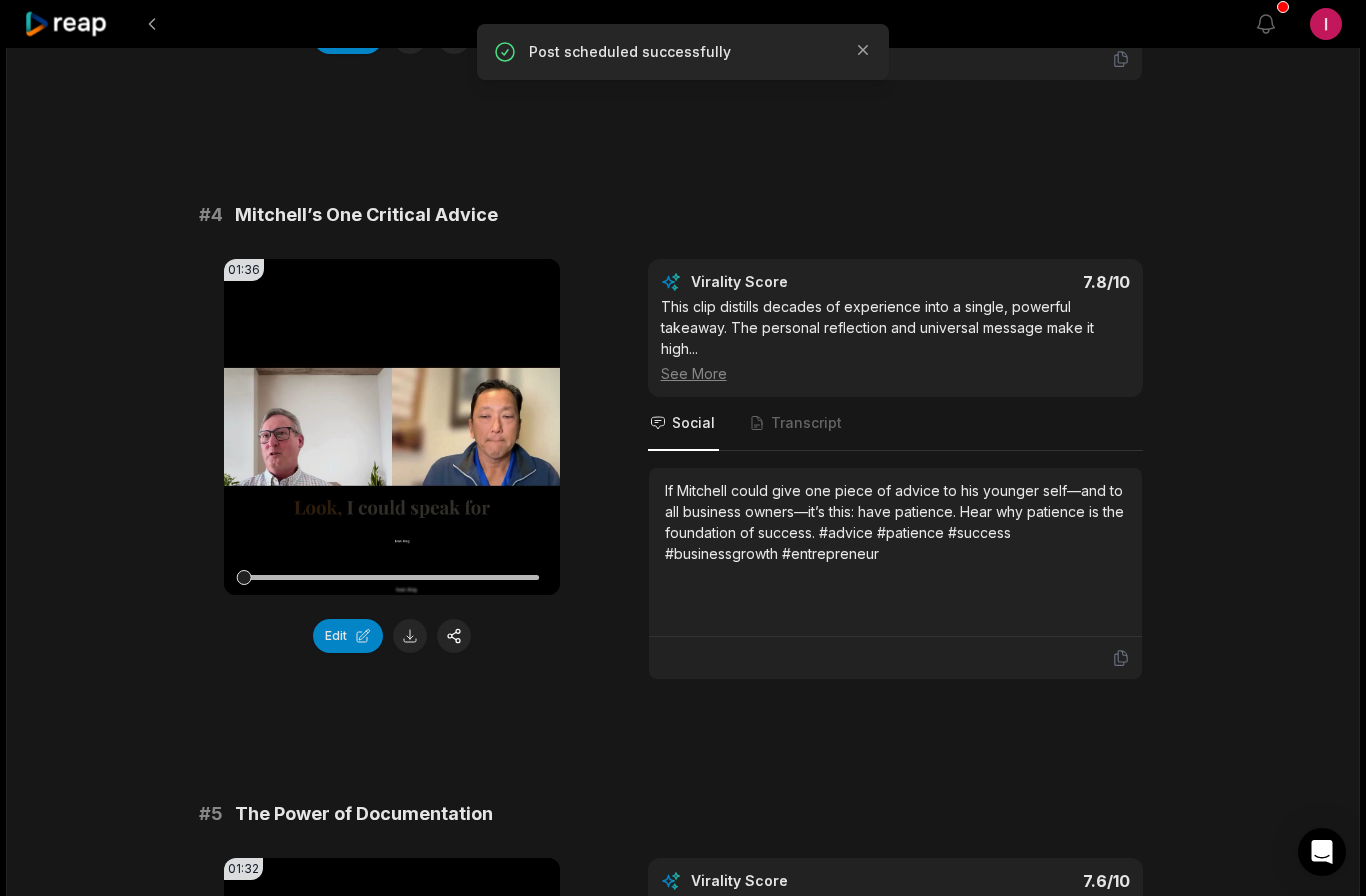 click 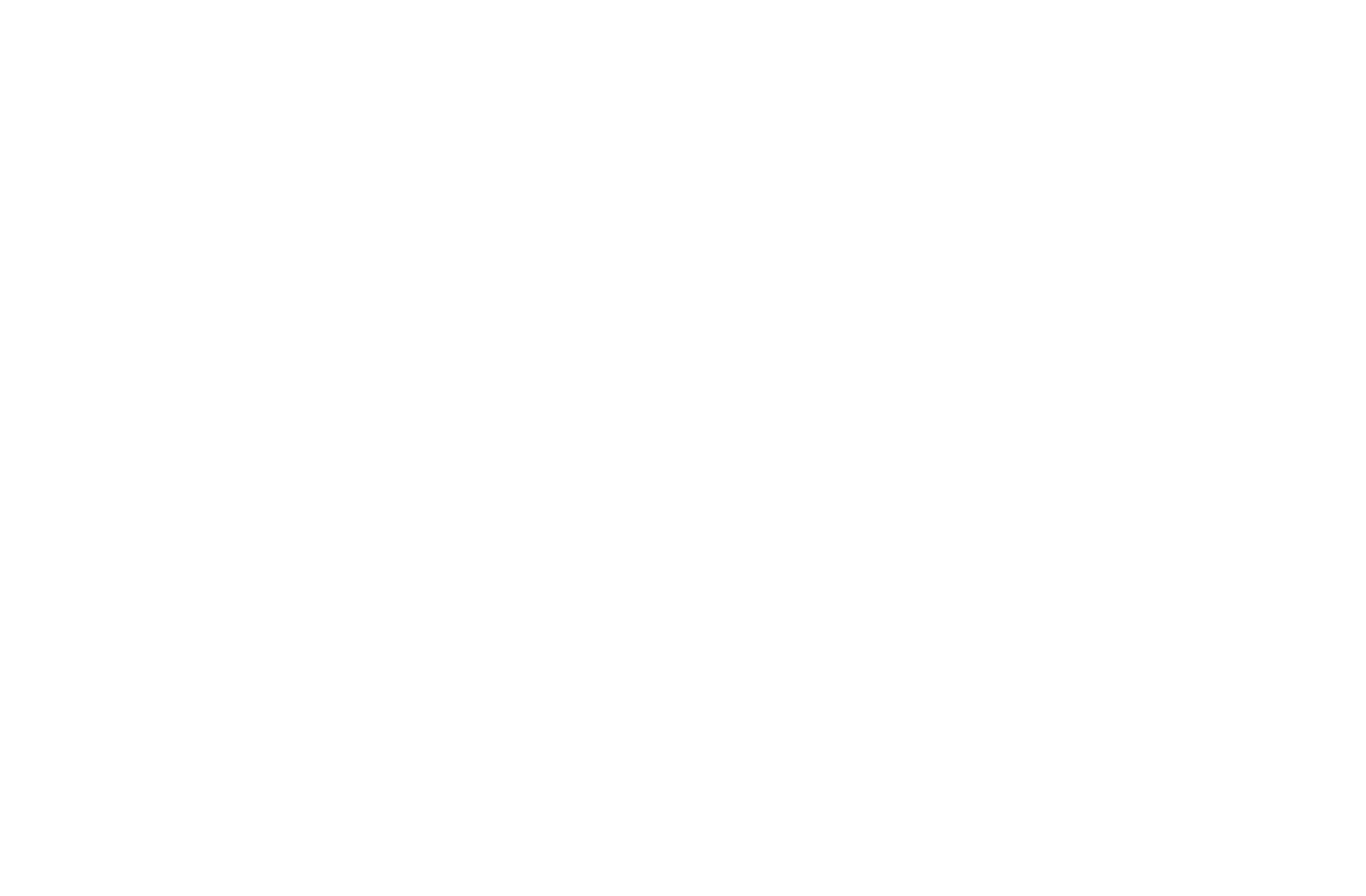 scroll, scrollTop: 0, scrollLeft: 0, axis: both 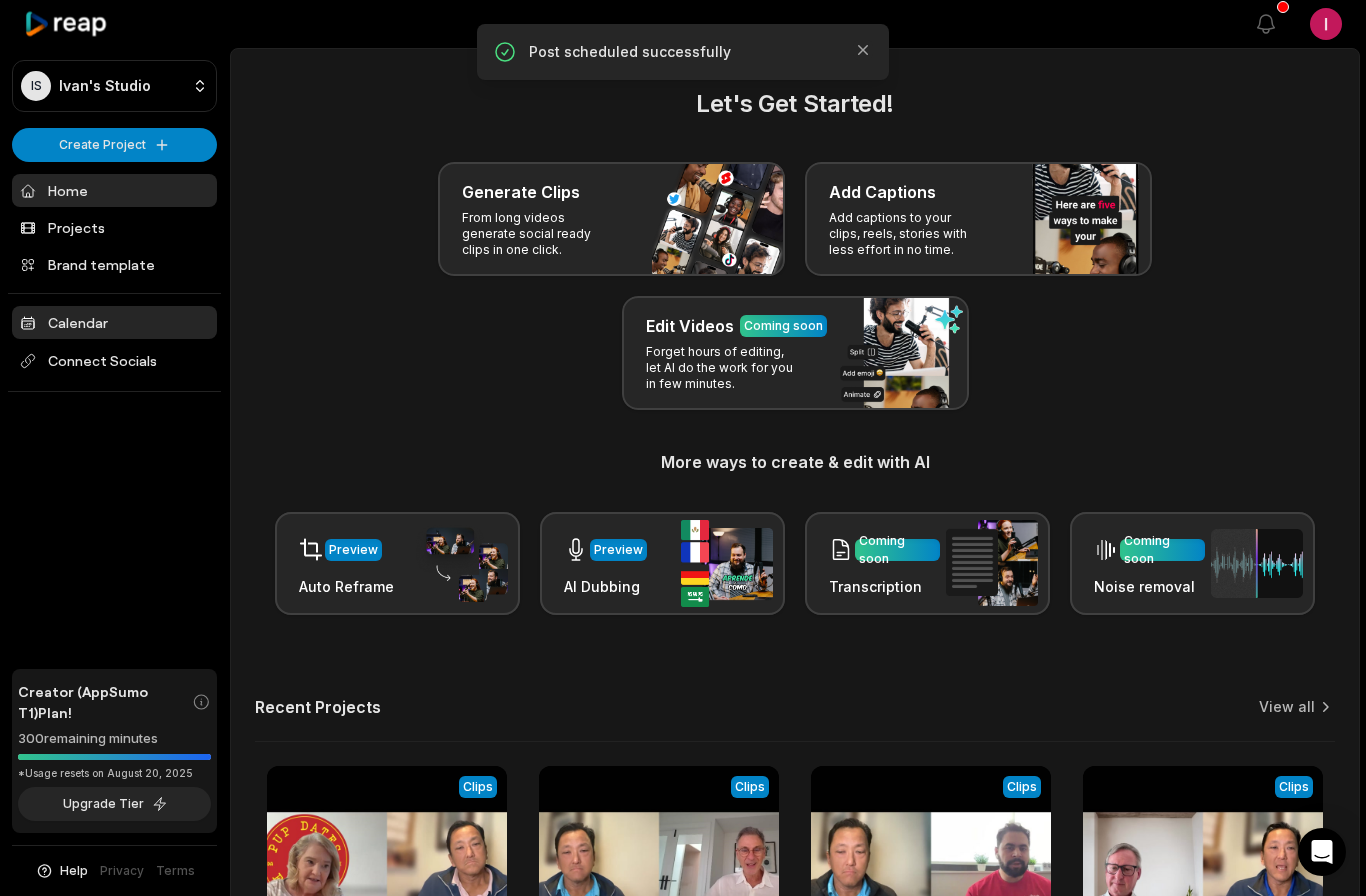 click on "Calendar" at bounding box center [114, 322] 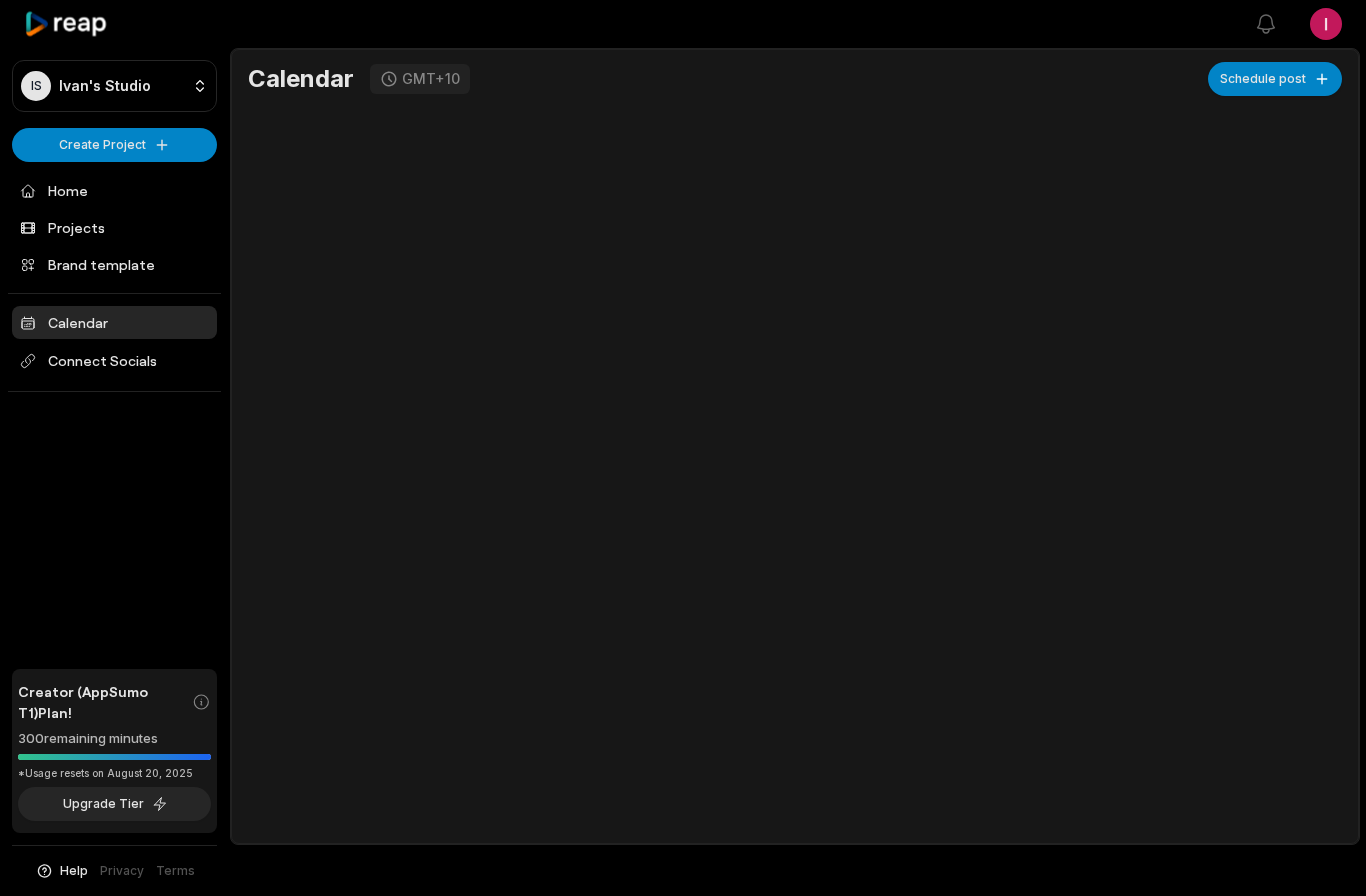 scroll, scrollTop: 0, scrollLeft: 0, axis: both 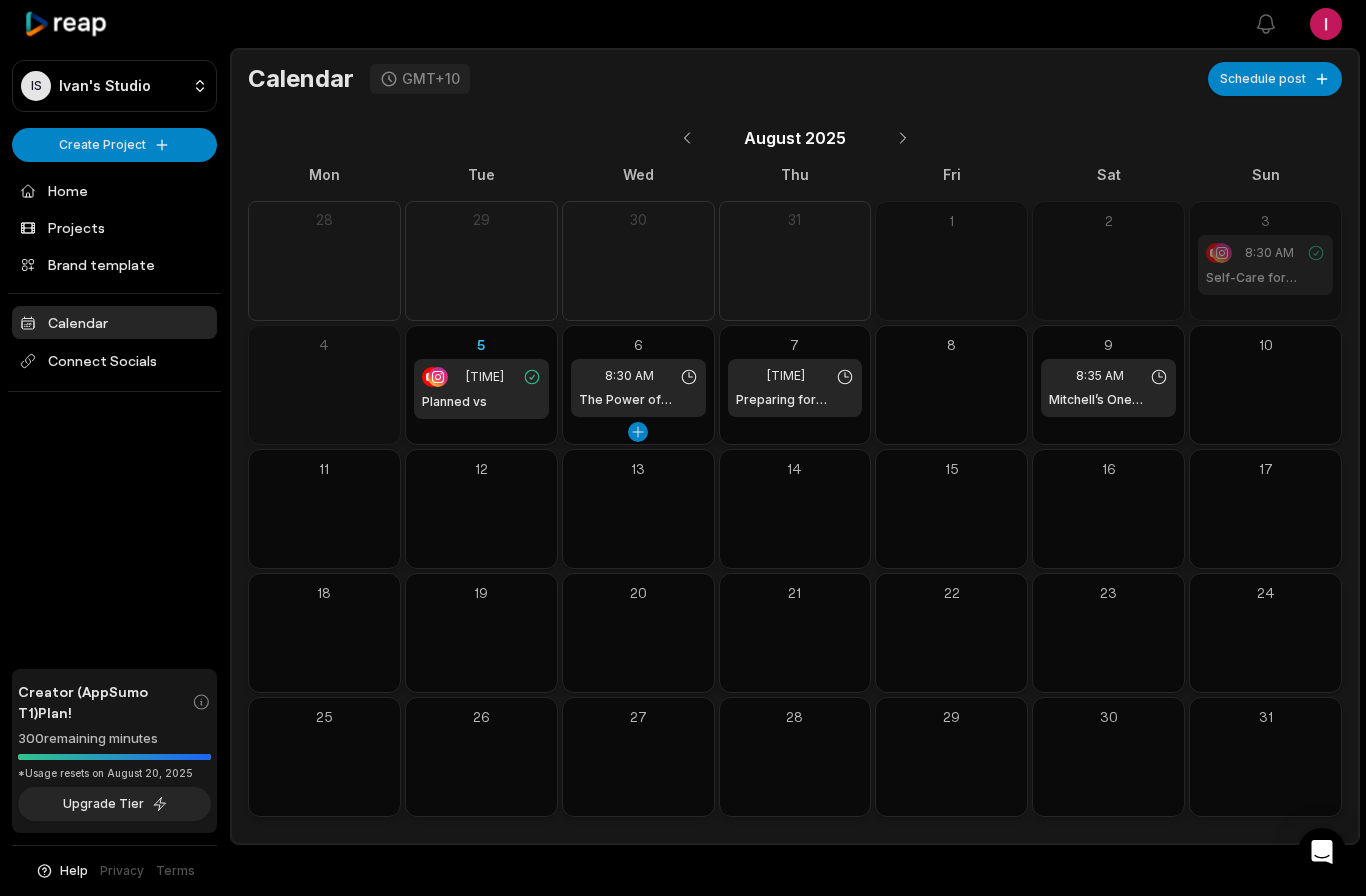 click on "6" at bounding box center [638, 344] 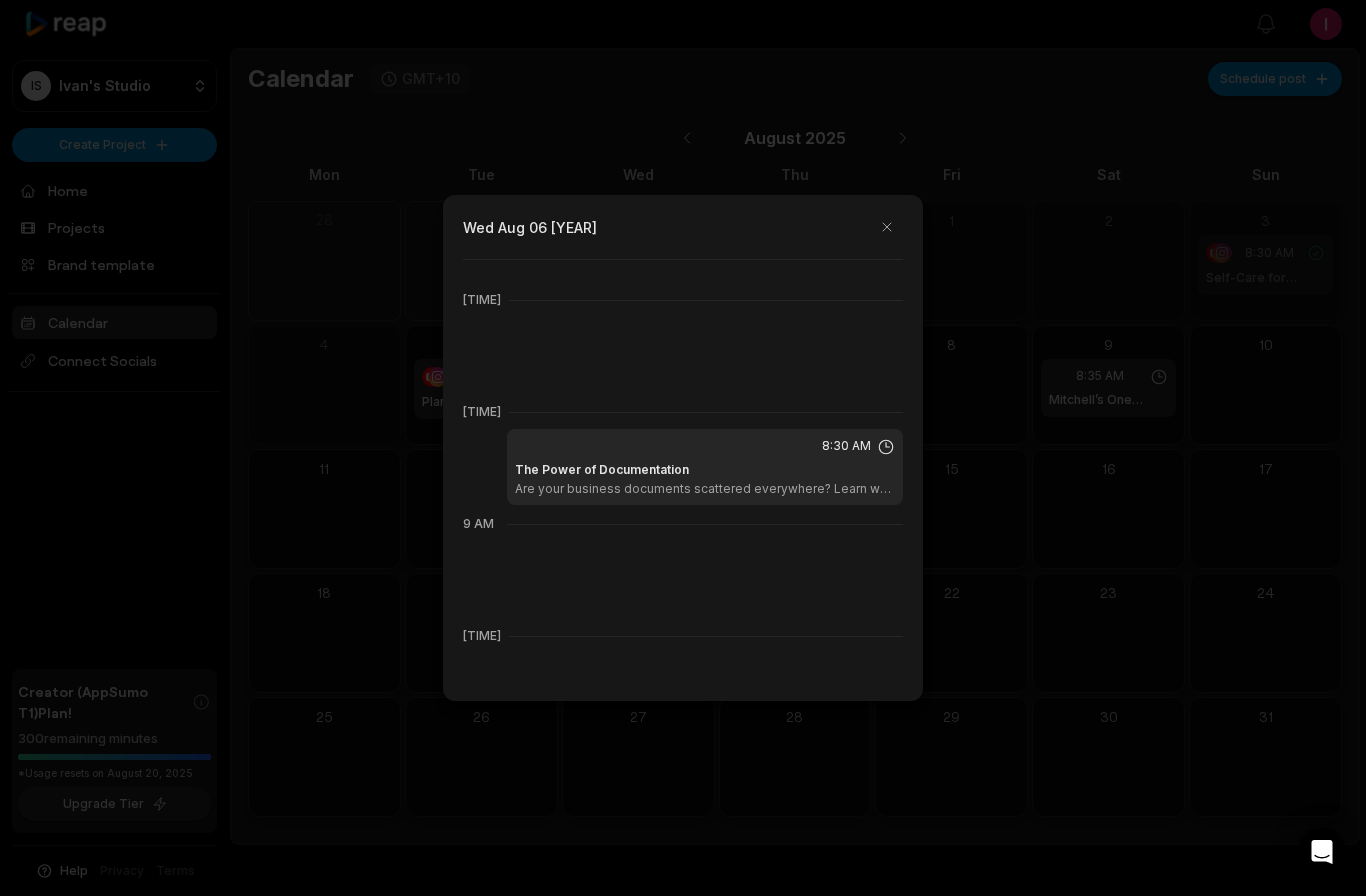 scroll, scrollTop: 761, scrollLeft: 0, axis: vertical 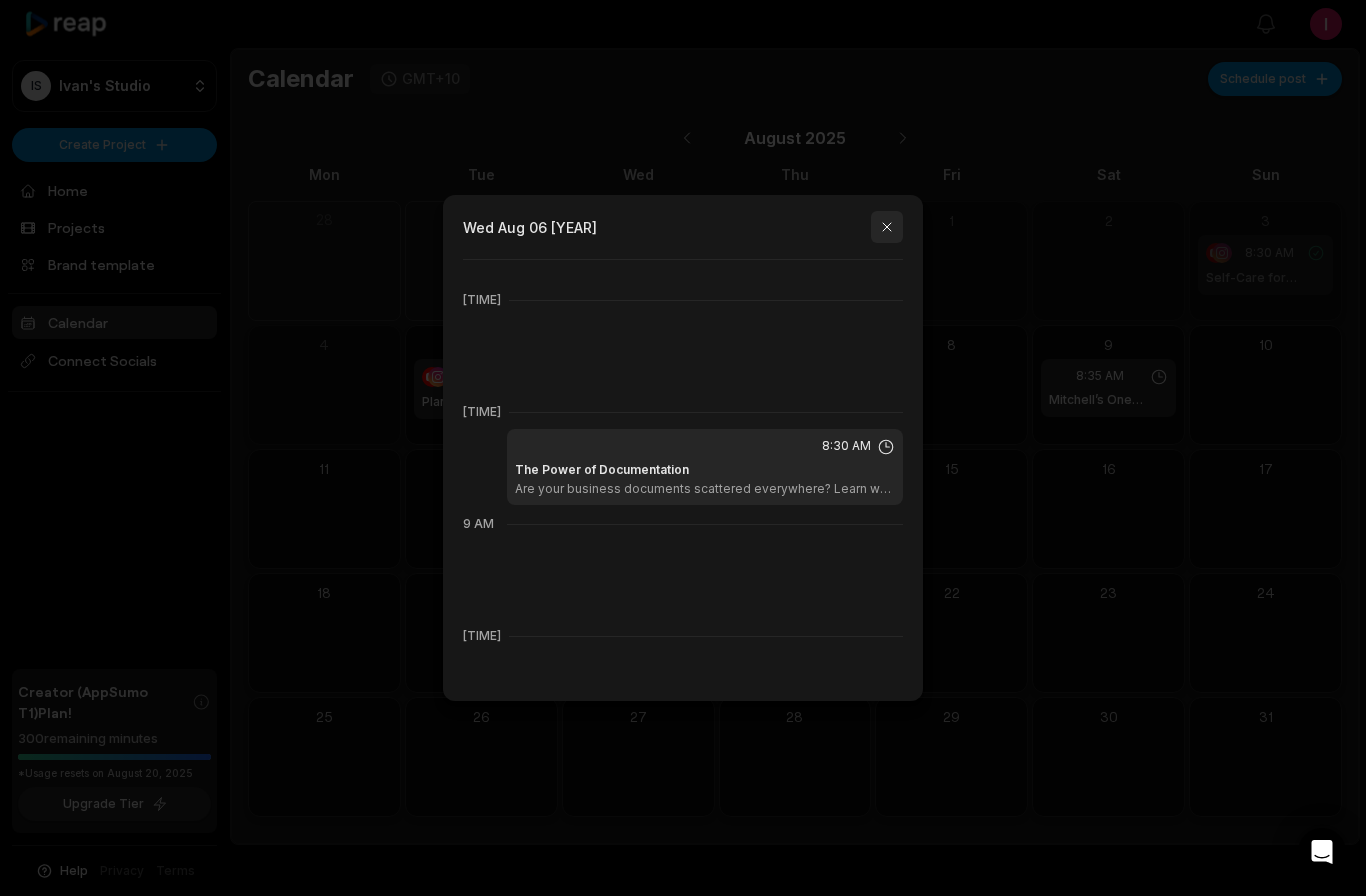 click at bounding box center (887, 227) 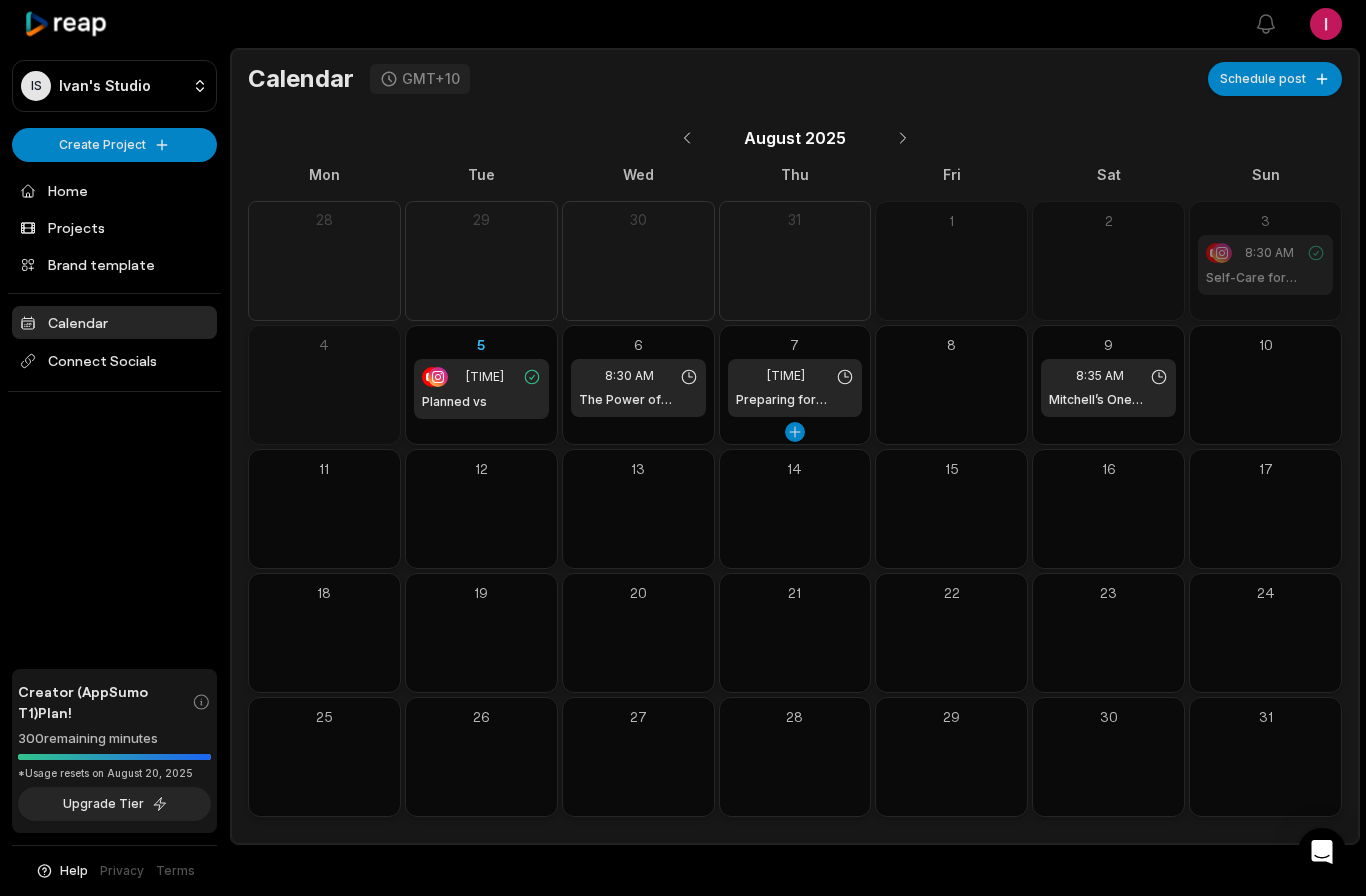 click on "[TIME] Preparing for Business Exit" at bounding box center (795, 388) 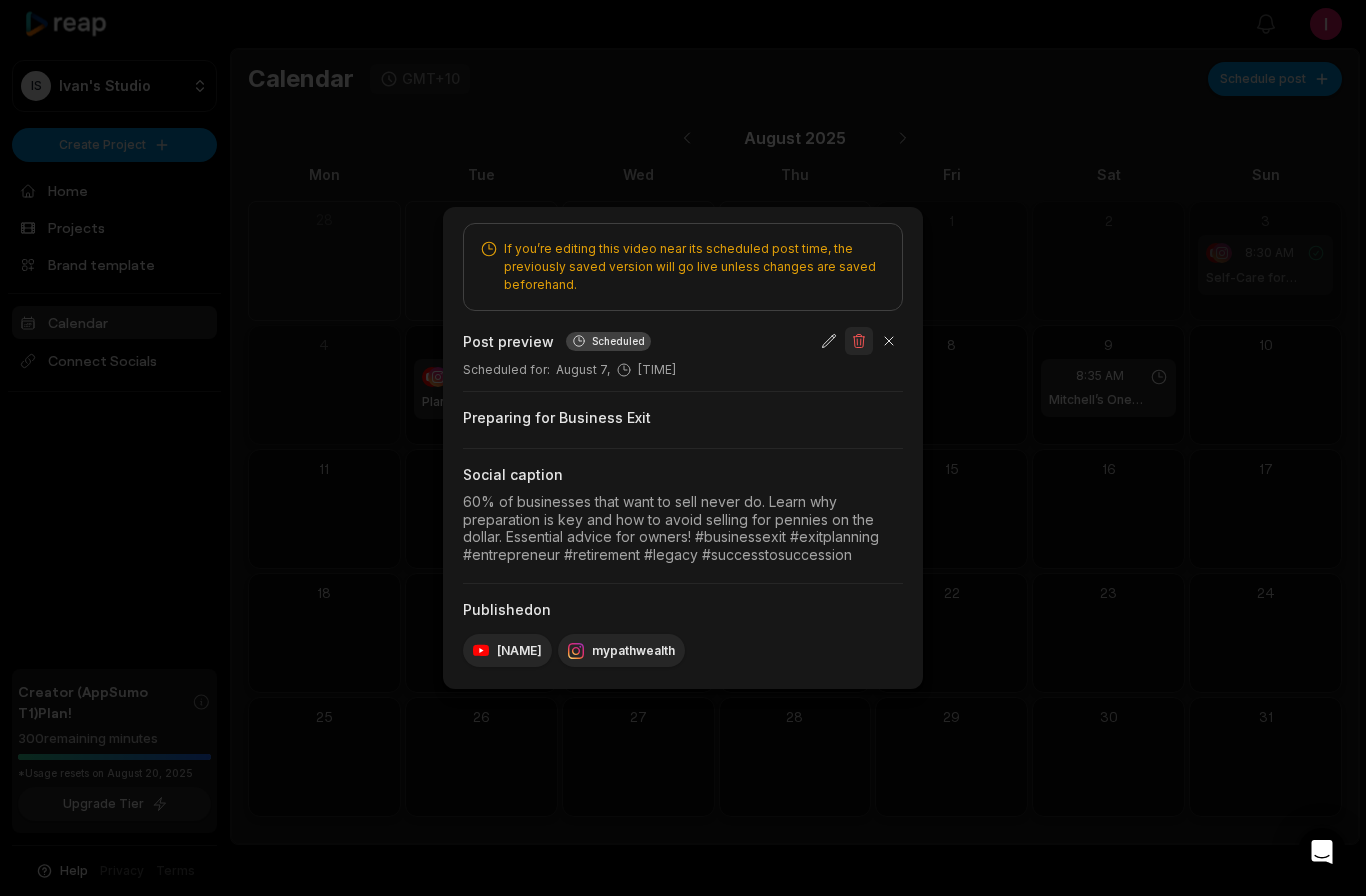 click at bounding box center (859, 341) 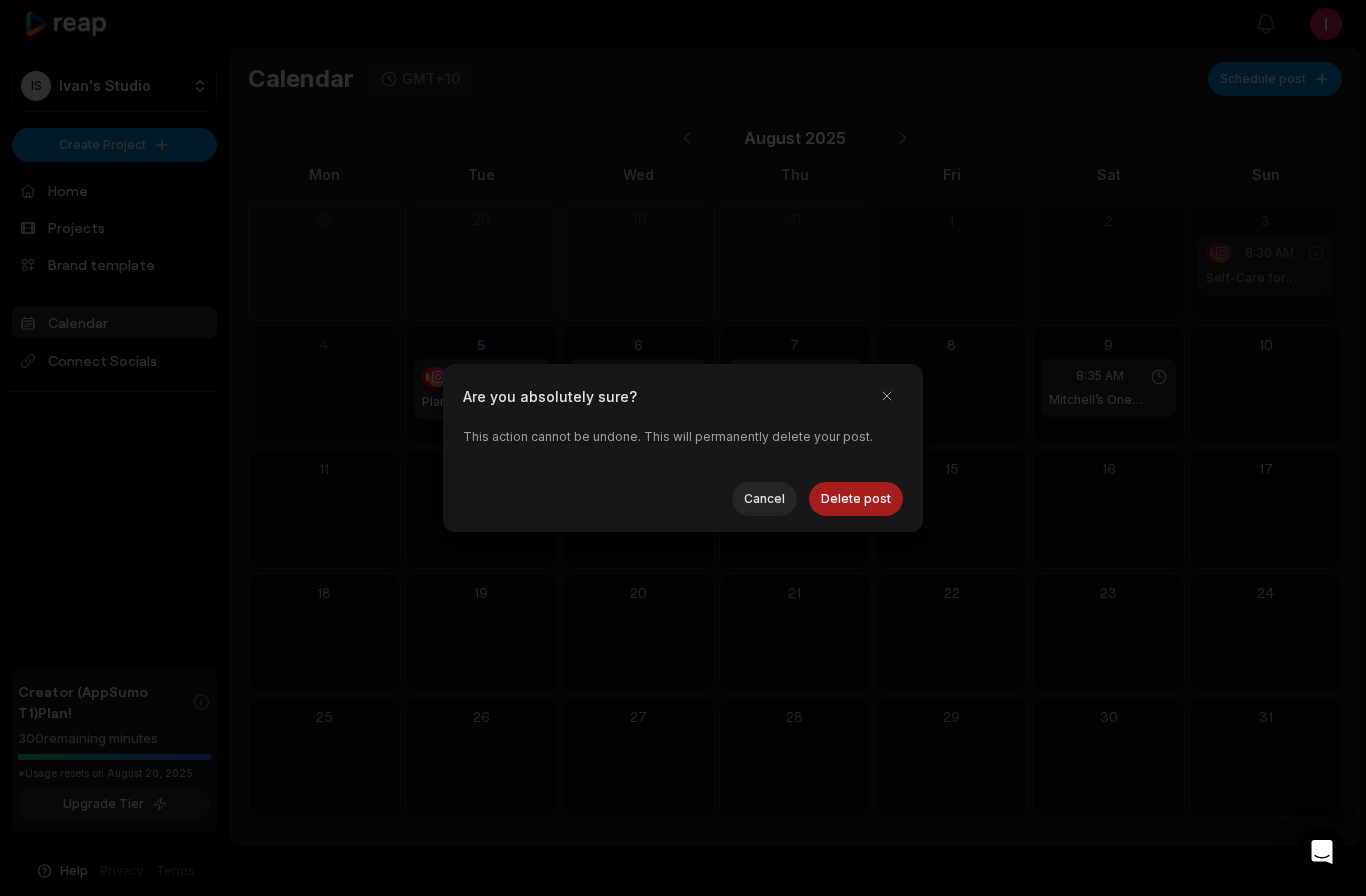click on "Delete post" at bounding box center [856, 499] 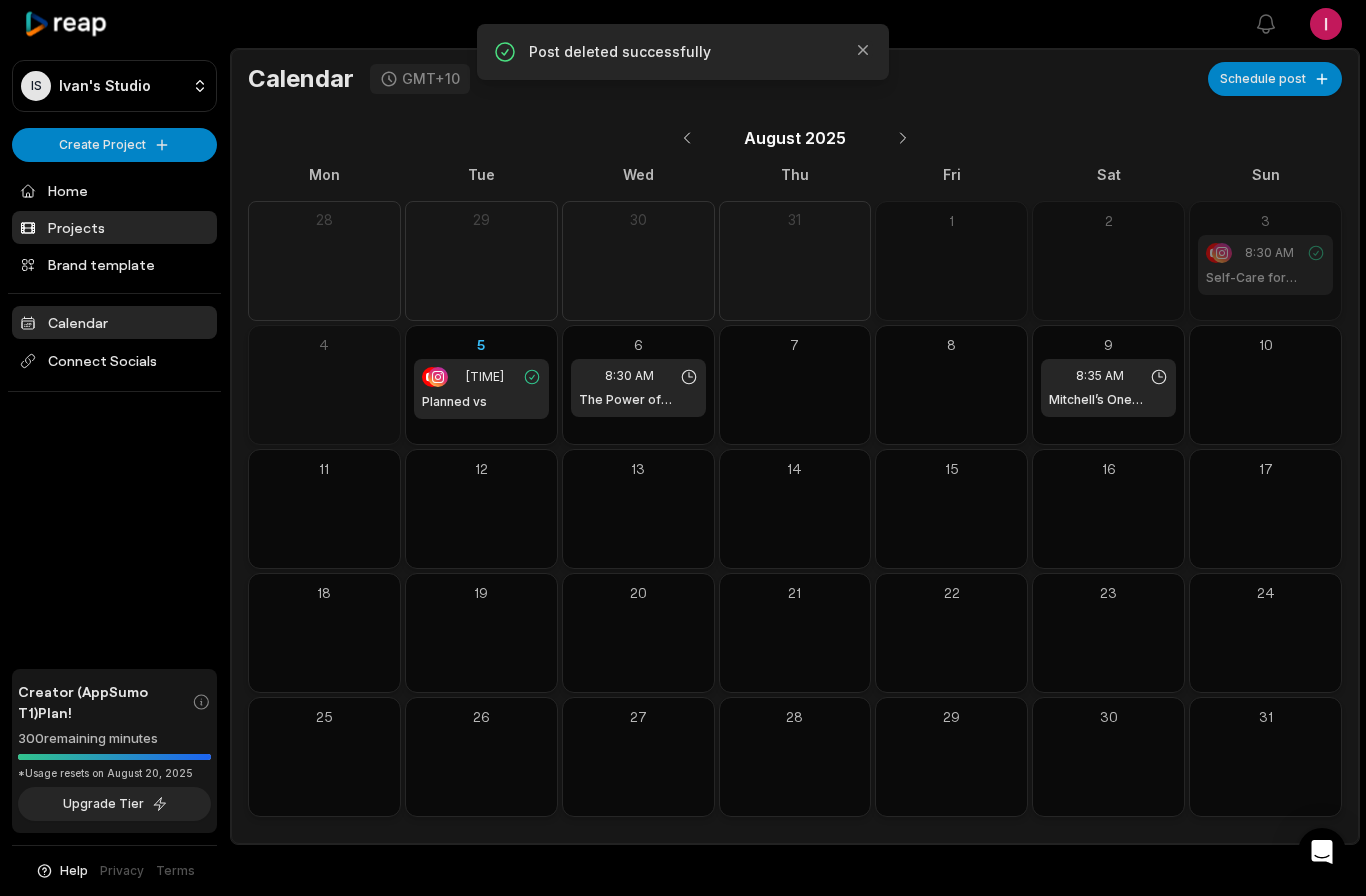 click on "Projects" at bounding box center (114, 227) 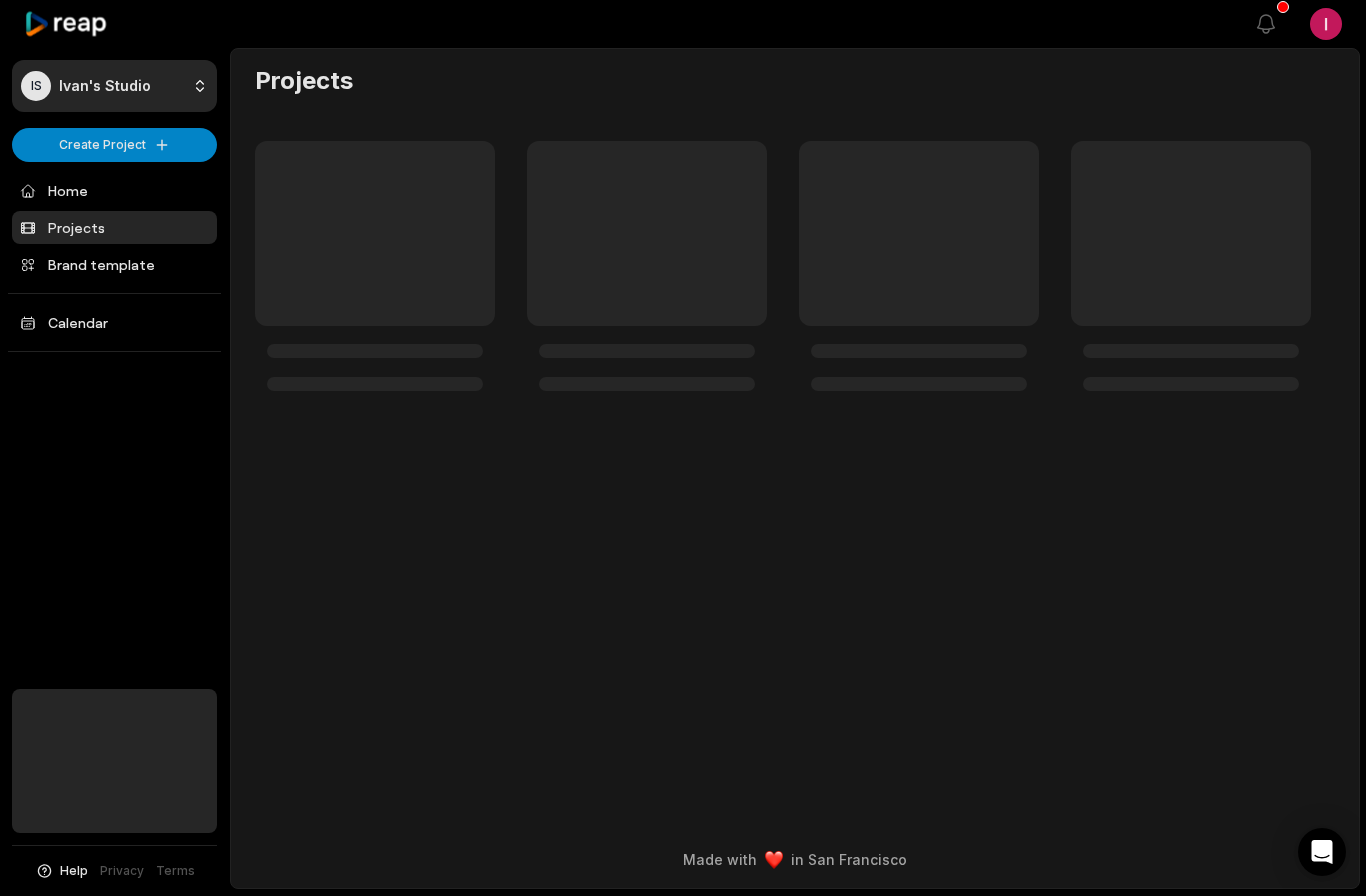 scroll, scrollTop: 0, scrollLeft: 0, axis: both 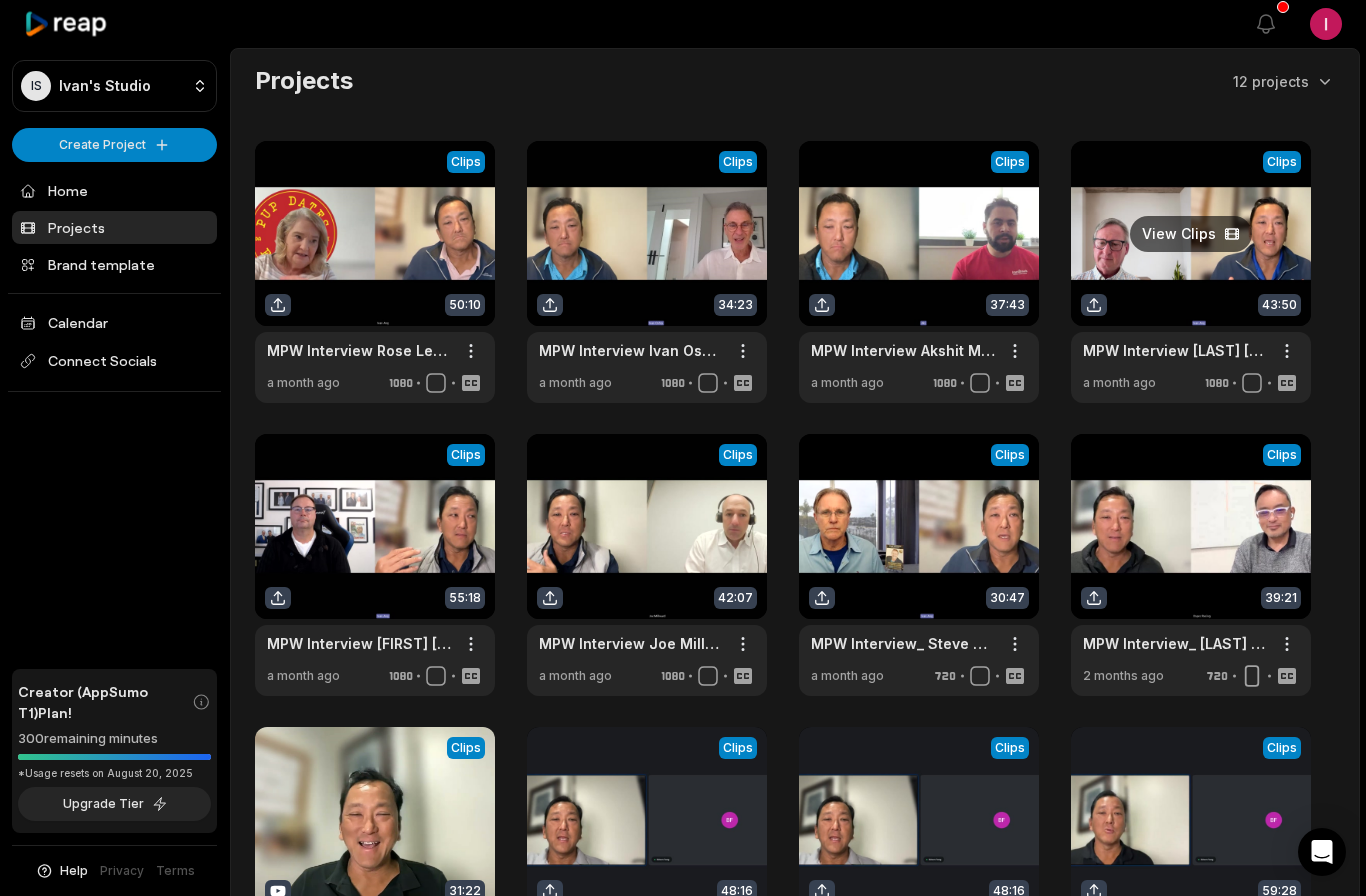 click at bounding box center (1191, 272) 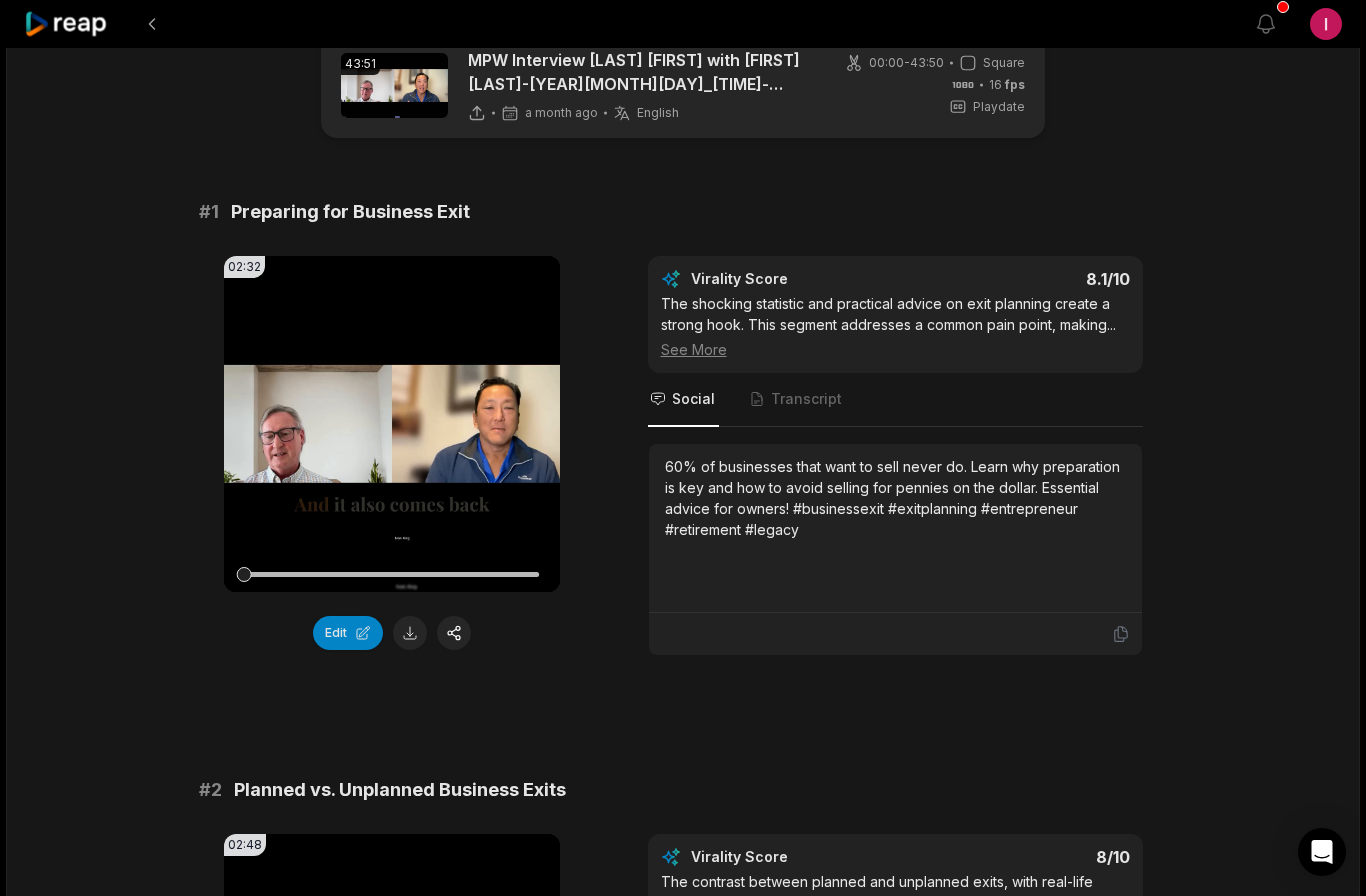 scroll, scrollTop: 62, scrollLeft: 0, axis: vertical 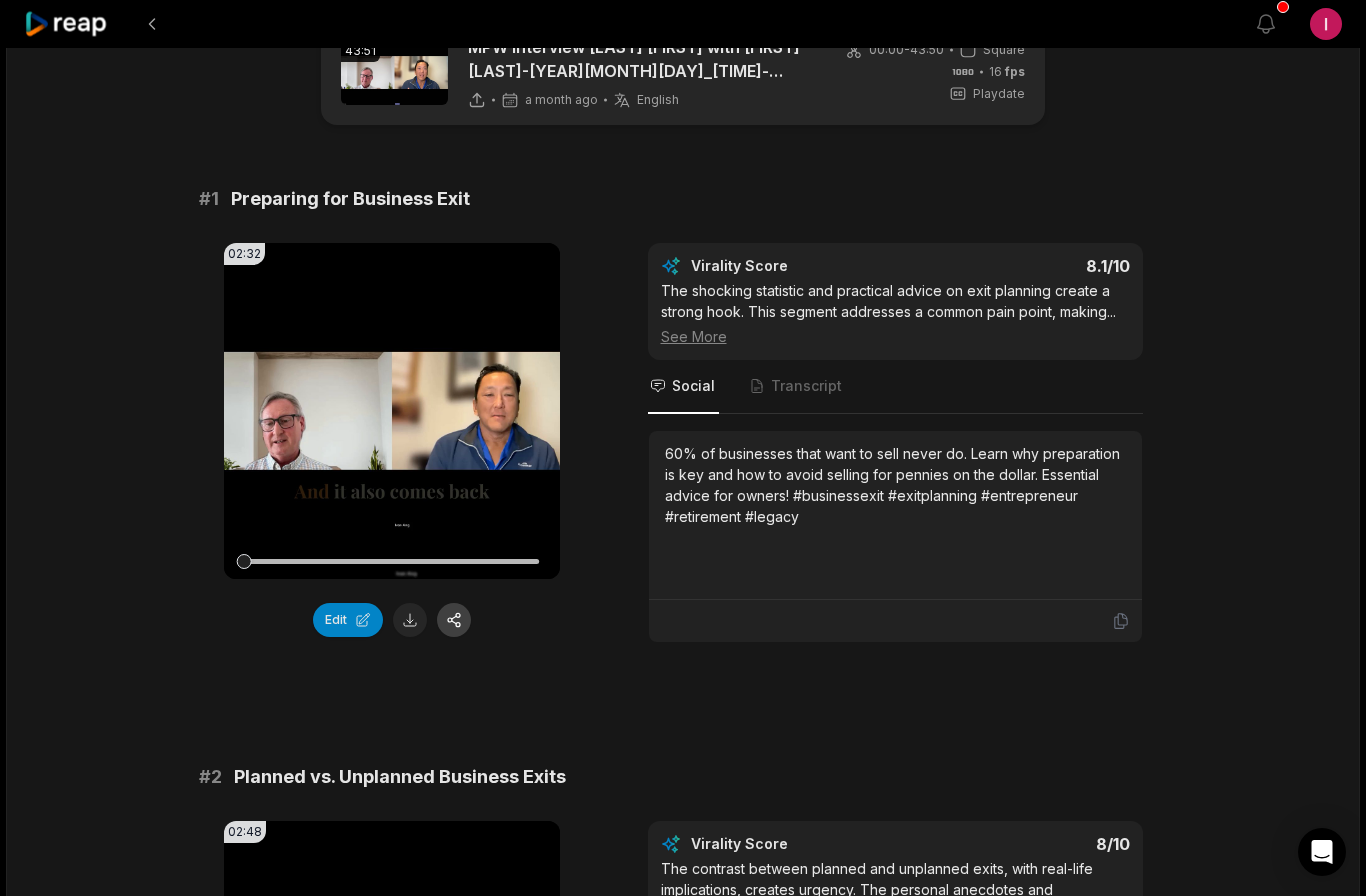 click at bounding box center (454, 620) 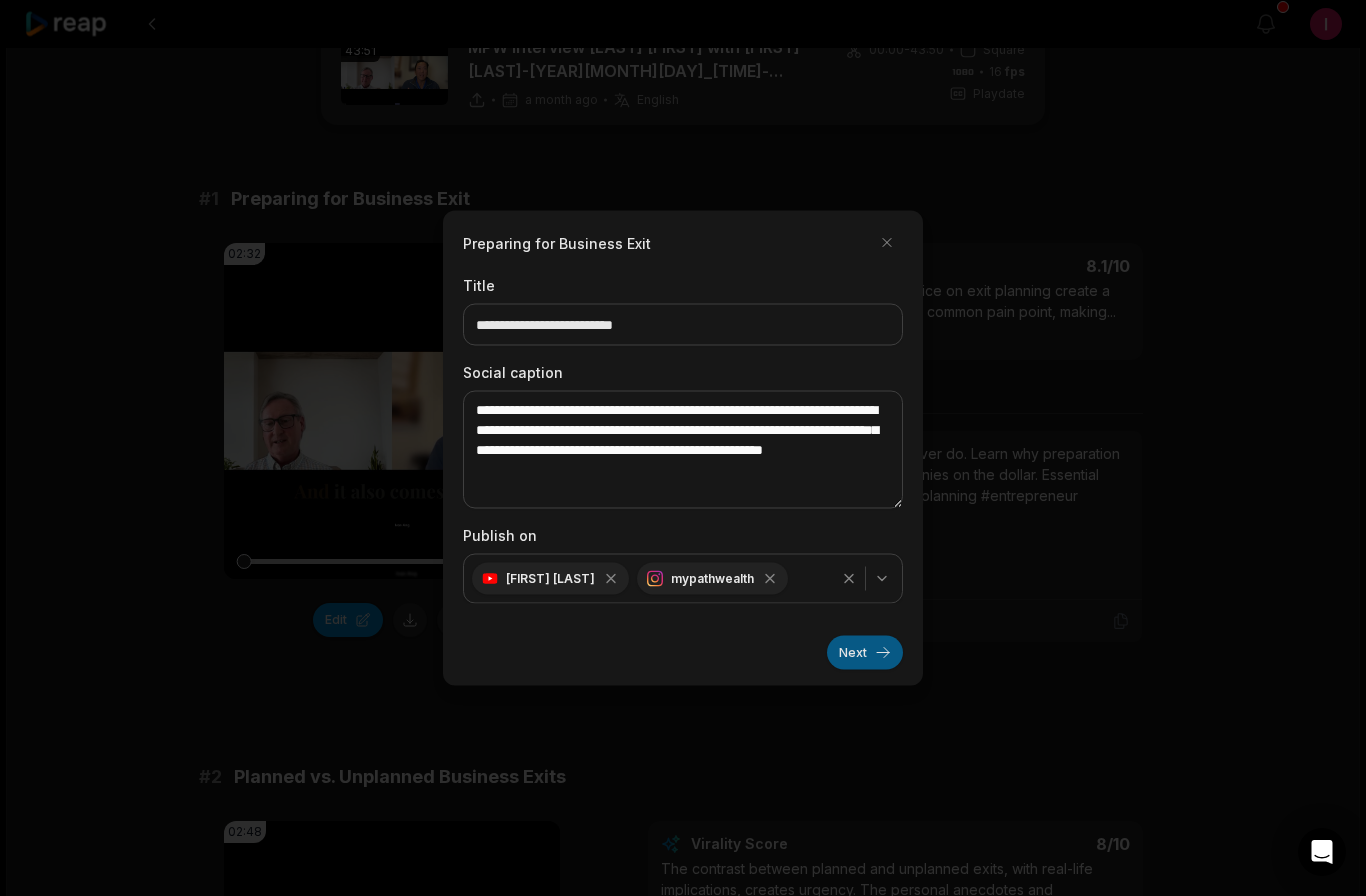click on "Next" at bounding box center [865, 653] 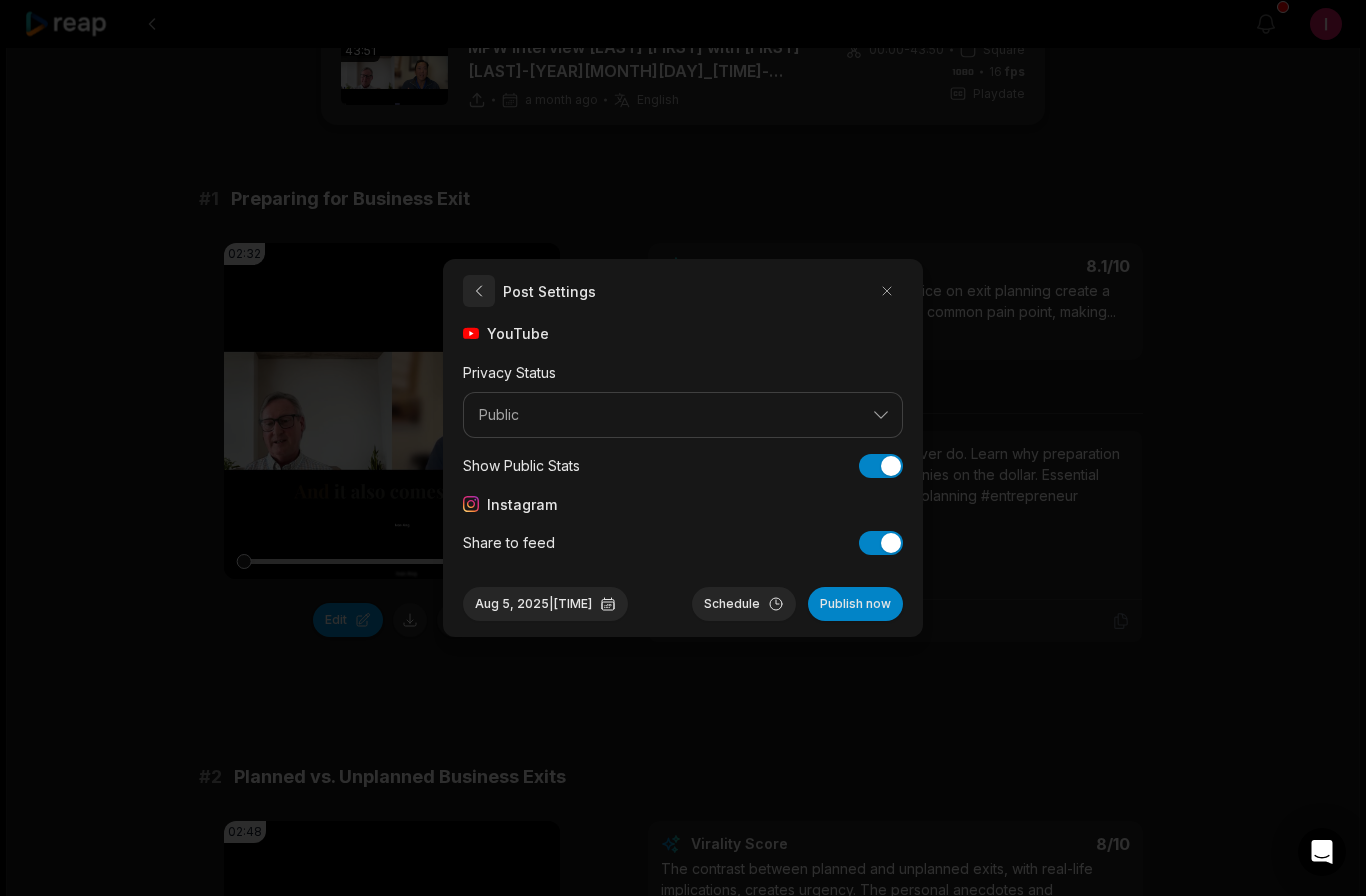 click at bounding box center [479, 291] 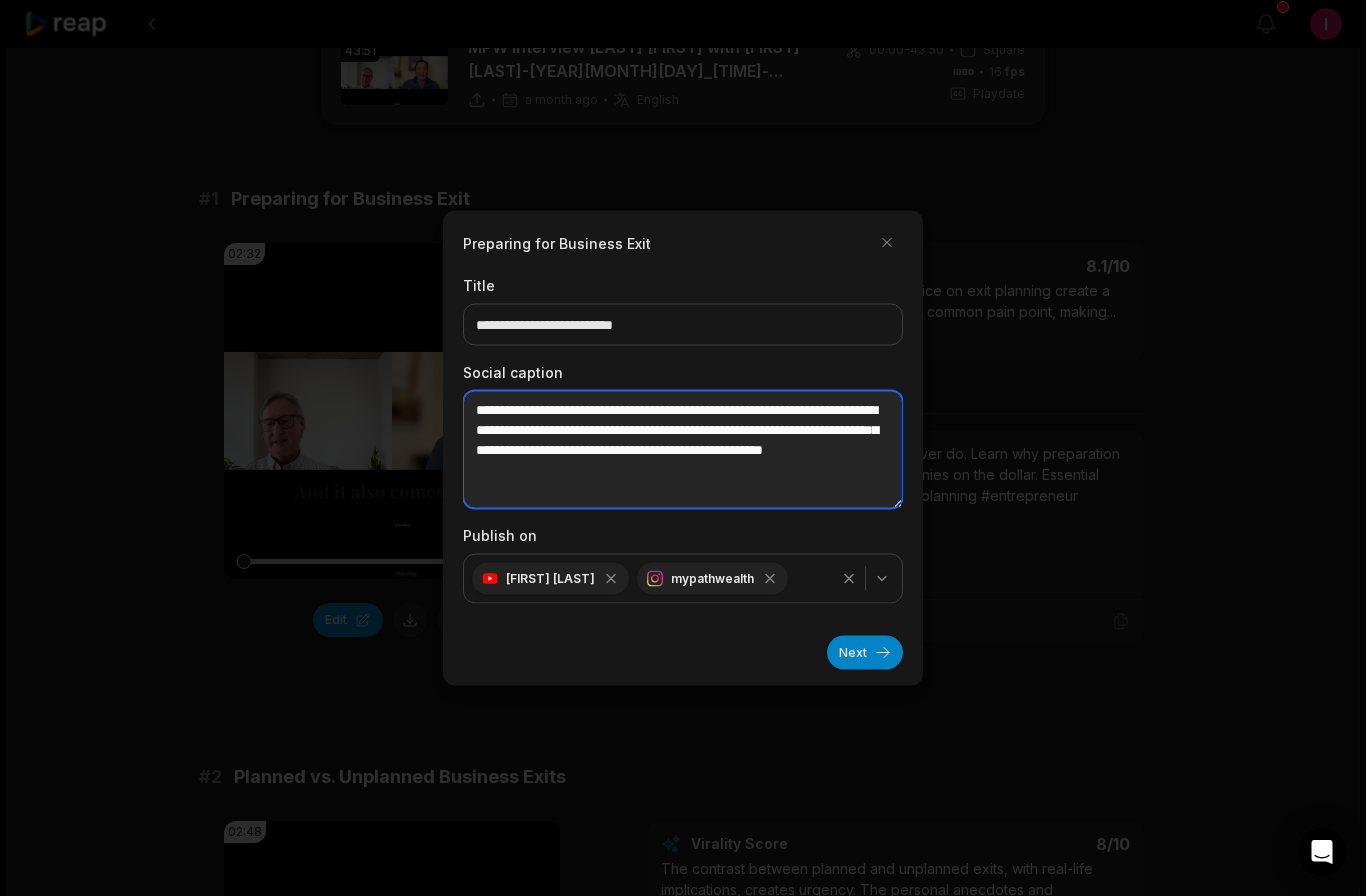 click on "**********" at bounding box center [683, 450] 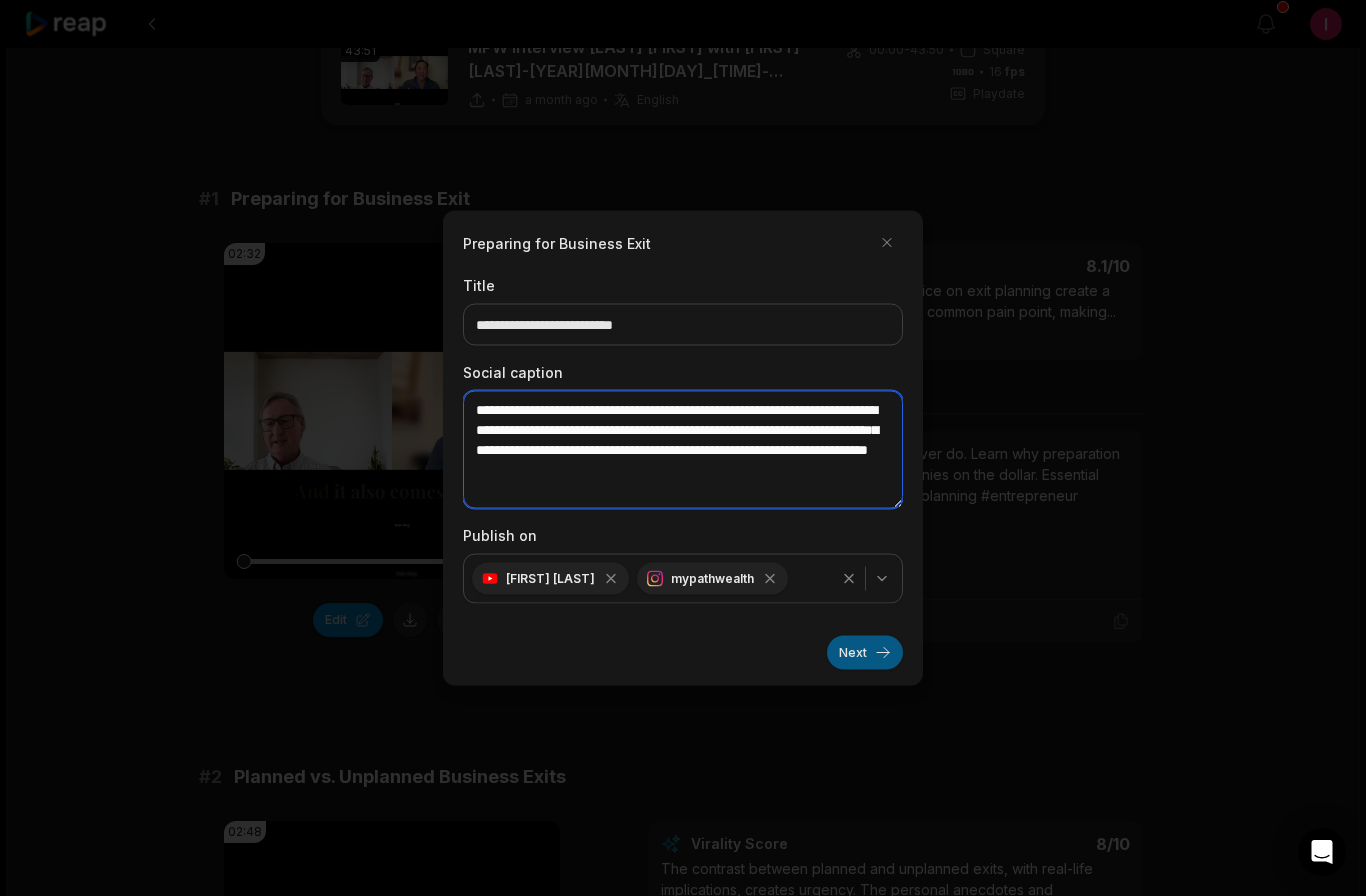 type on "**********" 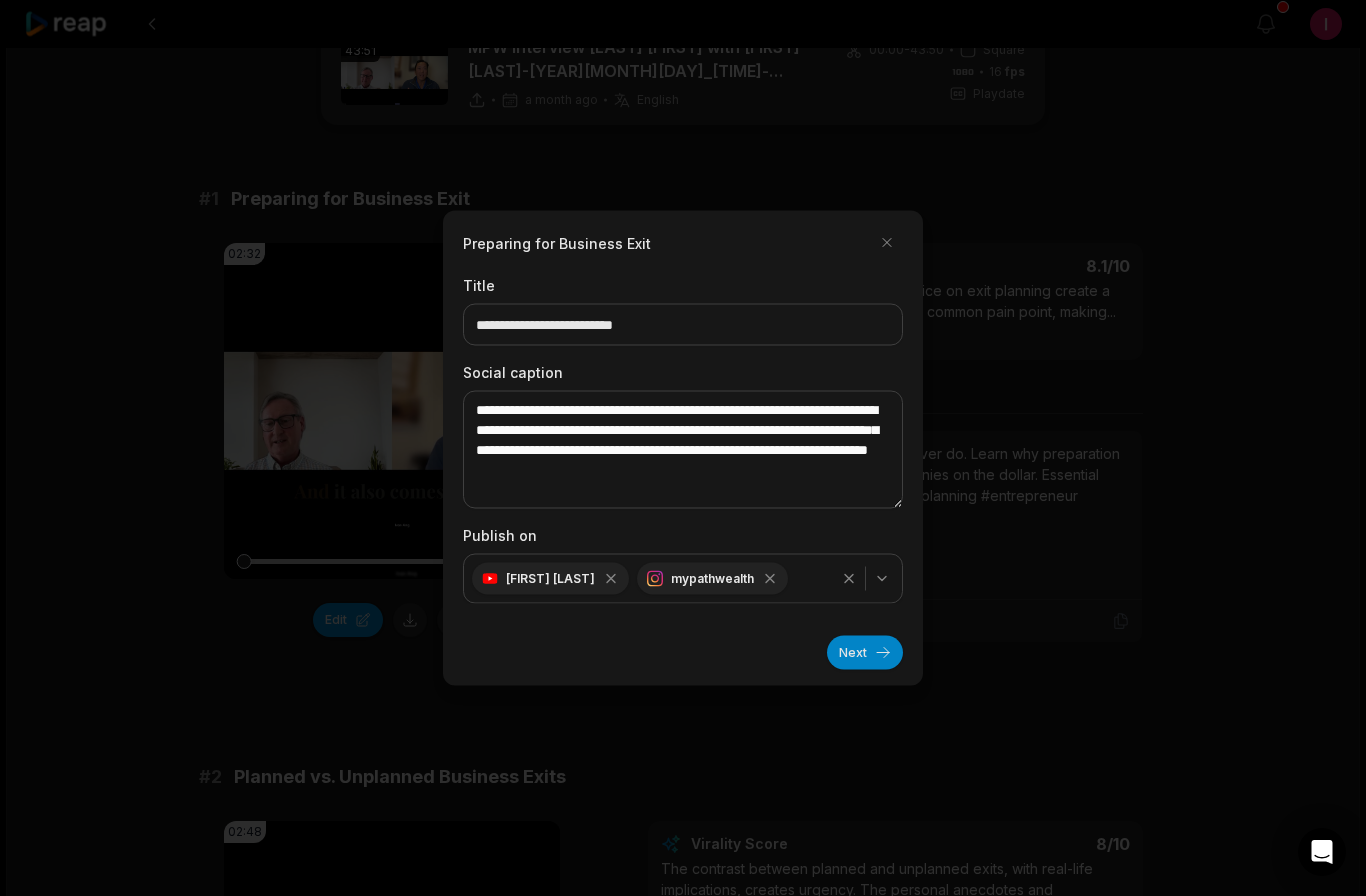 click on "Next" at bounding box center (865, 653) 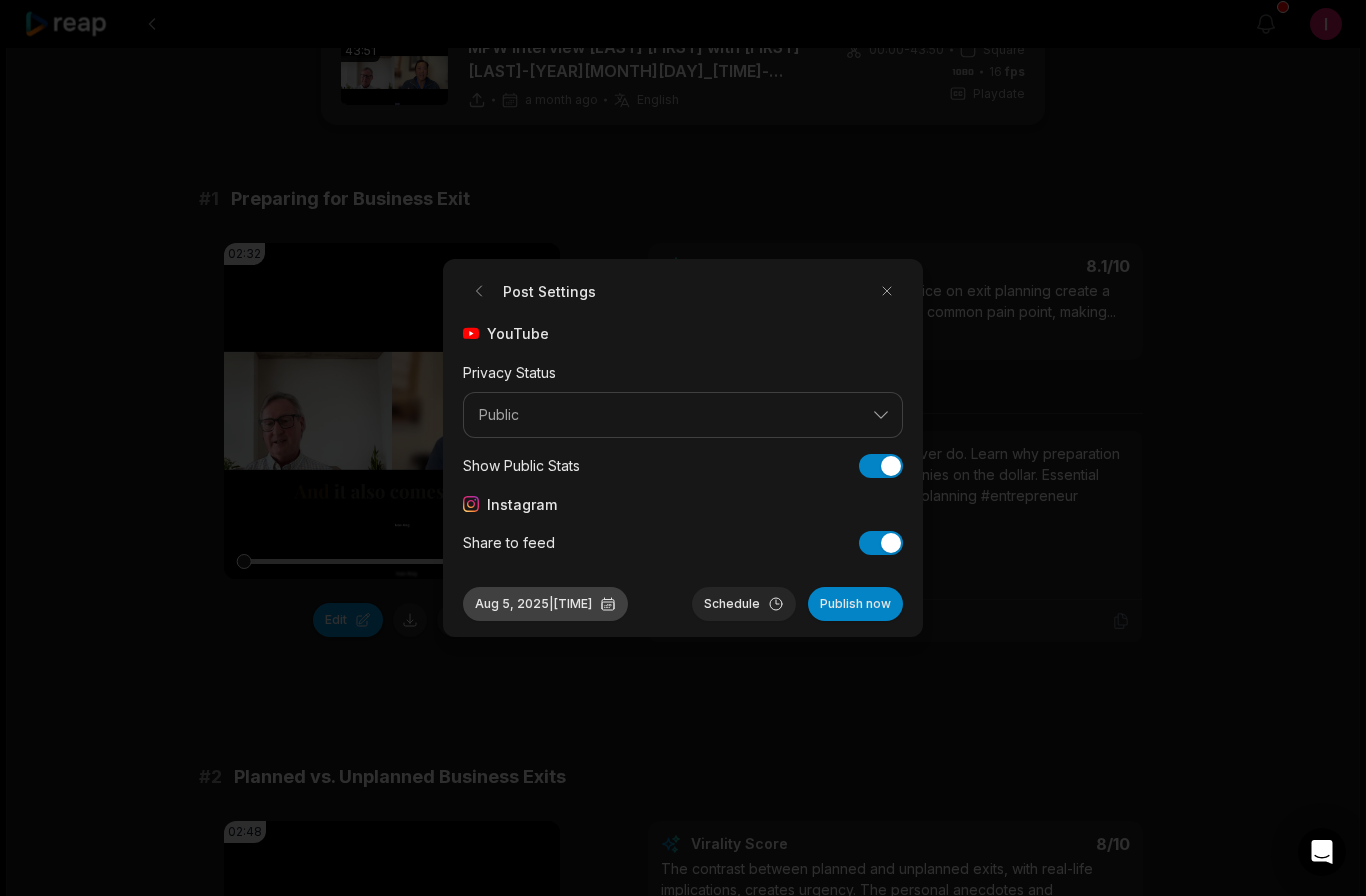 click on "[MONTH] [DAY], [YEAR]  |  [TIME]" at bounding box center [545, 604] 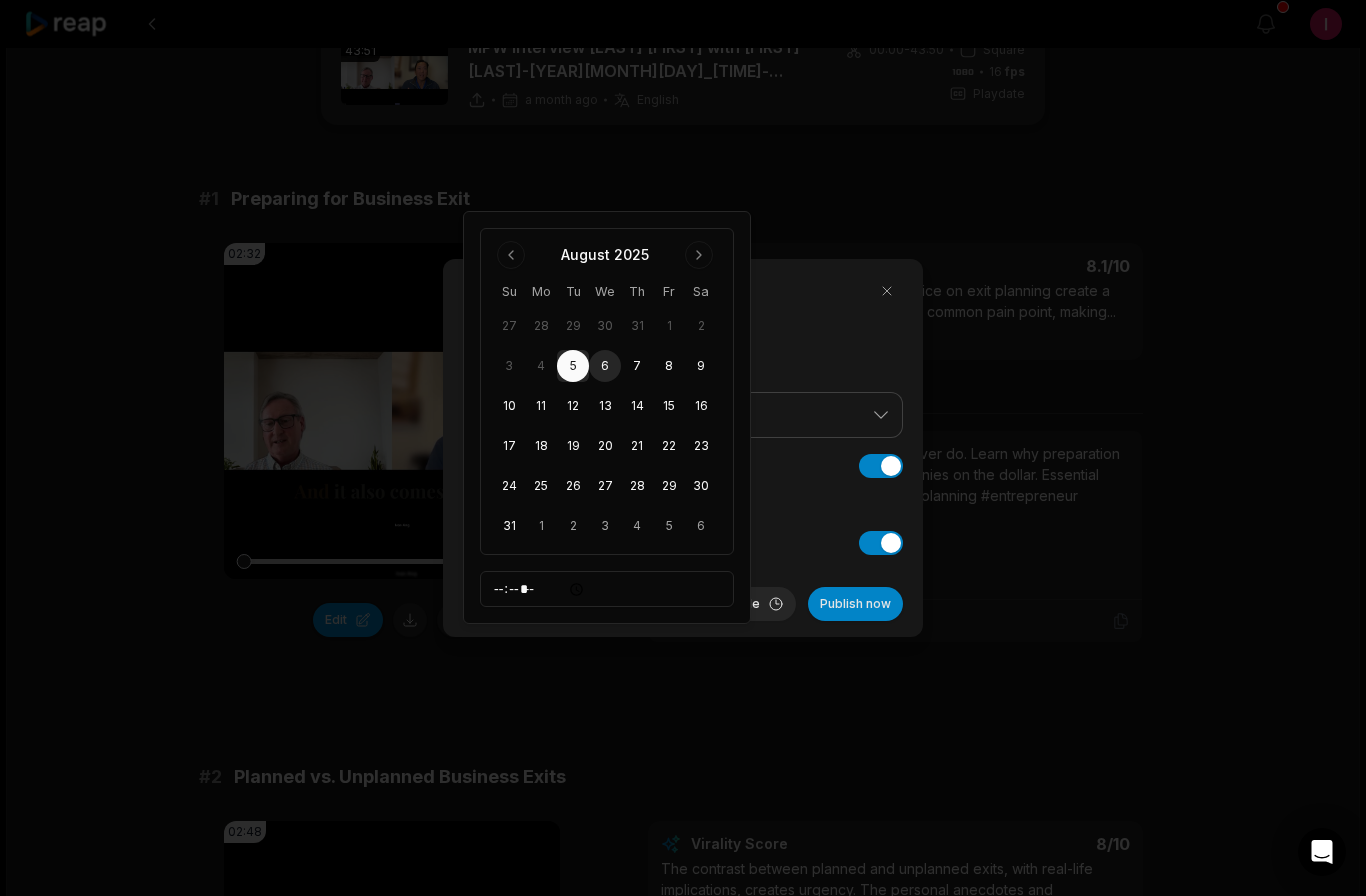 click on "6" at bounding box center (605, 366) 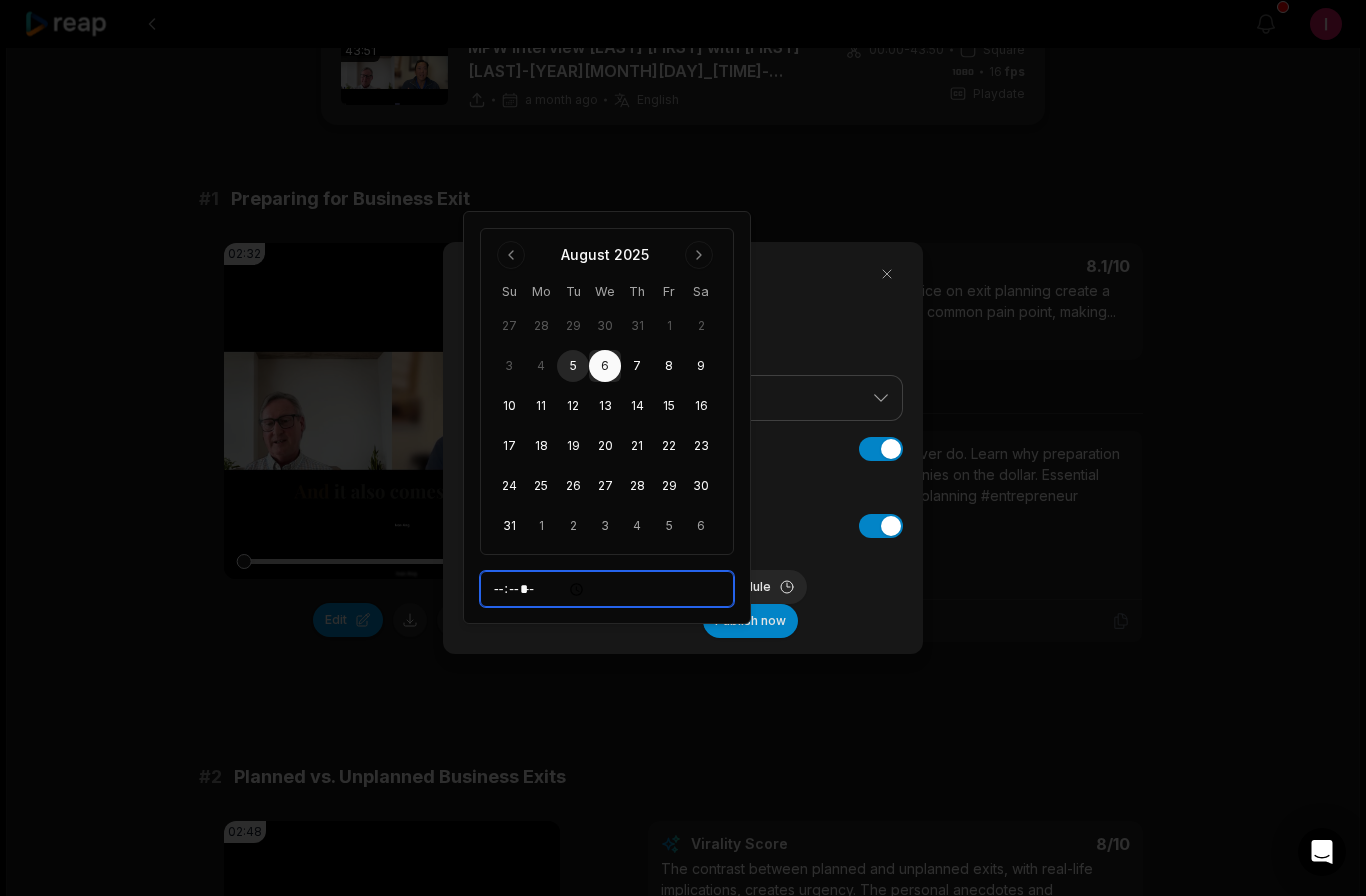 click on "*****" at bounding box center [607, 589] 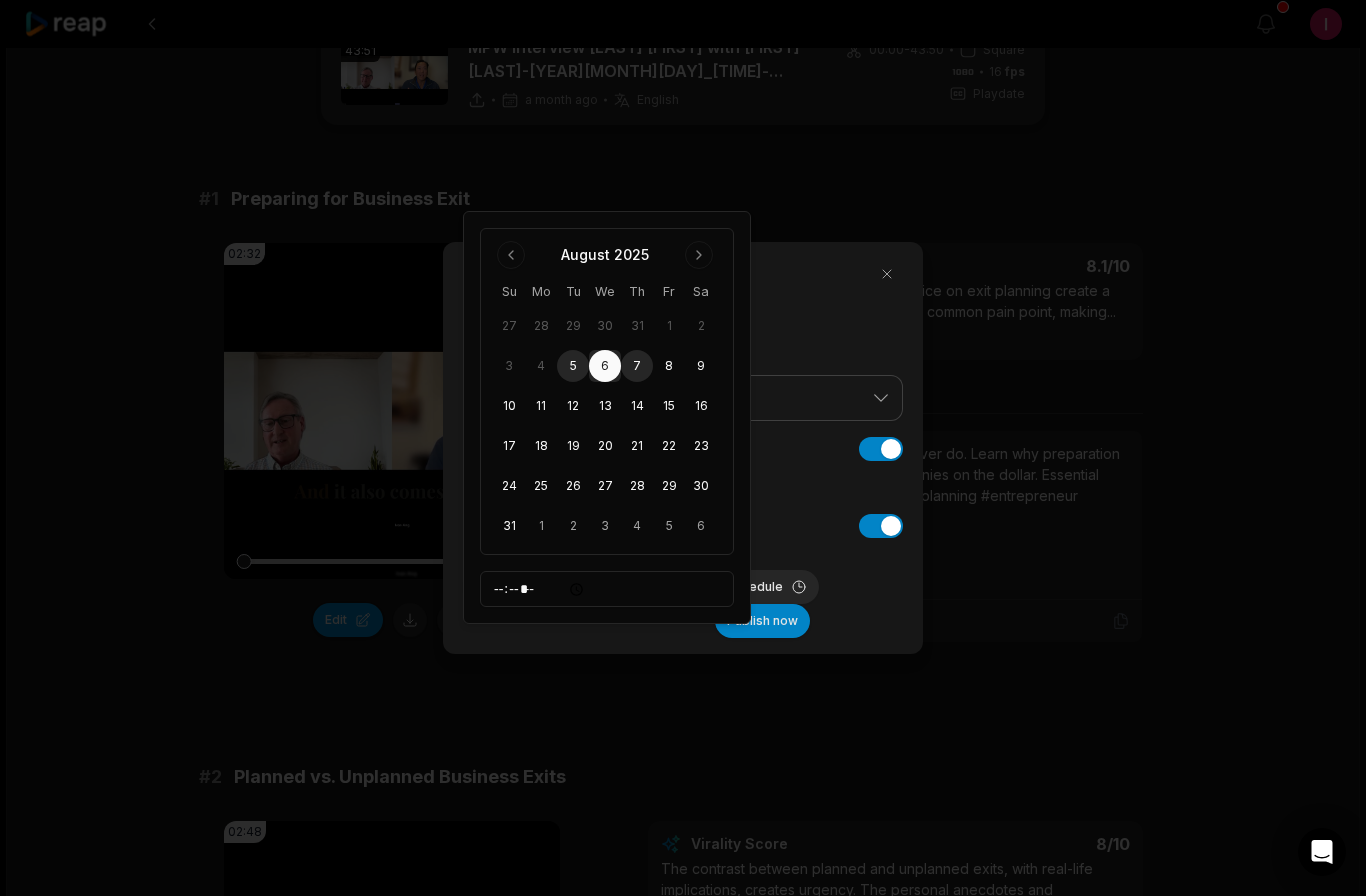 click on "7" at bounding box center [637, 366] 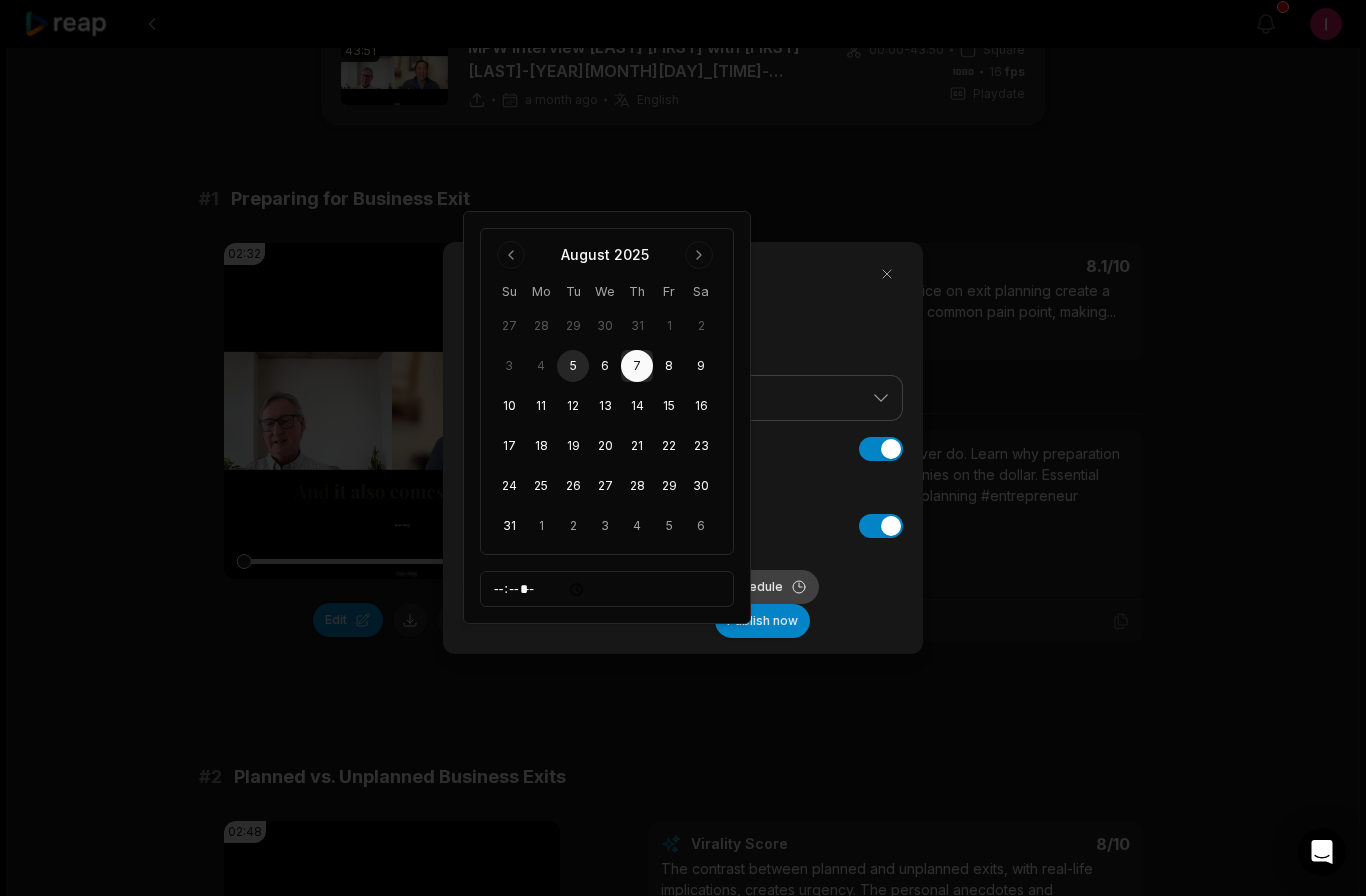 click on "Schedule" at bounding box center [767, 587] 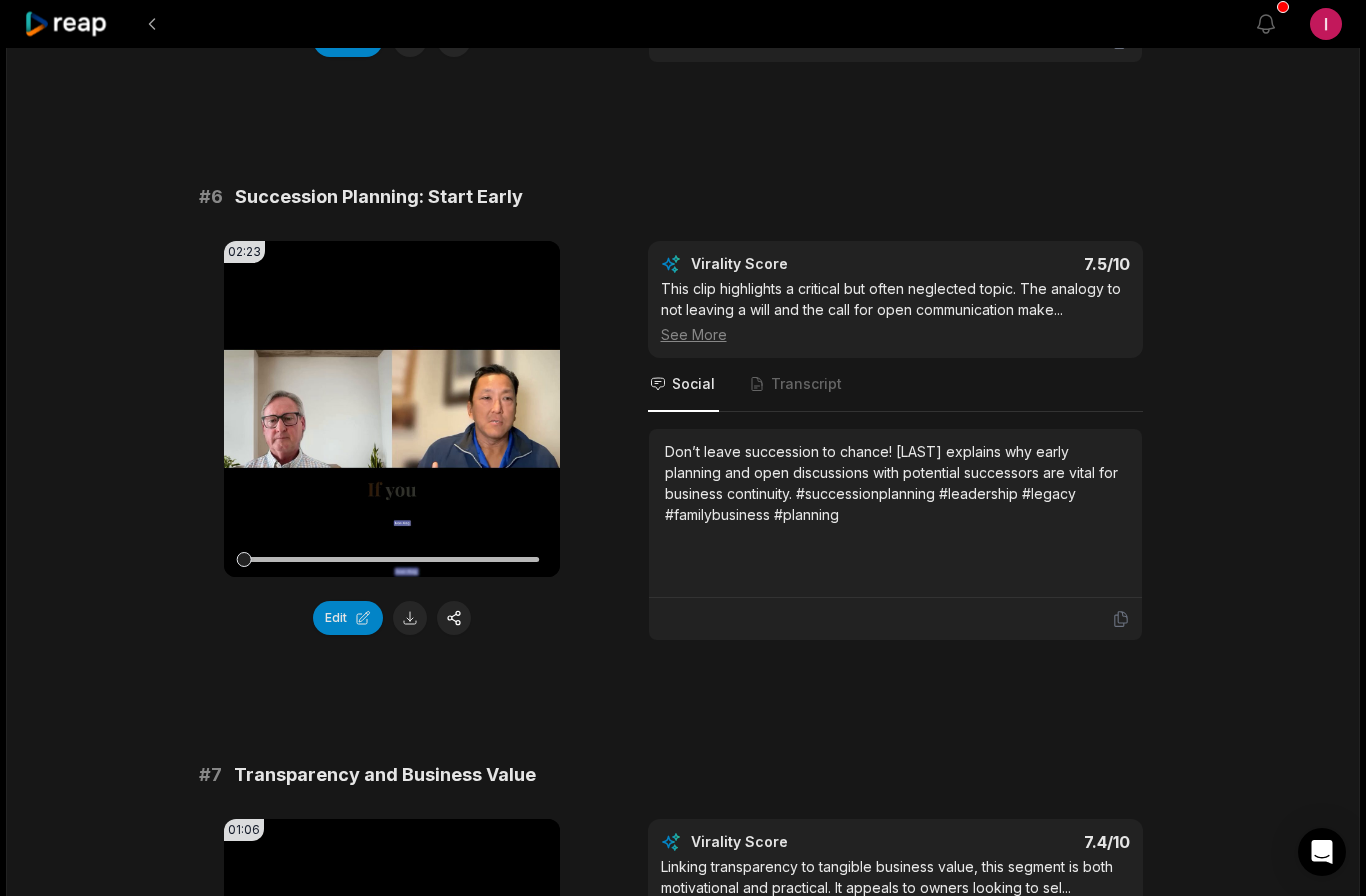 scroll, scrollTop: 3027, scrollLeft: 0, axis: vertical 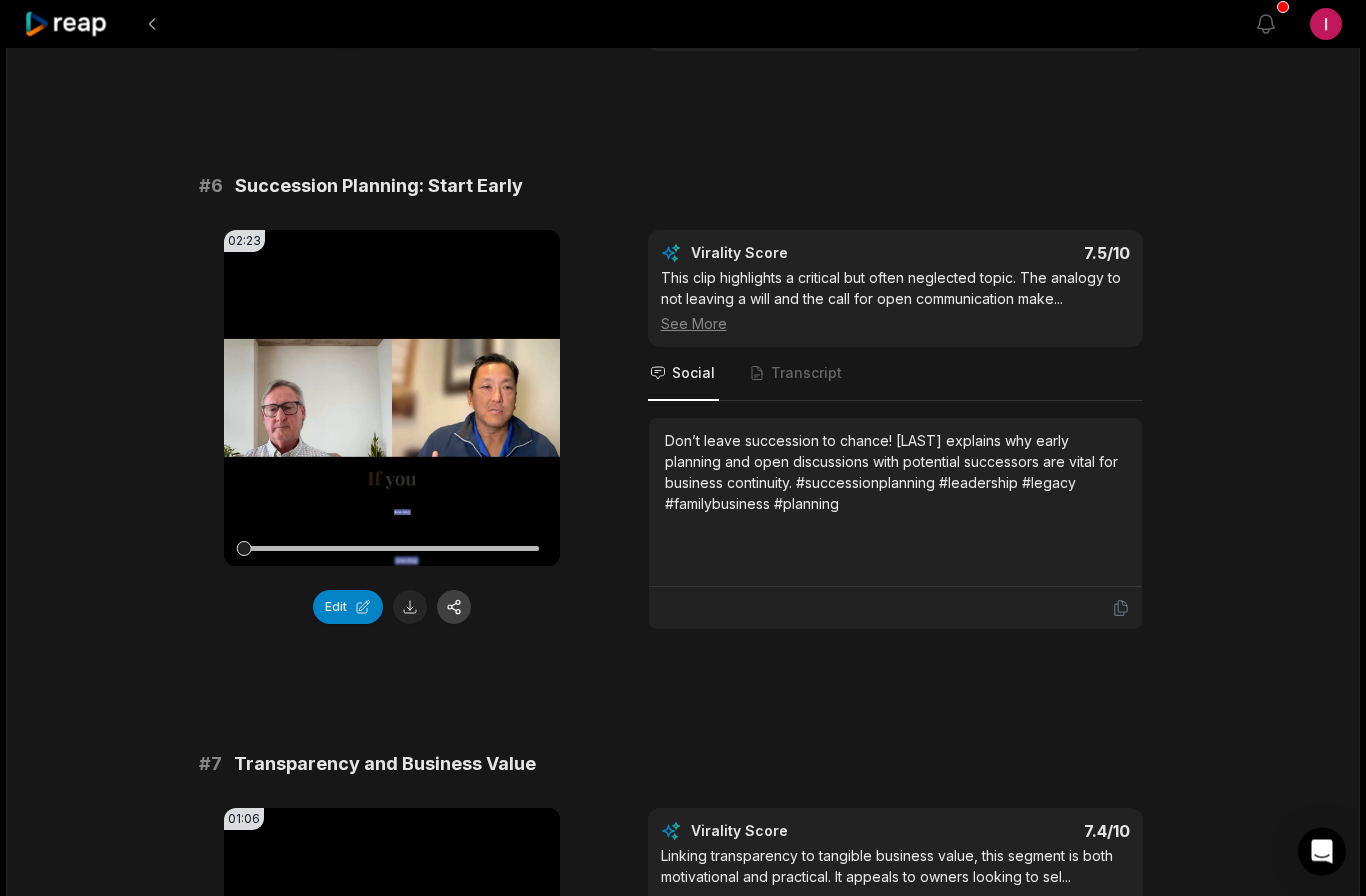 click at bounding box center (454, 608) 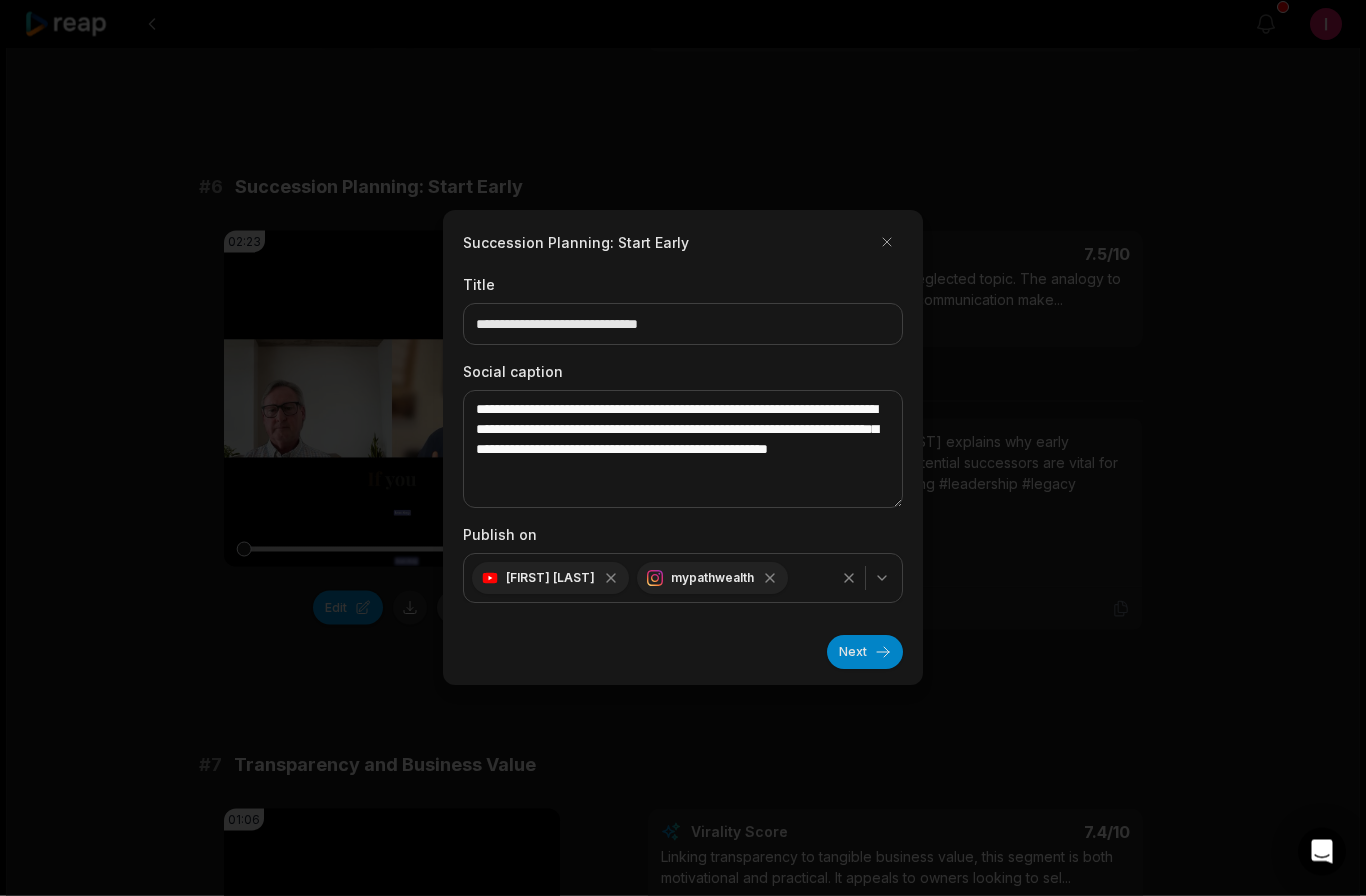 scroll, scrollTop: 3028, scrollLeft: 0, axis: vertical 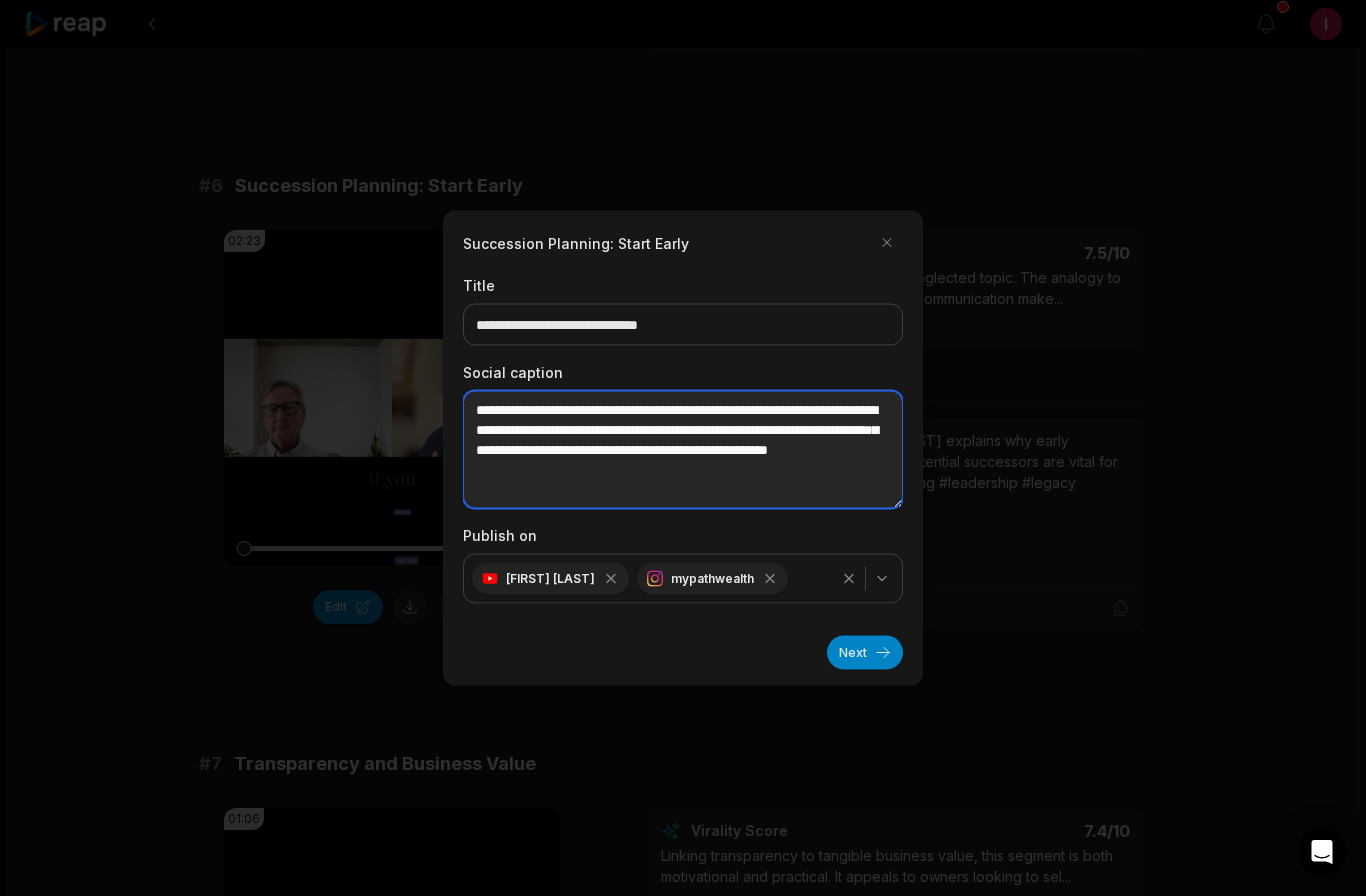 click on "**********" at bounding box center [683, 450] 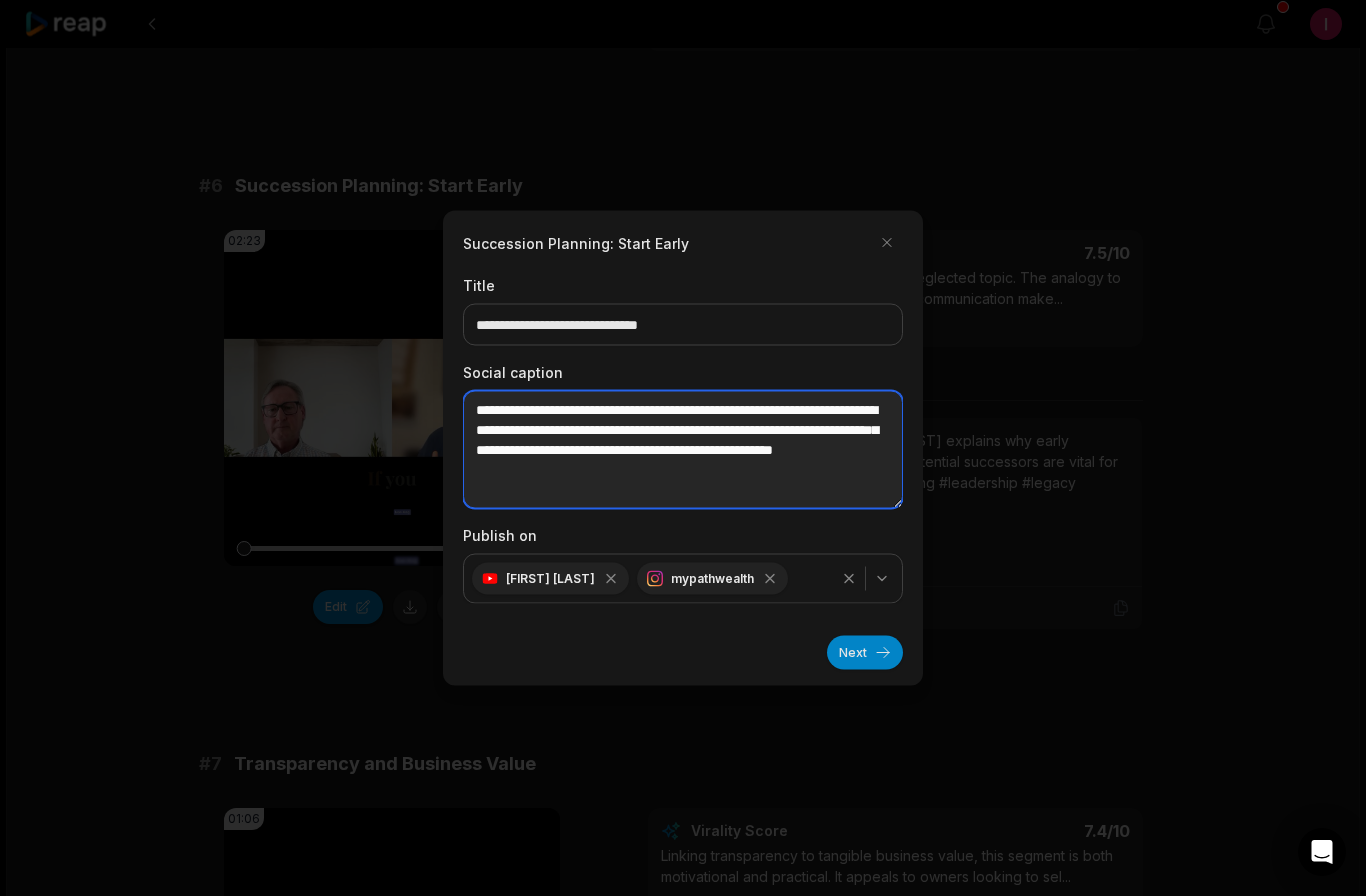 scroll, scrollTop: 3027, scrollLeft: 0, axis: vertical 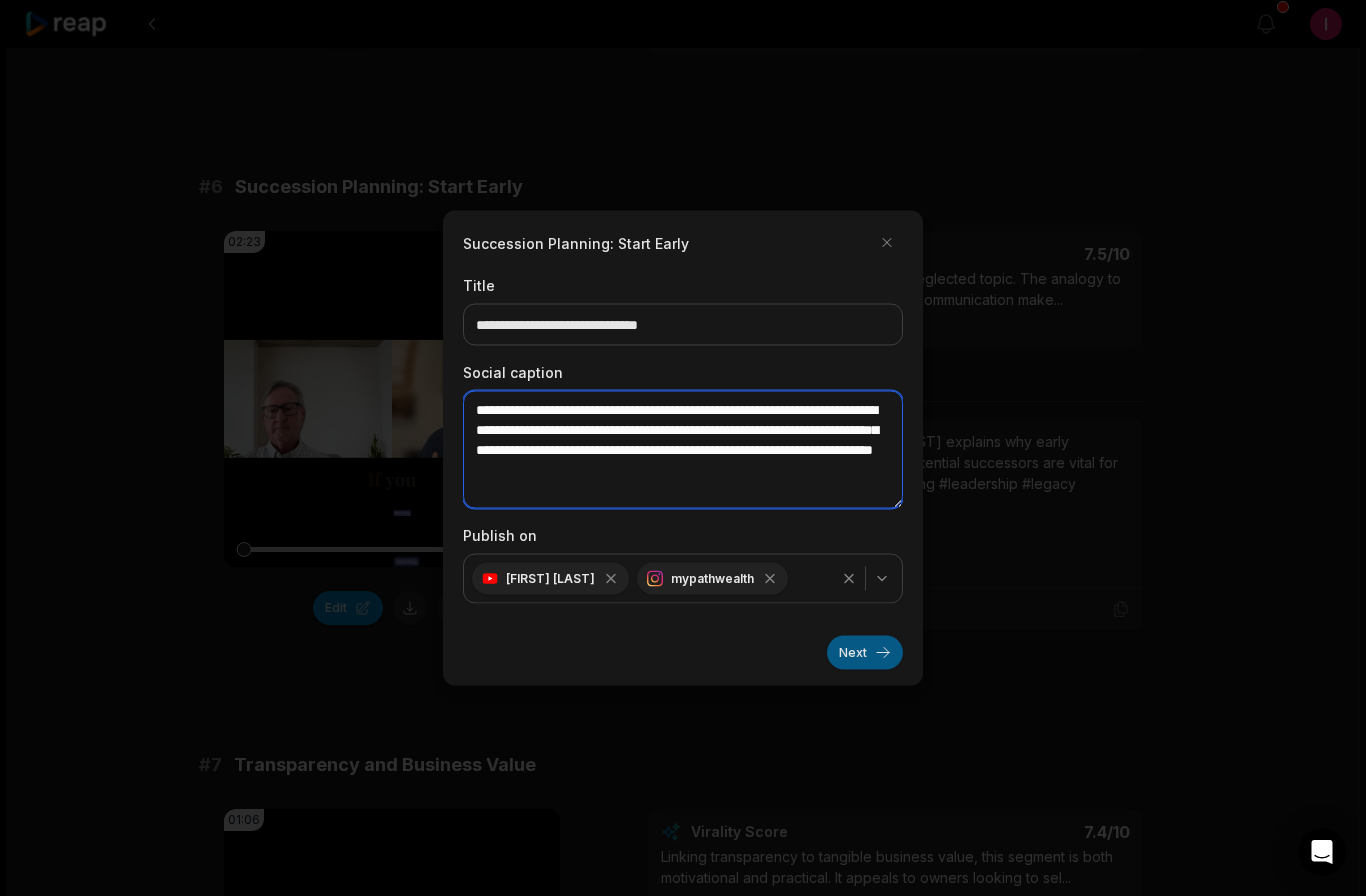 type on "**********" 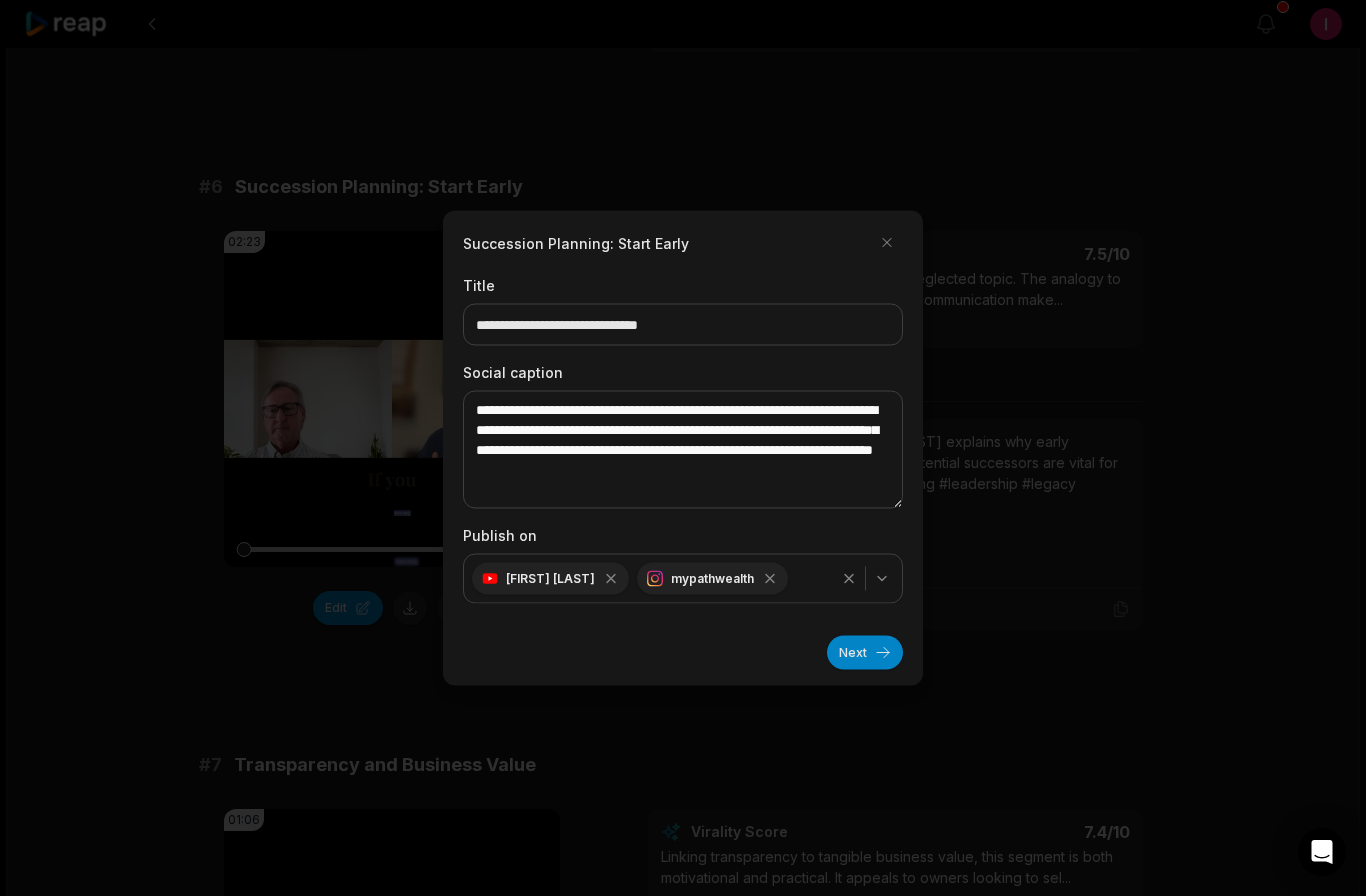 click on "Next" at bounding box center [865, 653] 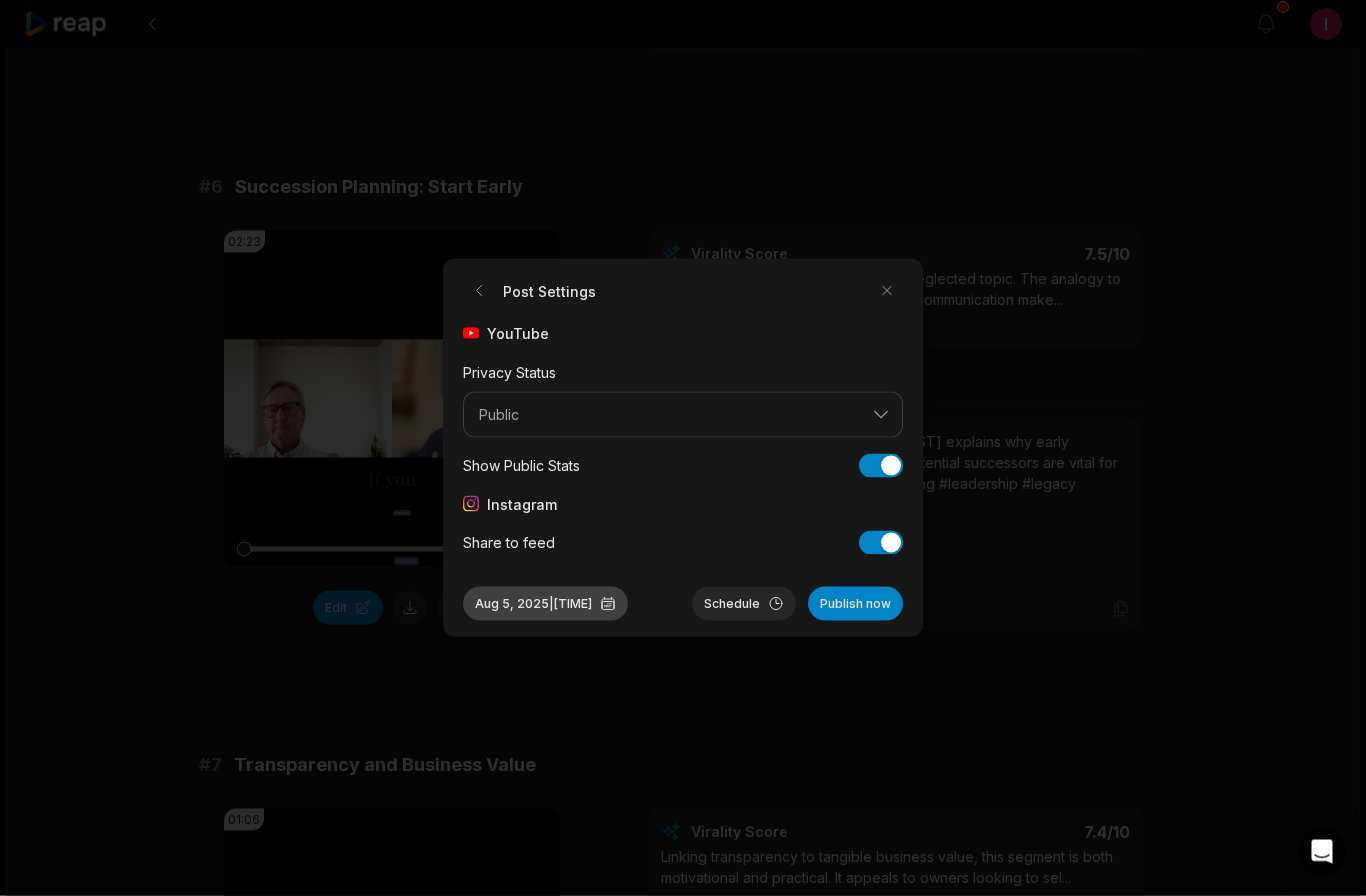 click on "Aug 5, 2025  |  12:38 PM" at bounding box center [545, 604] 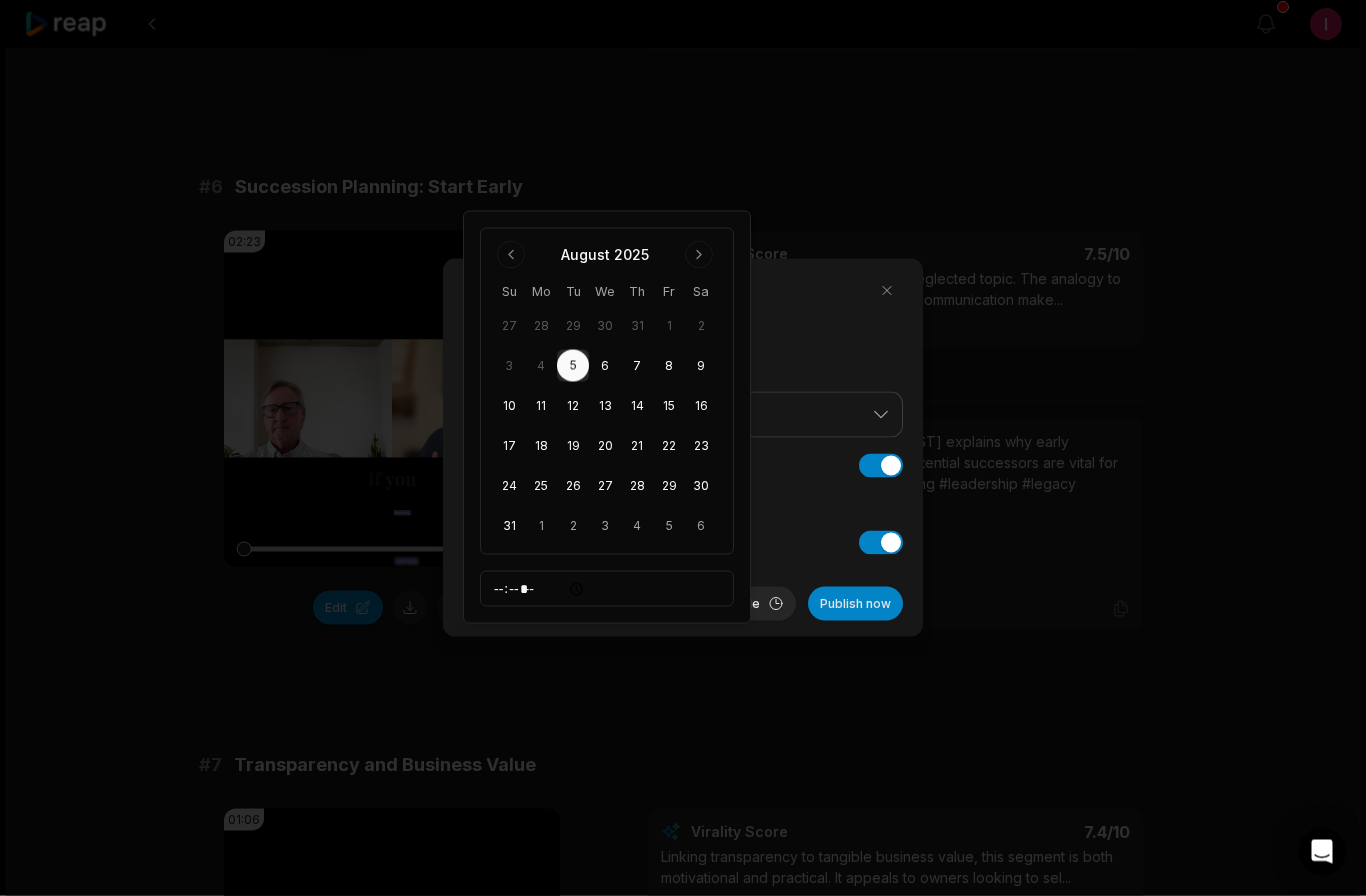 scroll, scrollTop: 3028, scrollLeft: 0, axis: vertical 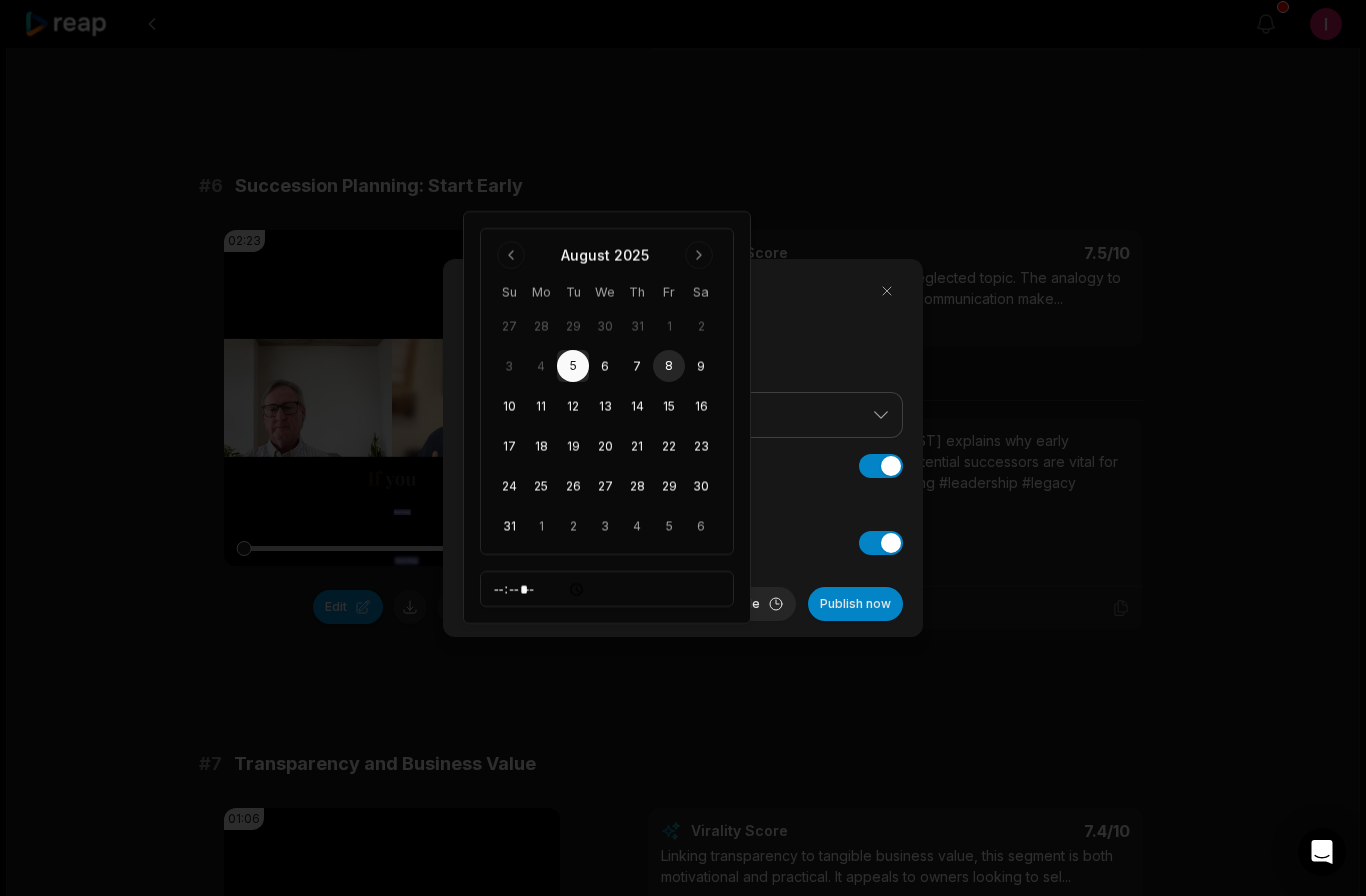 click on "8" at bounding box center (669, 366) 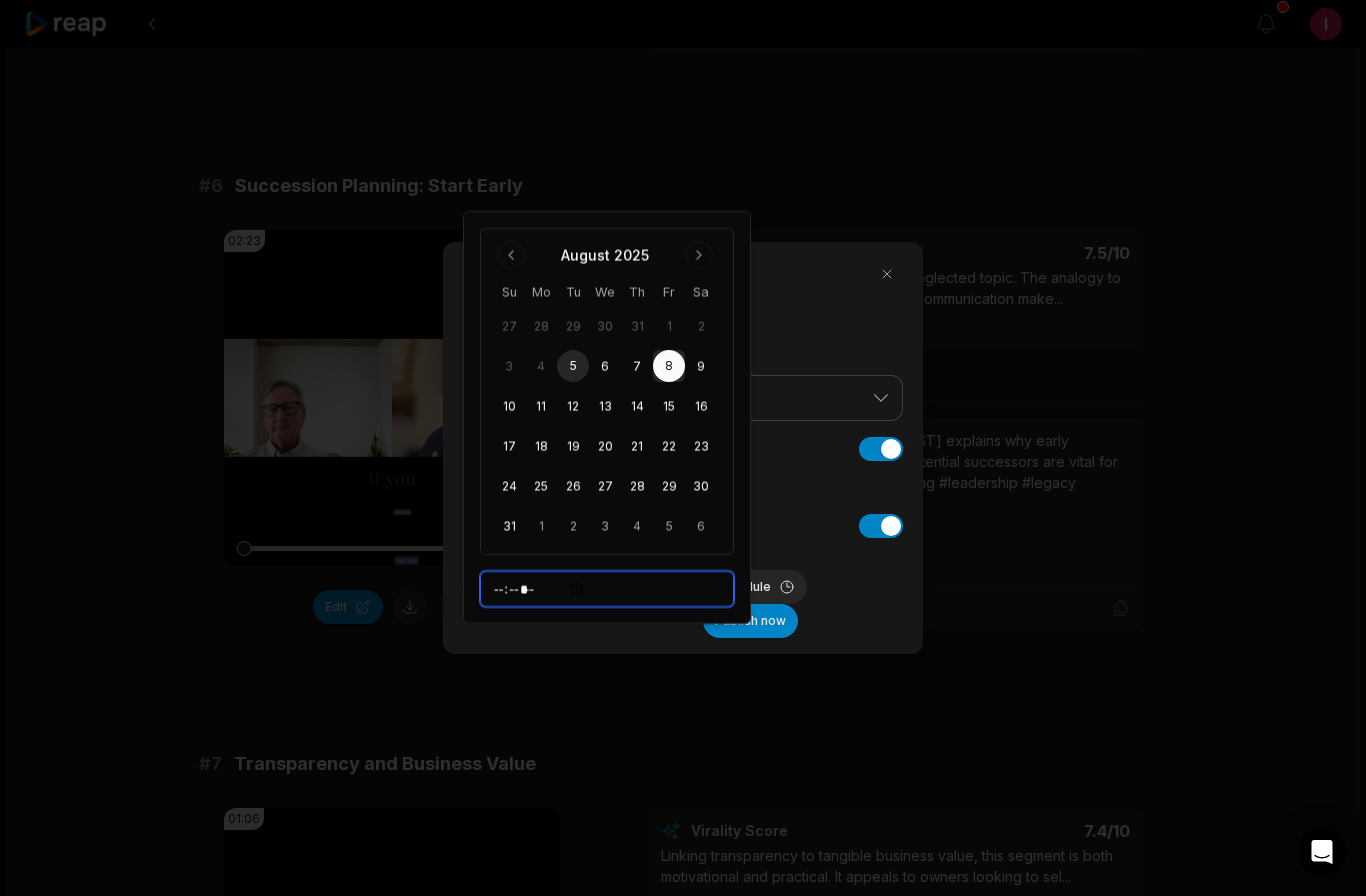 click on "*****" at bounding box center [607, 589] 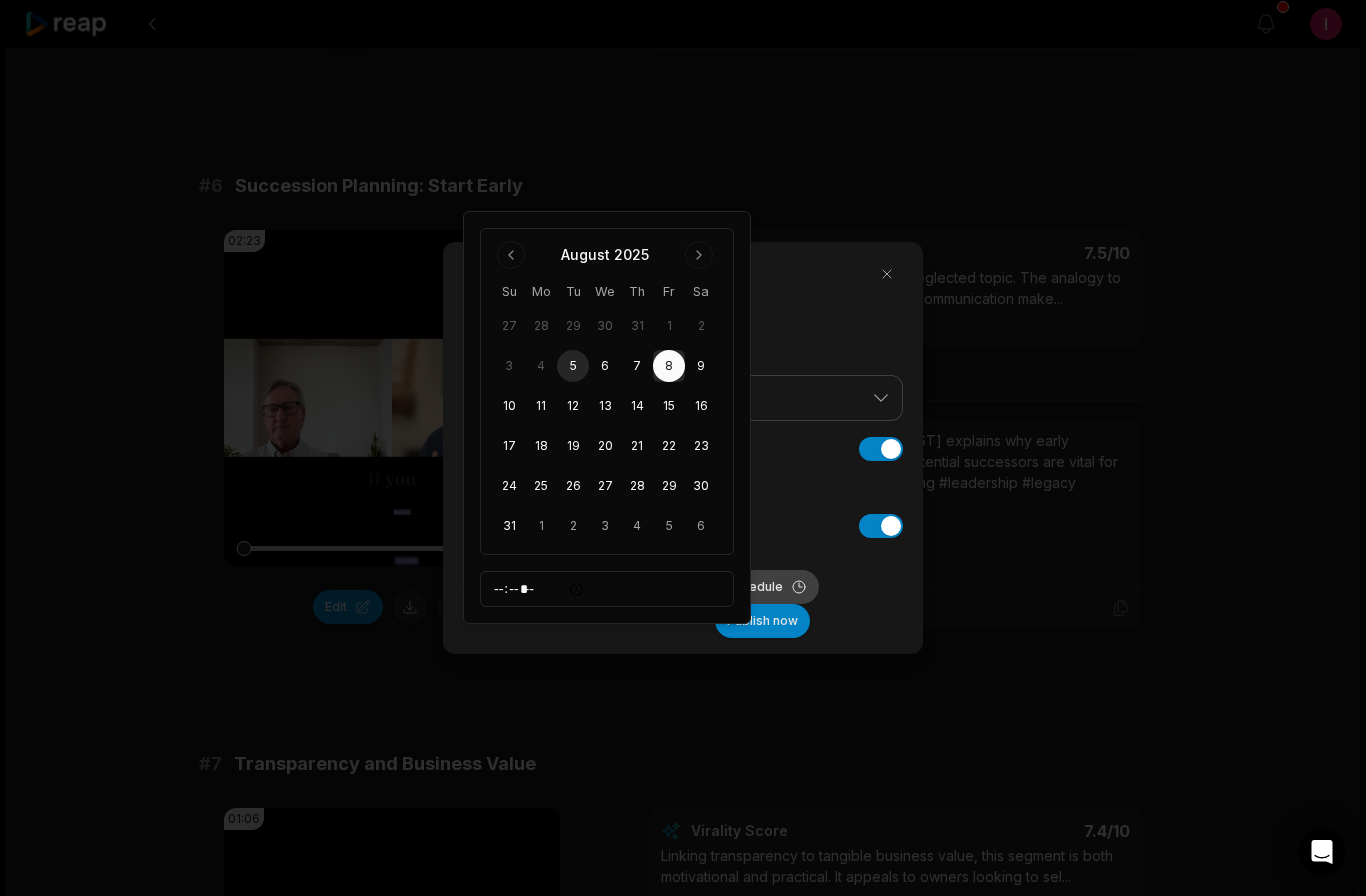 click on "Schedule" at bounding box center [767, 587] 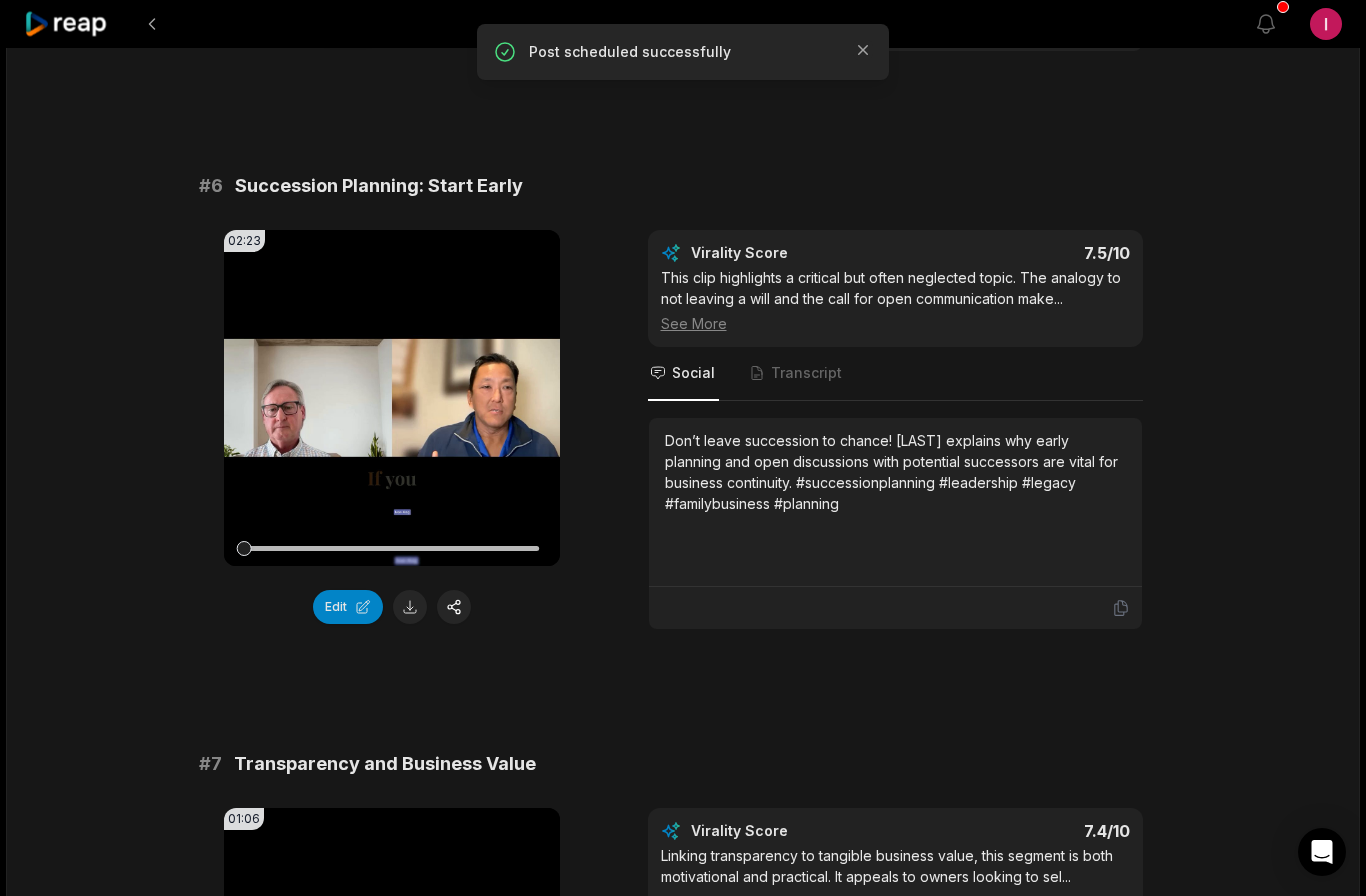 click 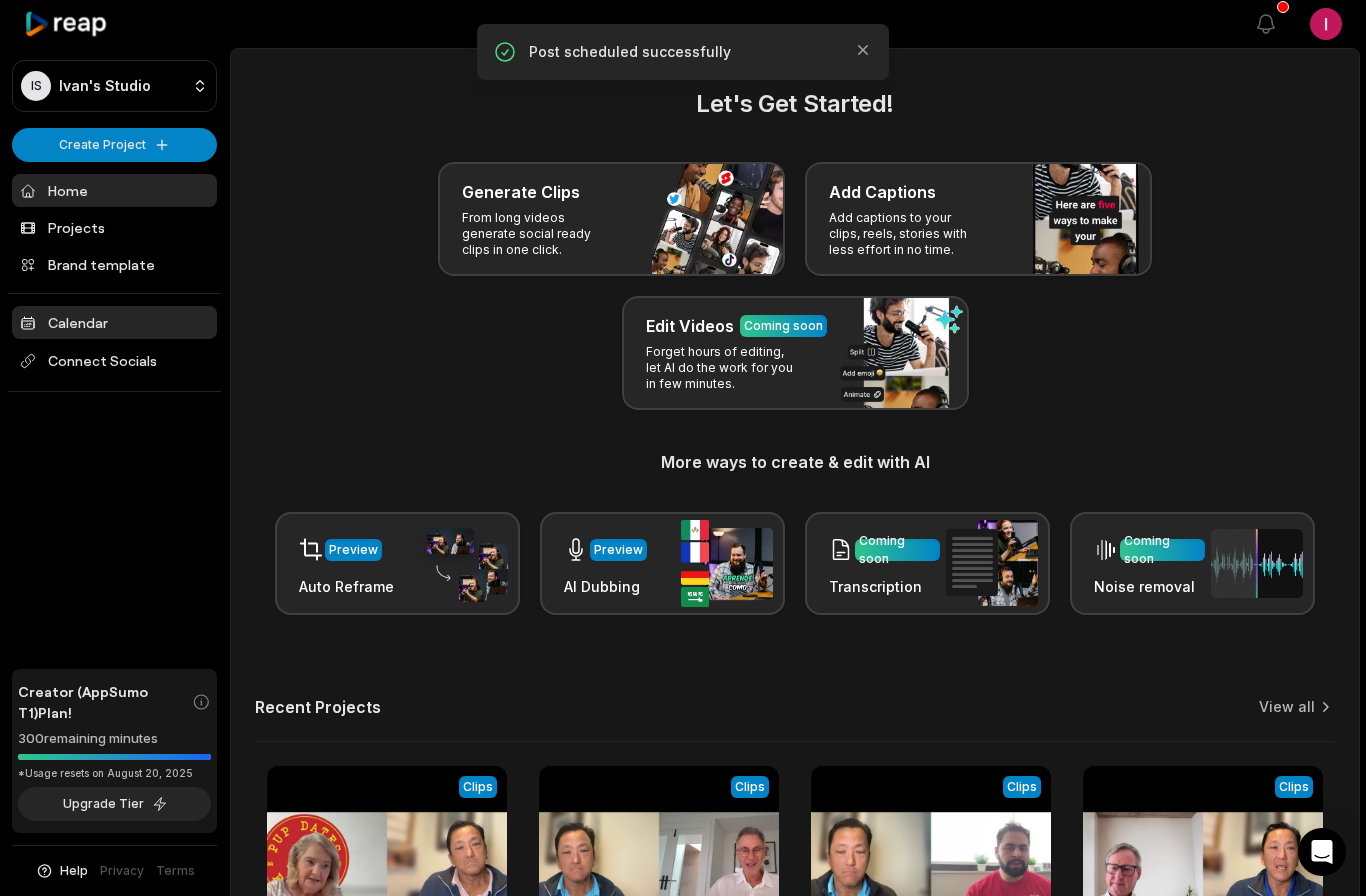 click on "Calendar" at bounding box center (114, 322) 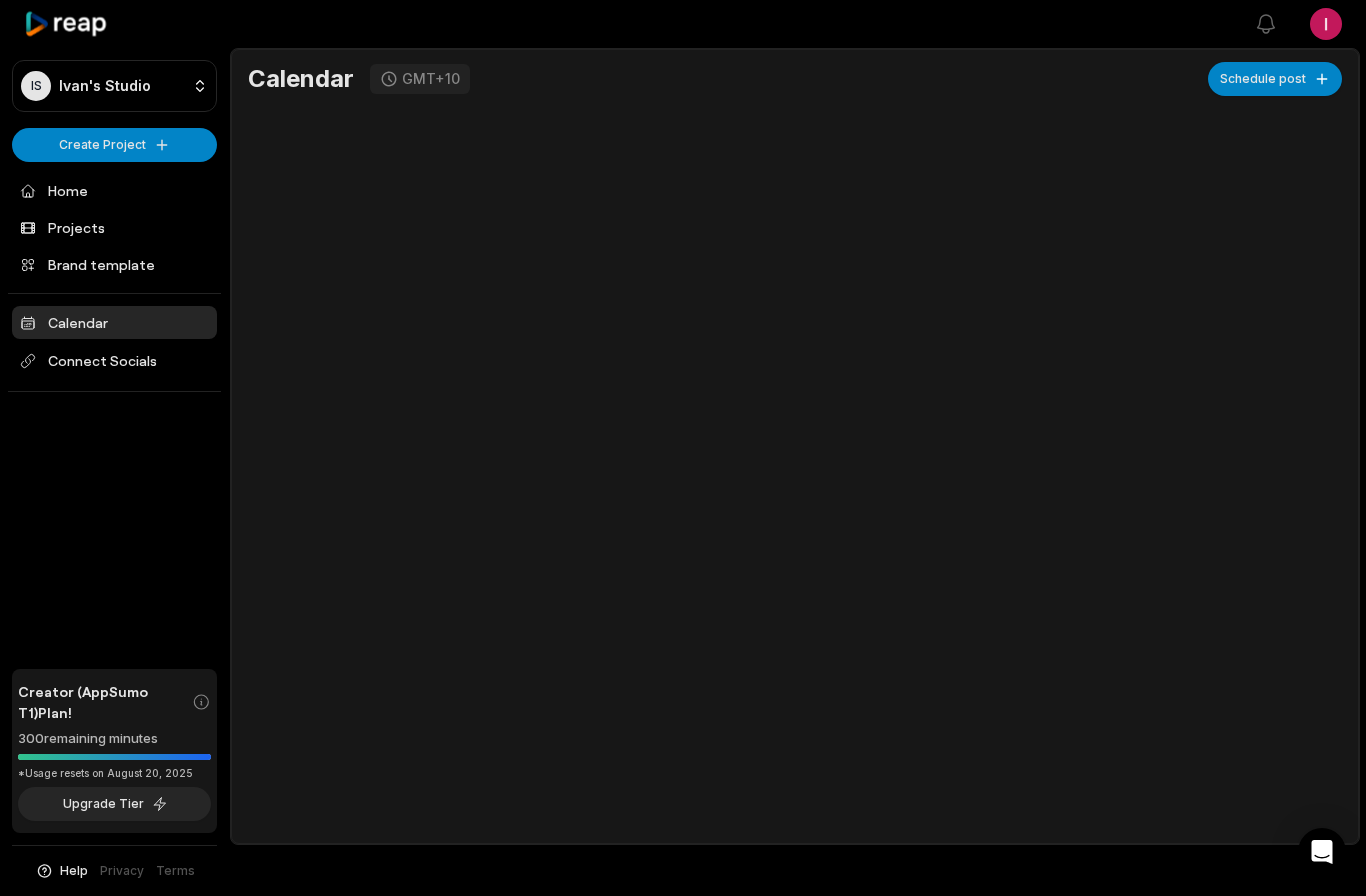 scroll, scrollTop: 0, scrollLeft: 0, axis: both 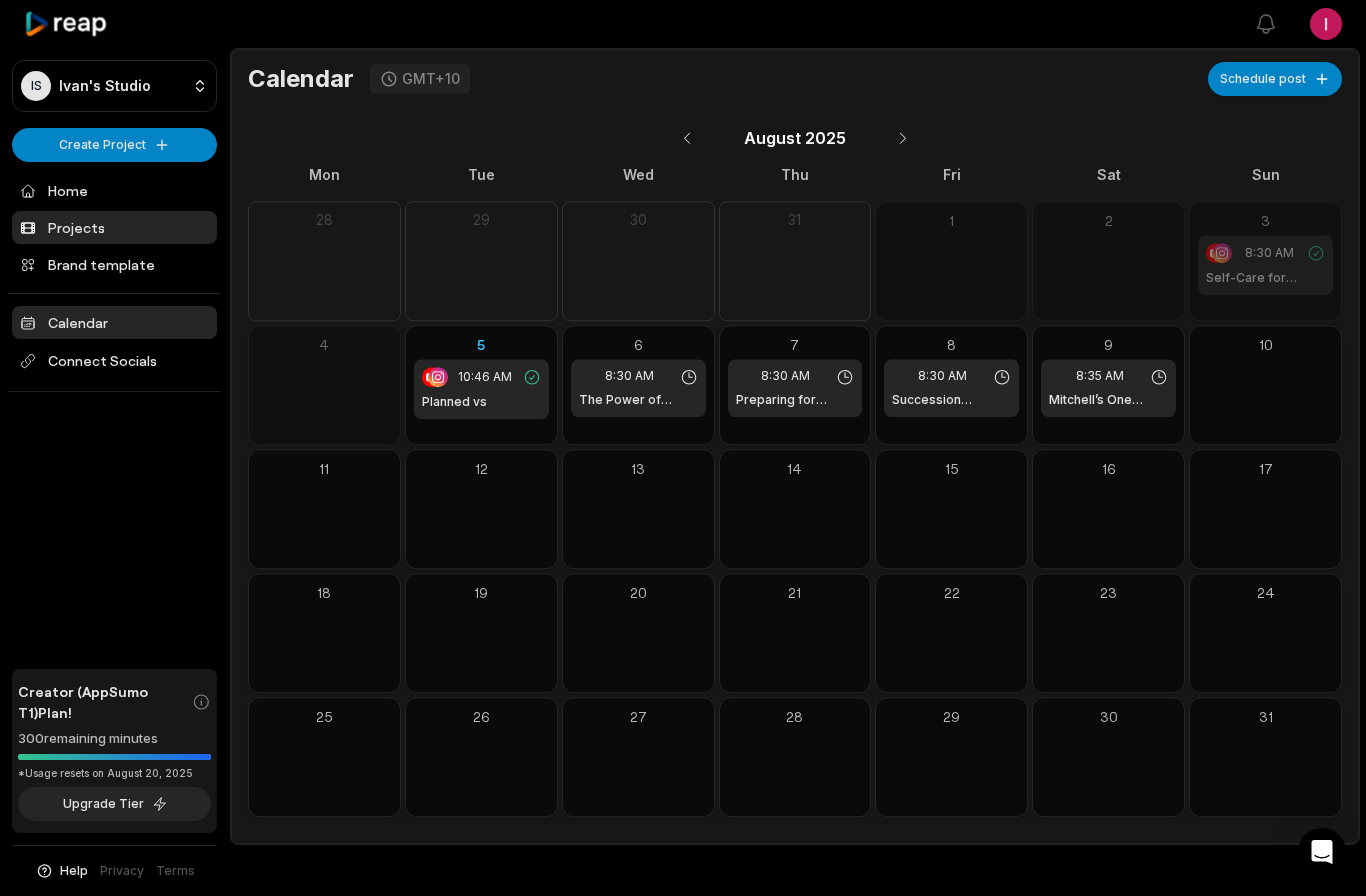click on "Projects" at bounding box center (114, 227) 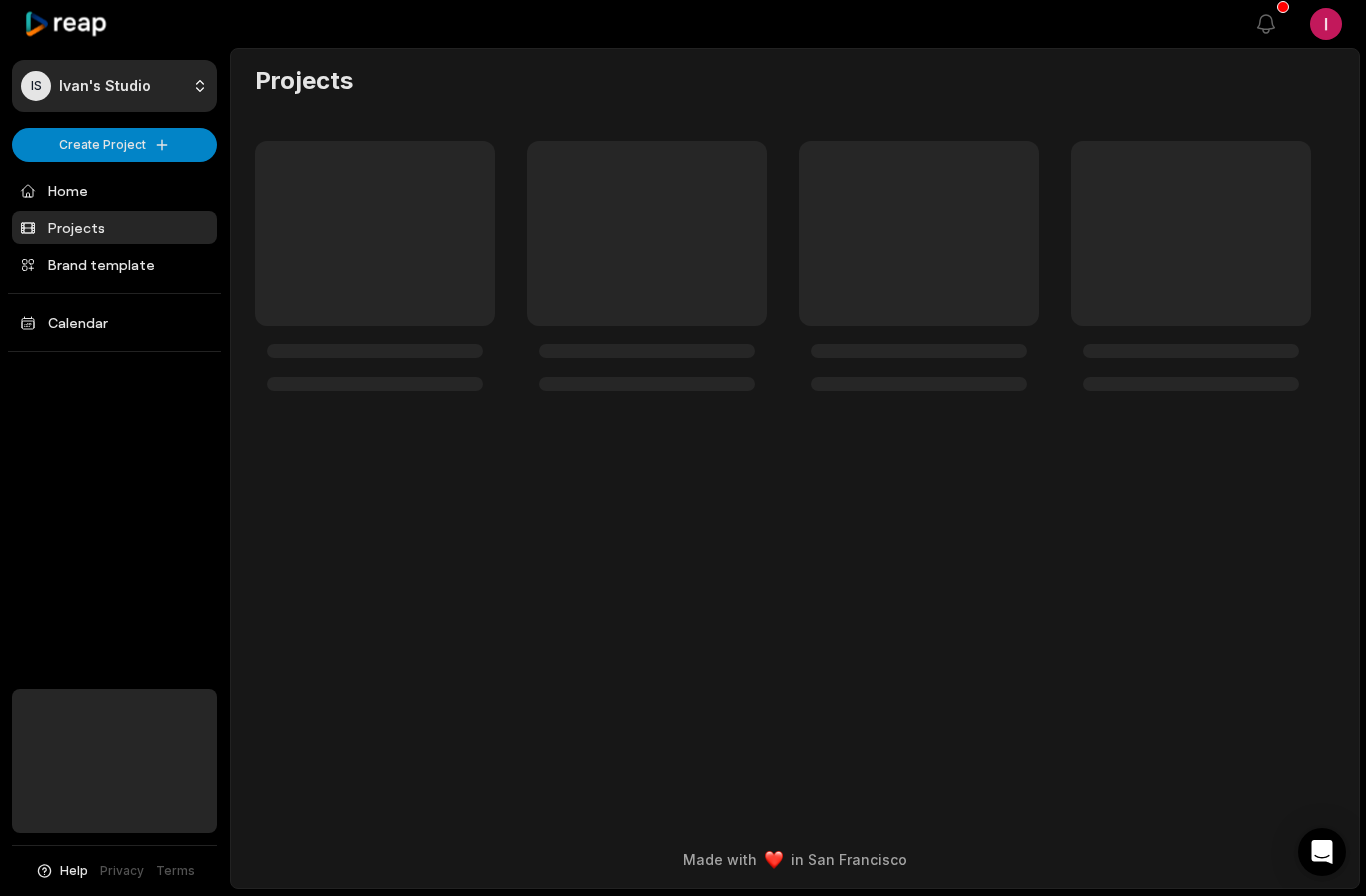 scroll, scrollTop: 0, scrollLeft: 0, axis: both 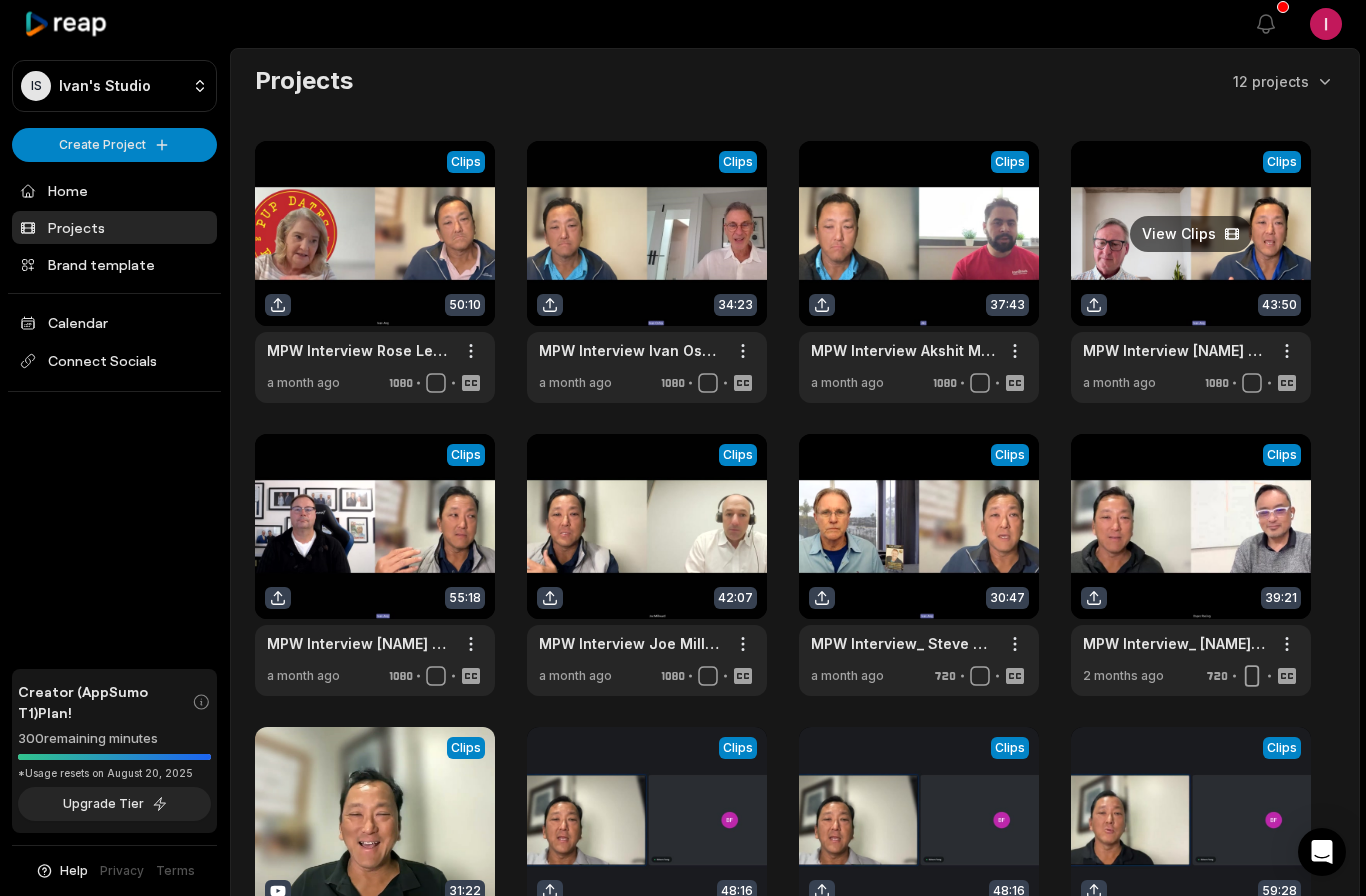 click at bounding box center (1191, 272) 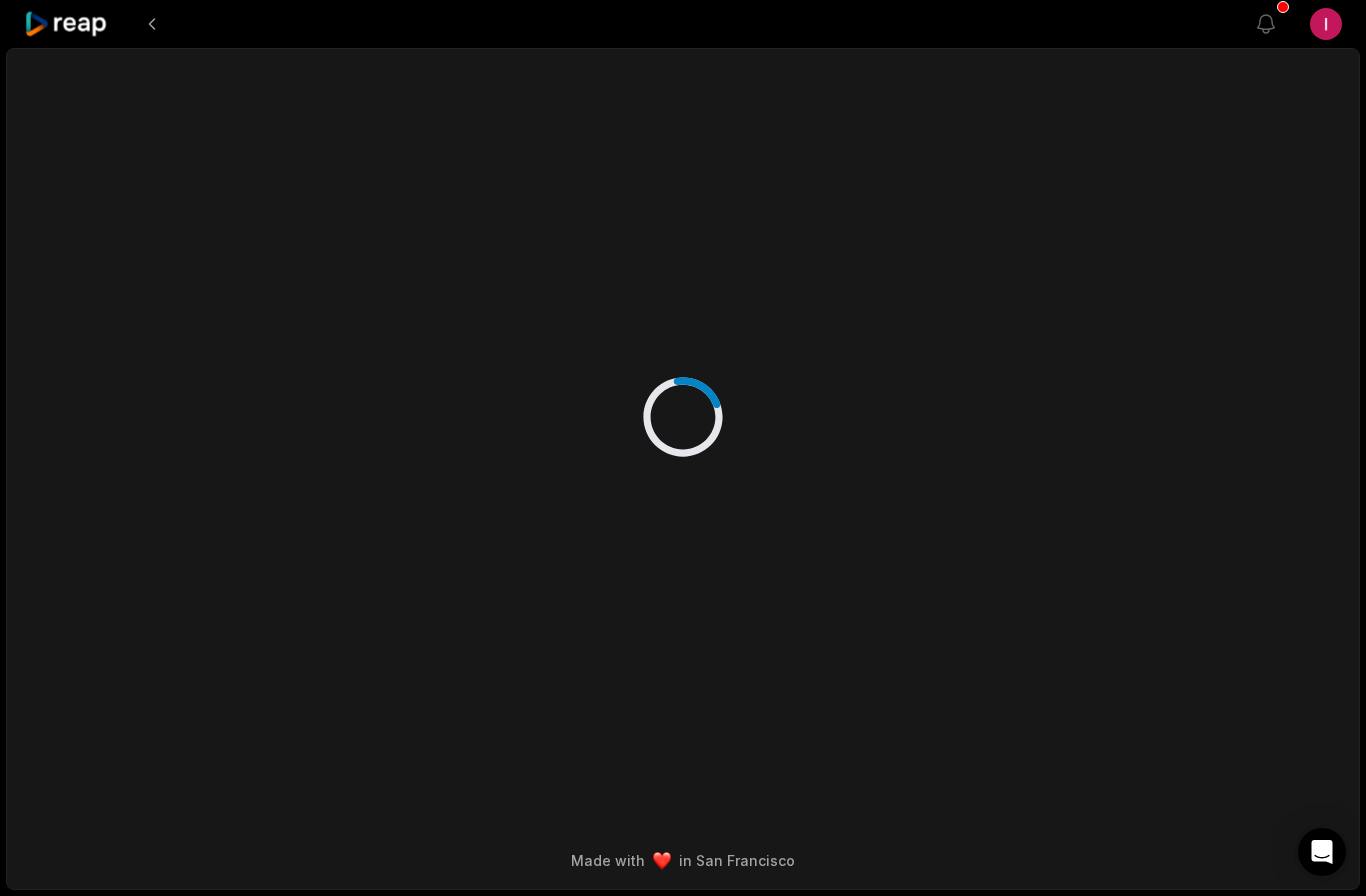 click on "Made with   in [CITY]" at bounding box center (683, 469) 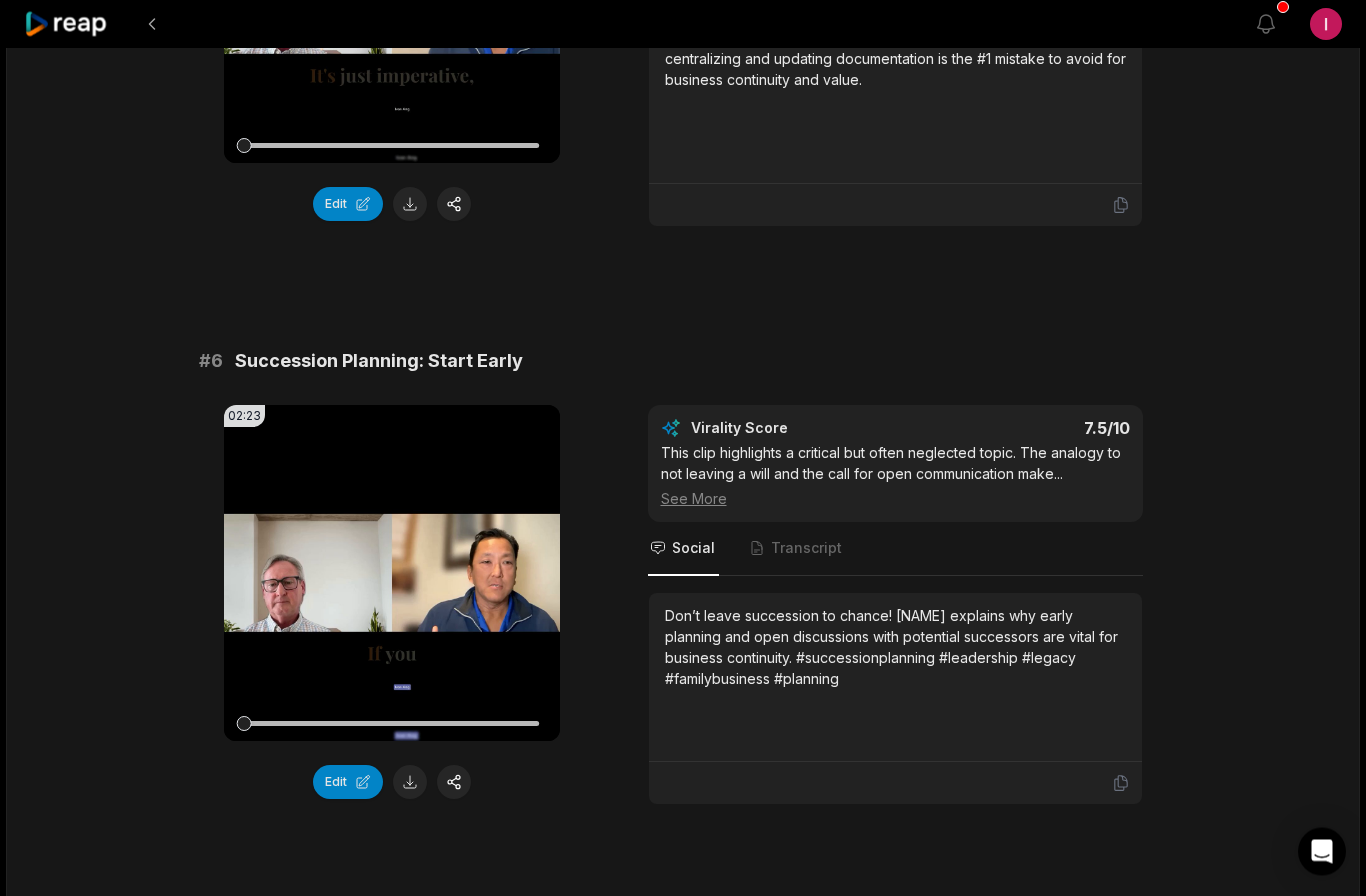 scroll, scrollTop: 2877, scrollLeft: 0, axis: vertical 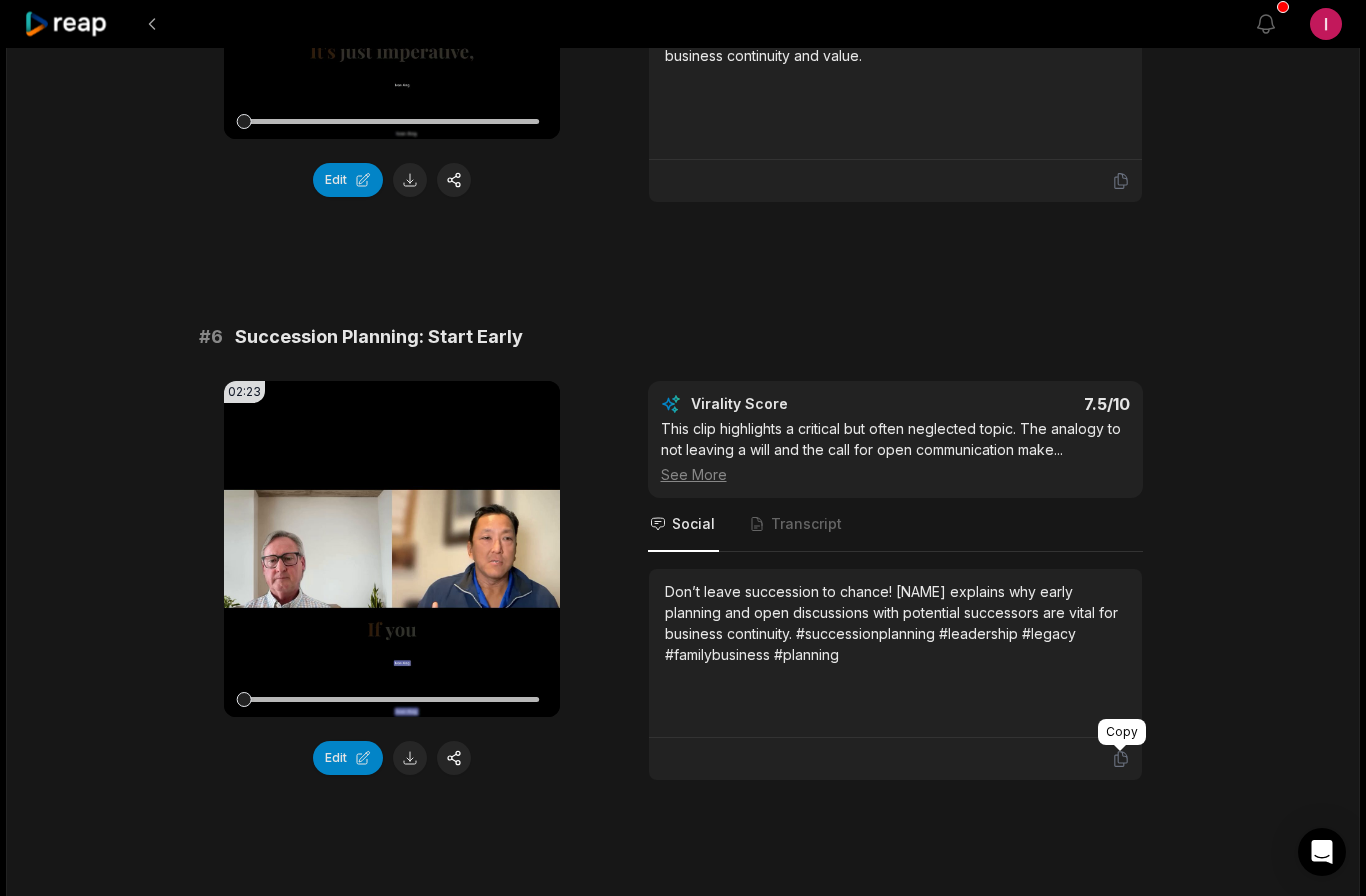 click 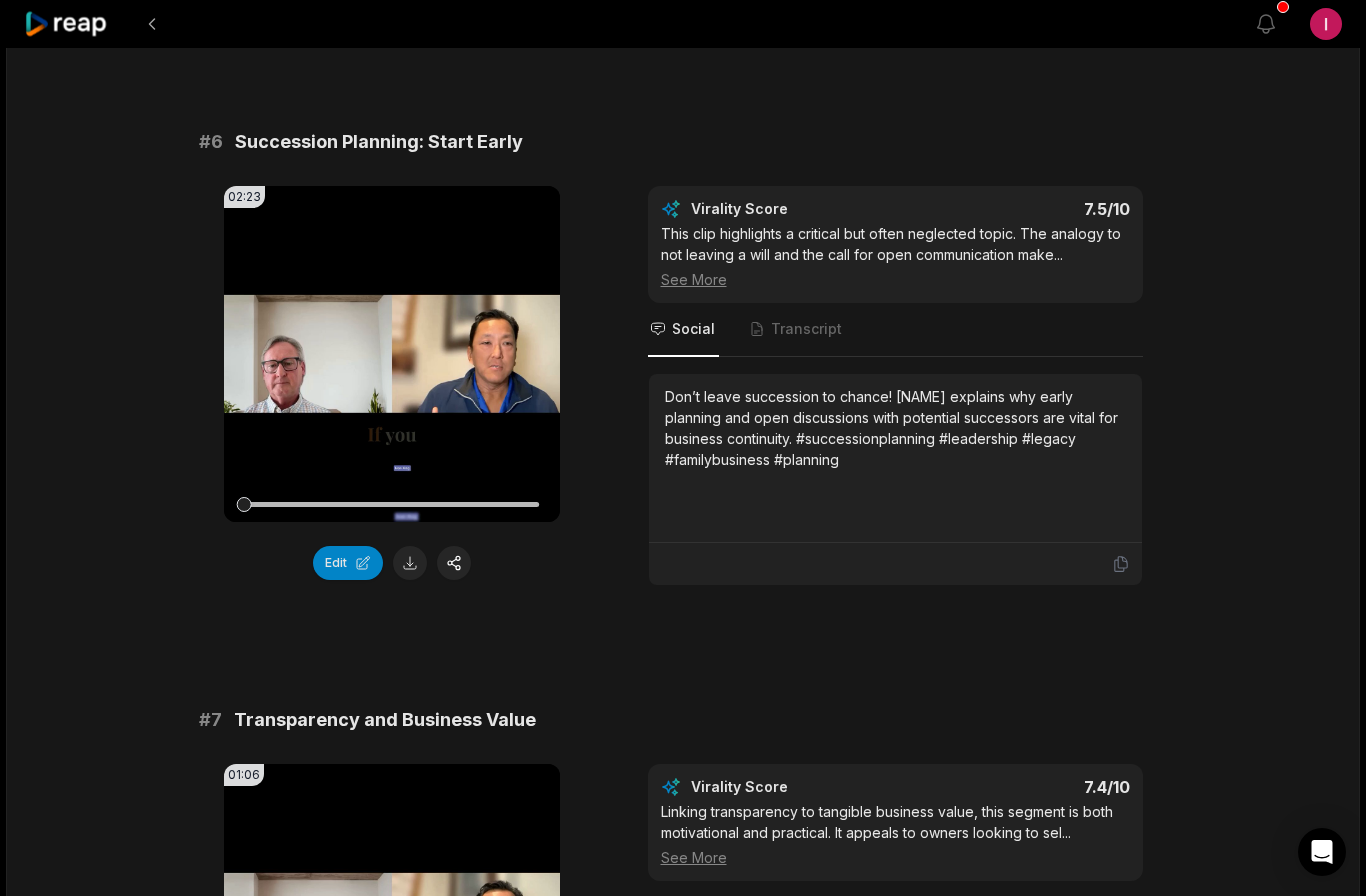 scroll, scrollTop: 3050, scrollLeft: 0, axis: vertical 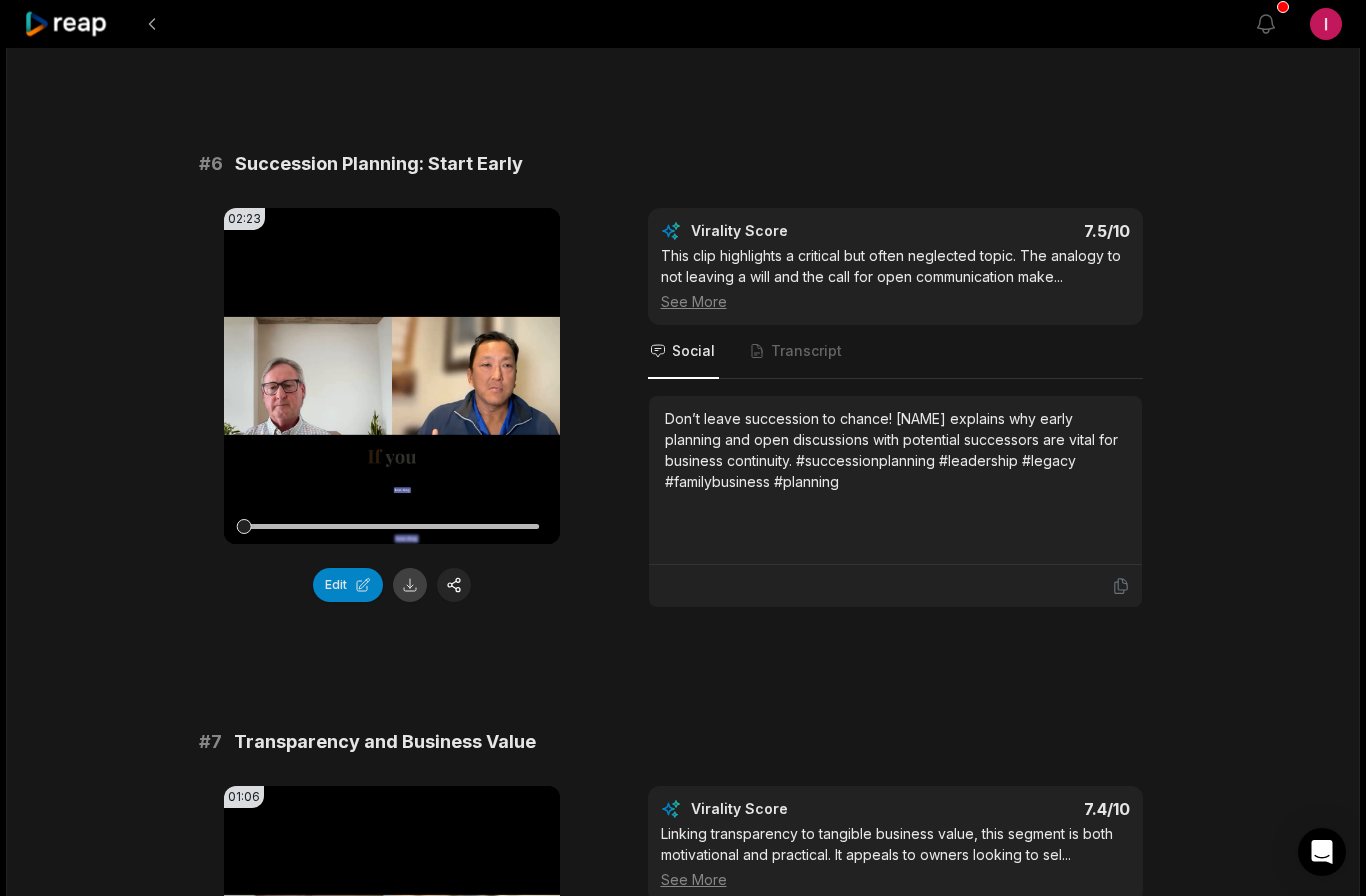 click at bounding box center (410, 585) 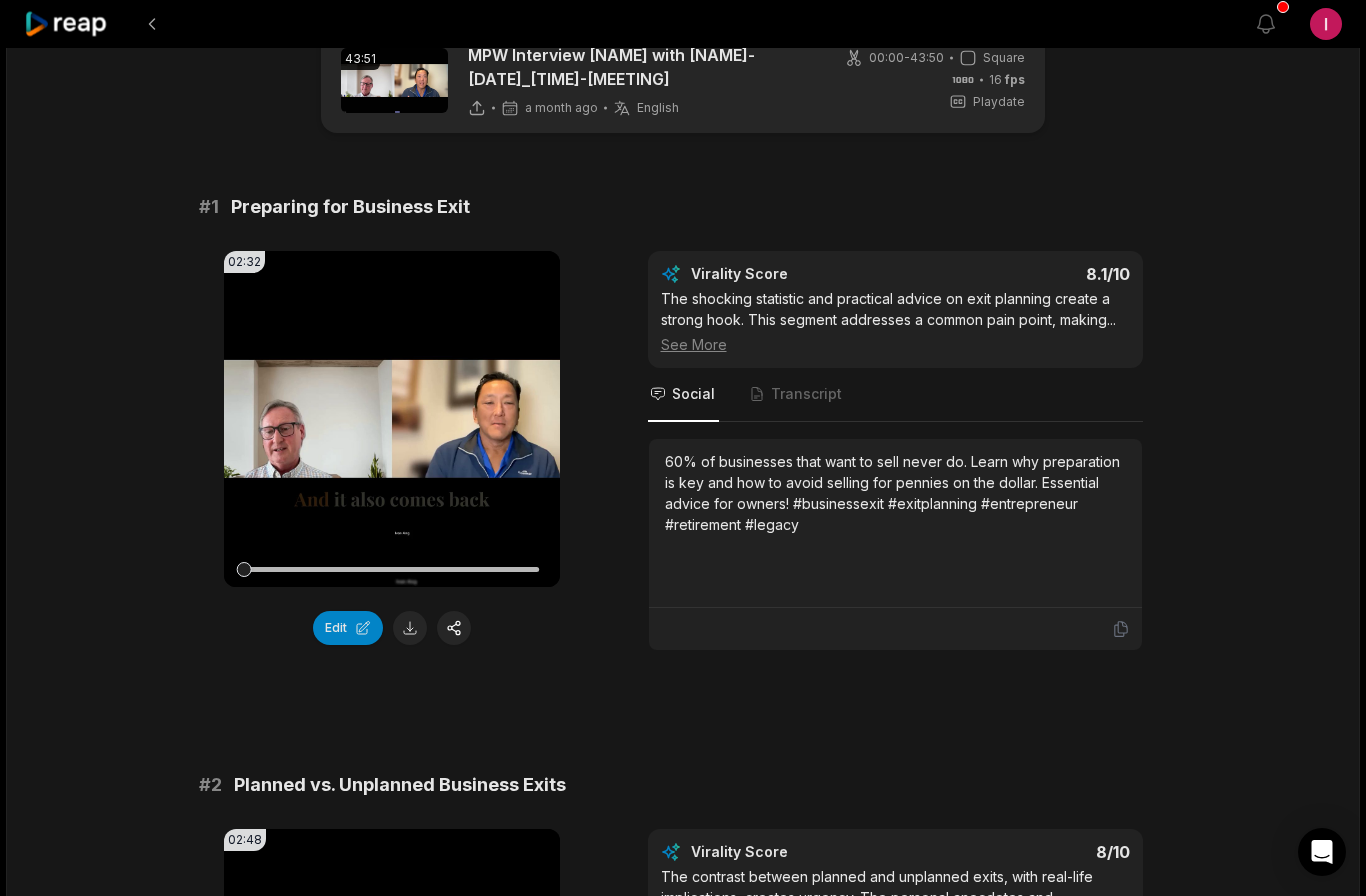 scroll, scrollTop: 0, scrollLeft: 0, axis: both 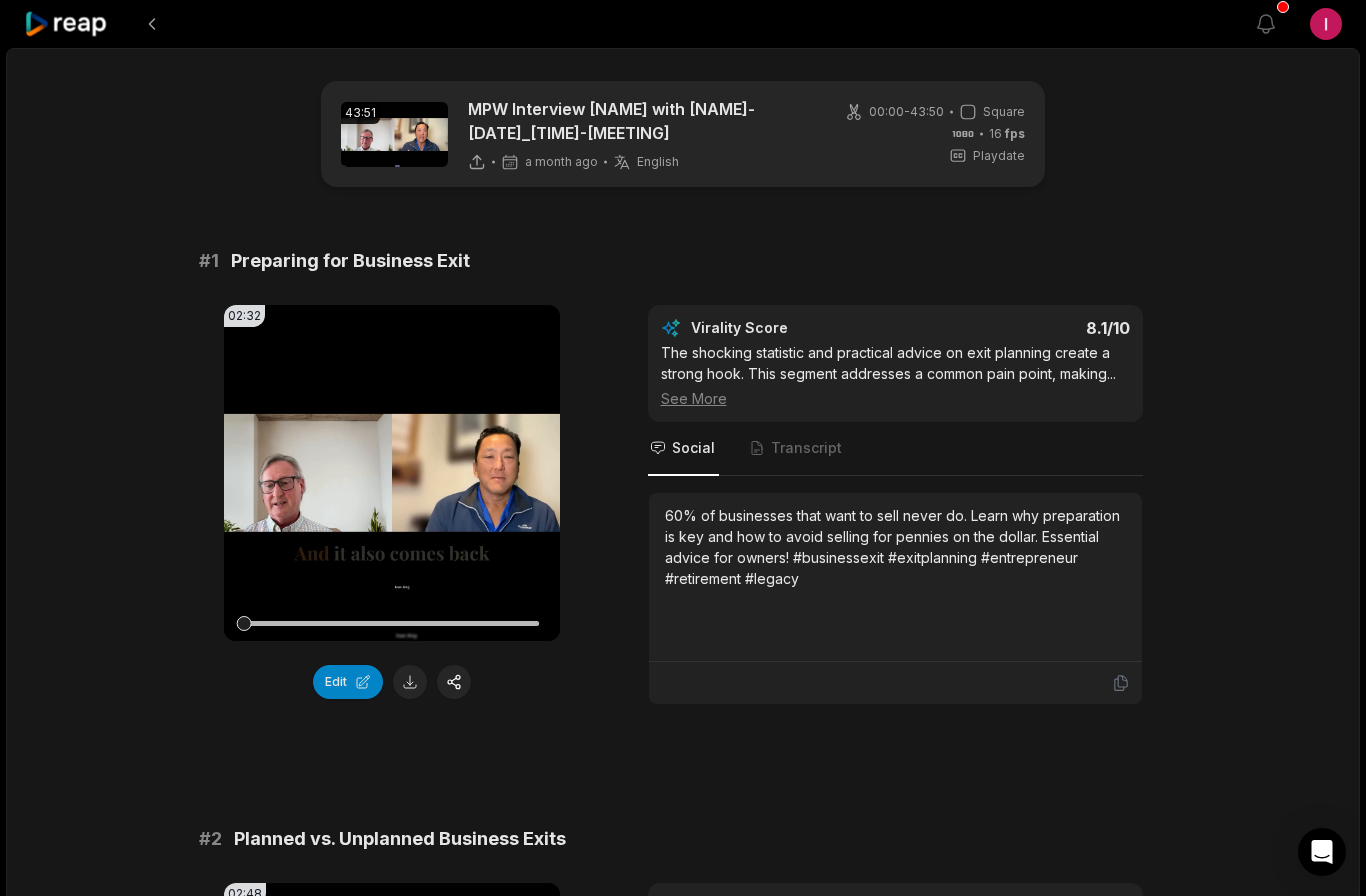 click 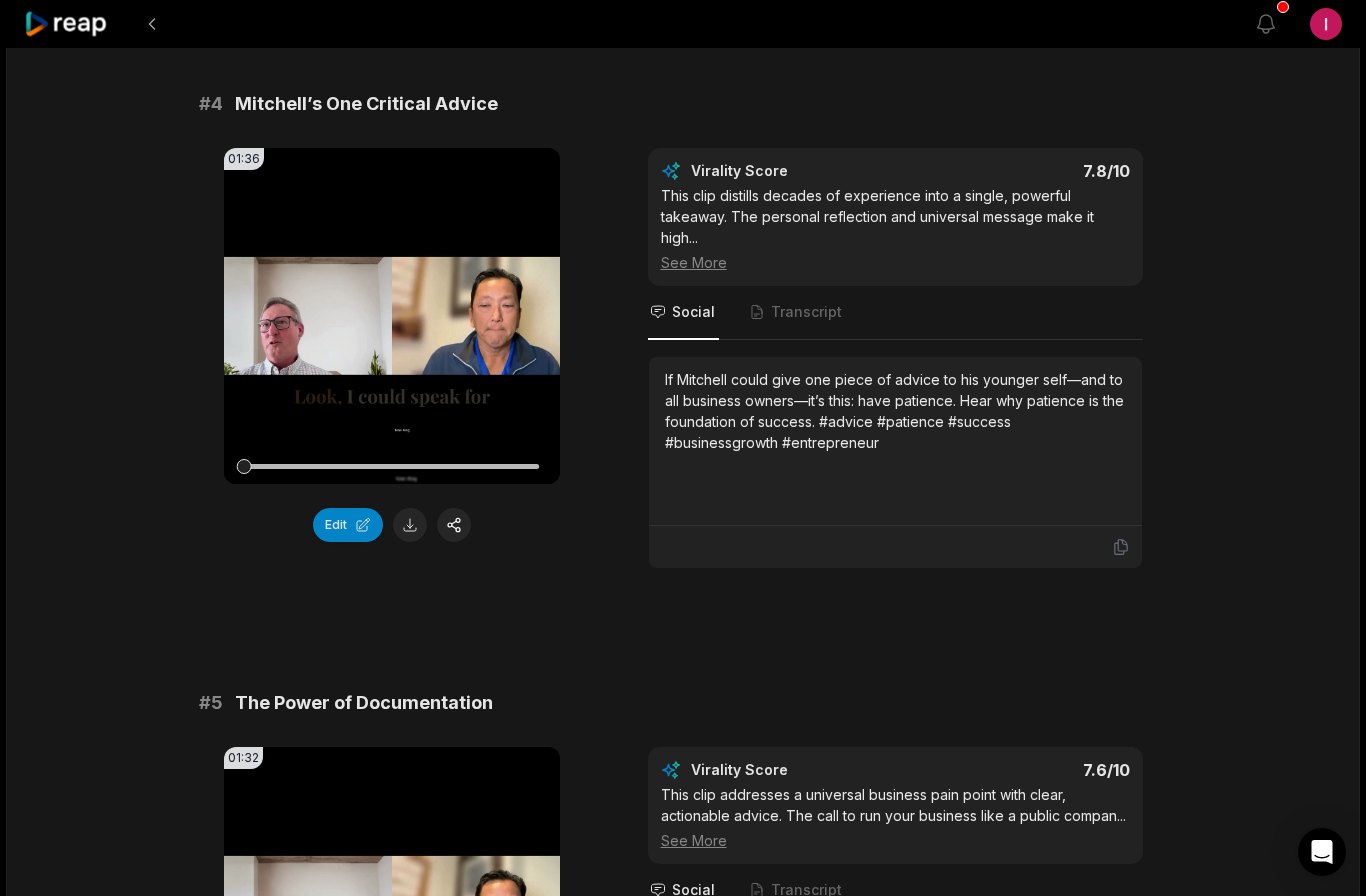 scroll, scrollTop: 1927, scrollLeft: 0, axis: vertical 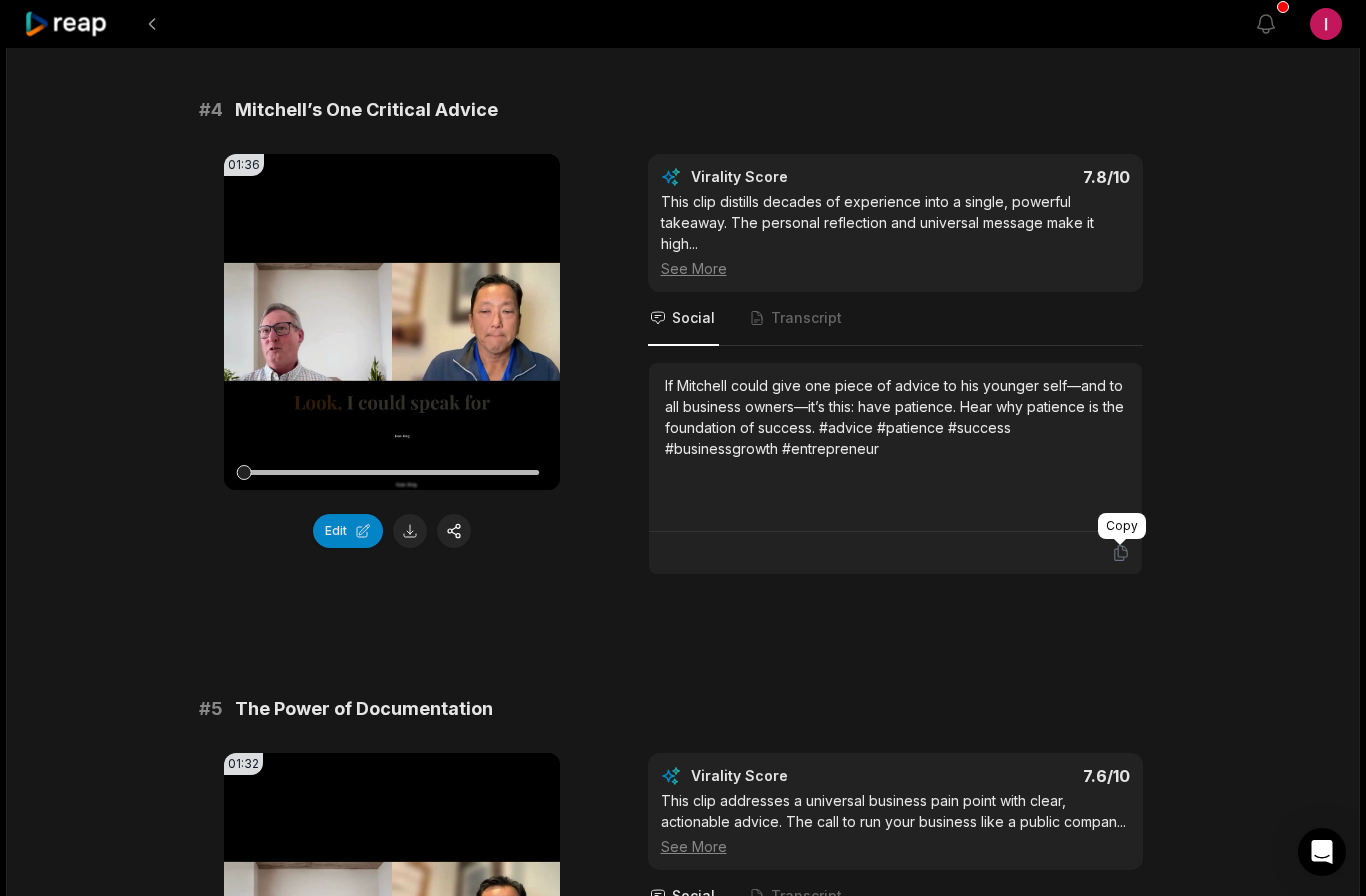 click 